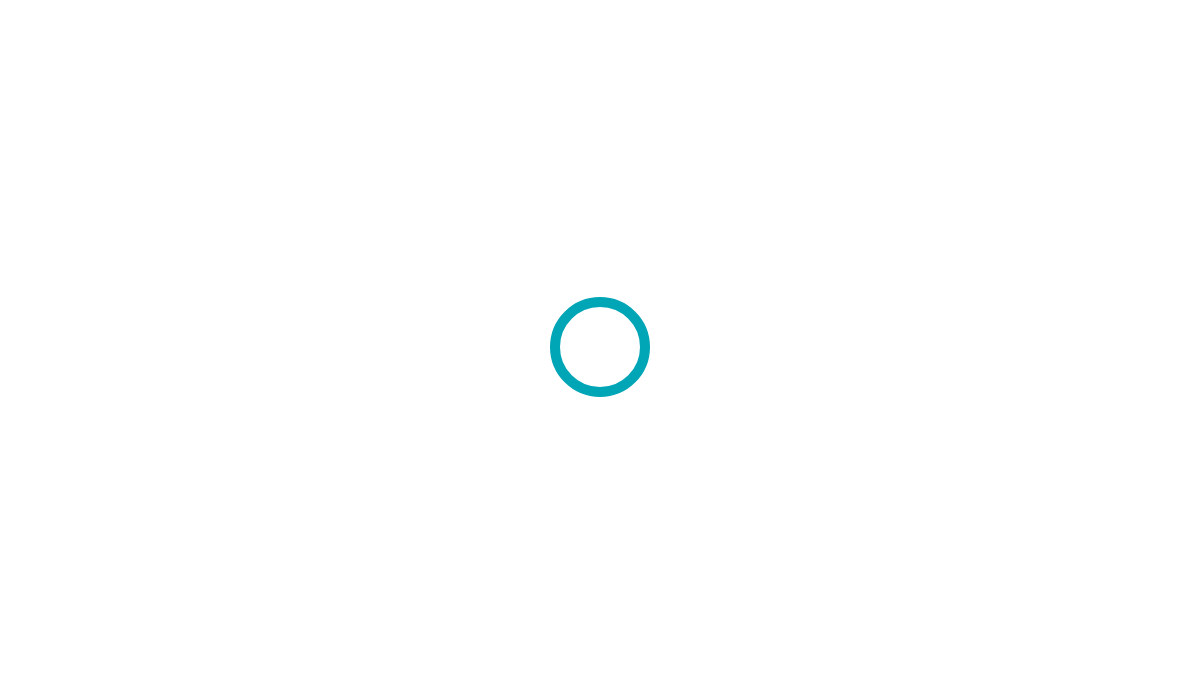scroll, scrollTop: 0, scrollLeft: 0, axis: both 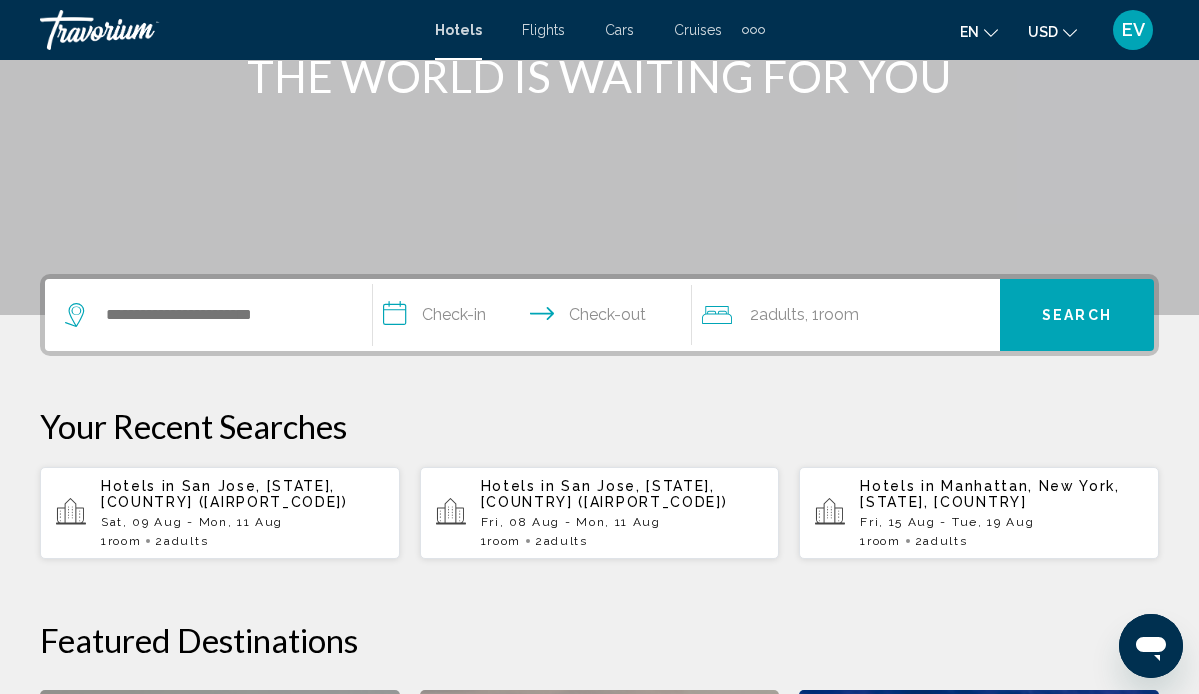 click on "Hotels in San Jose, [STATE], [COUNTRY] ([AIRPORT_CODE])  [DATE] - [DATE]  1  Room rooms 2  Adult Adults" at bounding box center [242, 513] 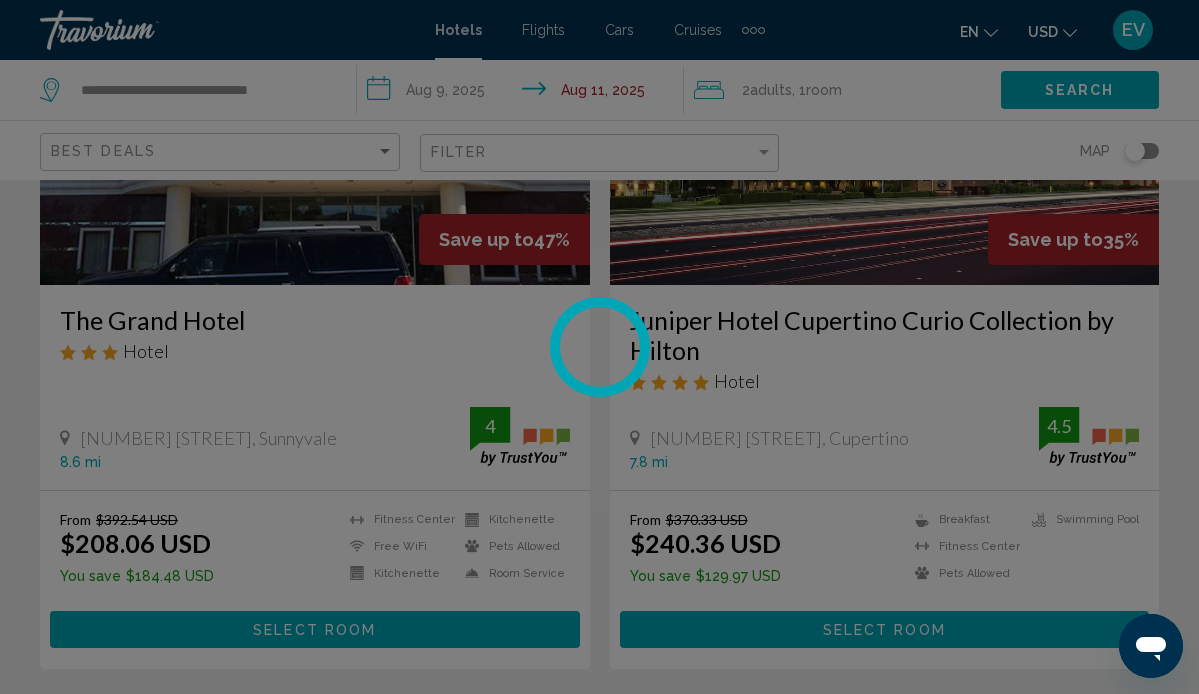 scroll, scrollTop: 0, scrollLeft: 0, axis: both 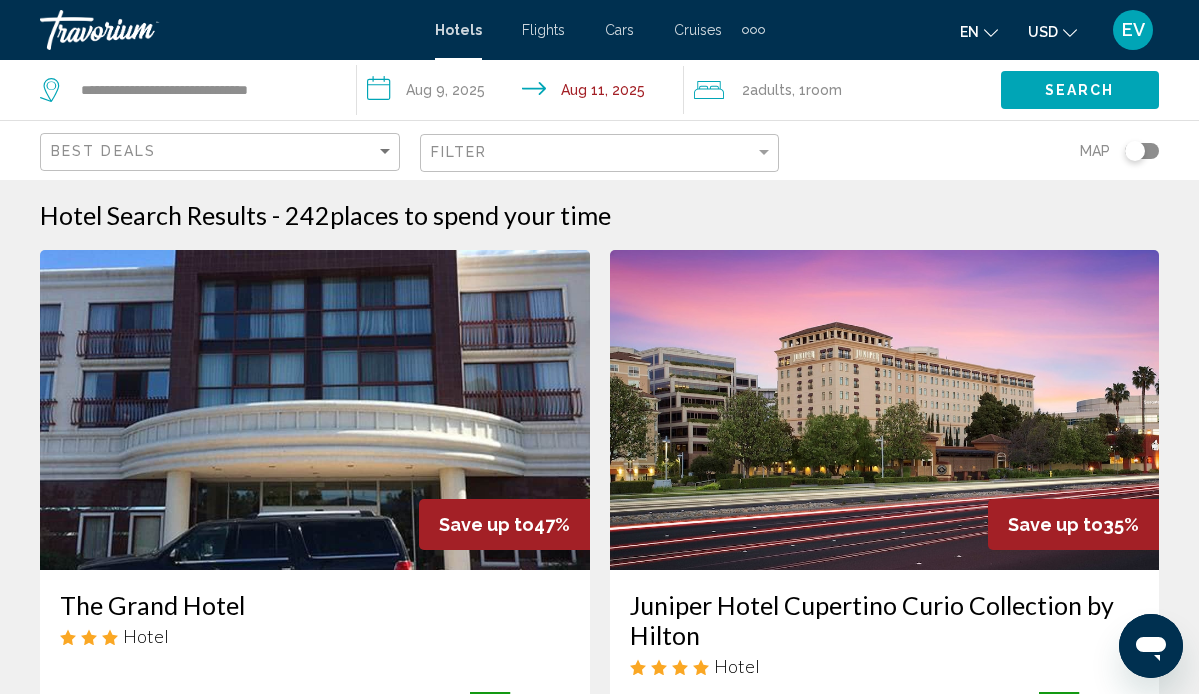 click on "Filter" 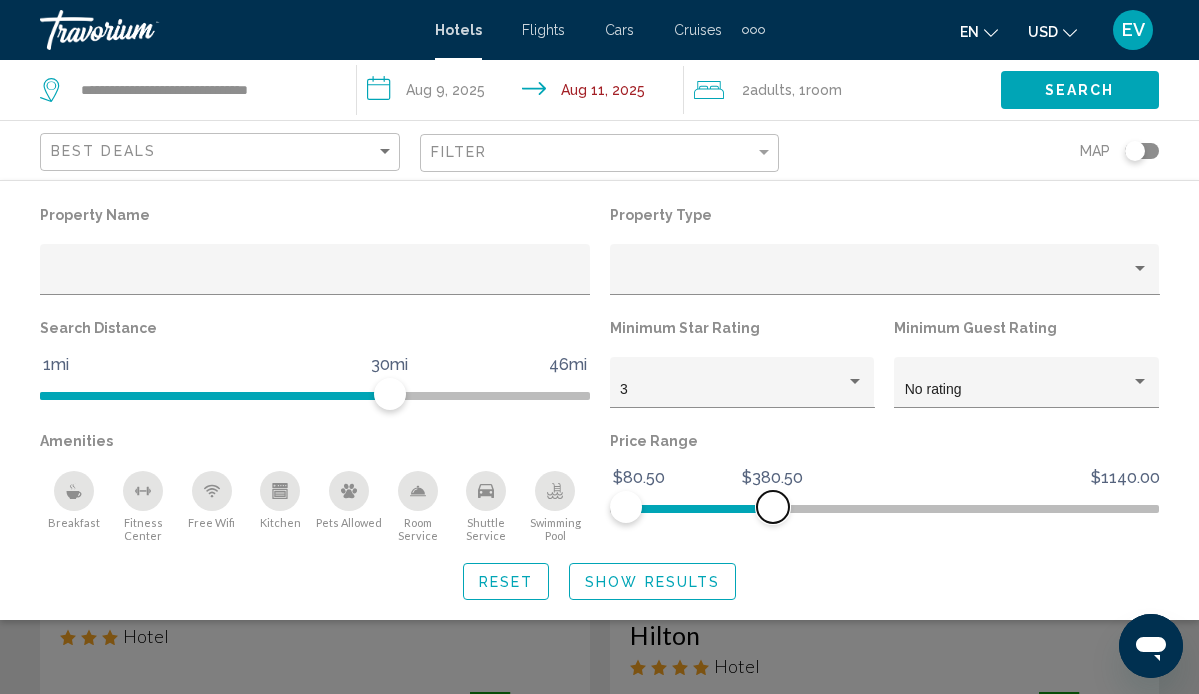 drag, startPoint x: 1154, startPoint y: 503, endPoint x: 770, endPoint y: 486, distance: 384.37613 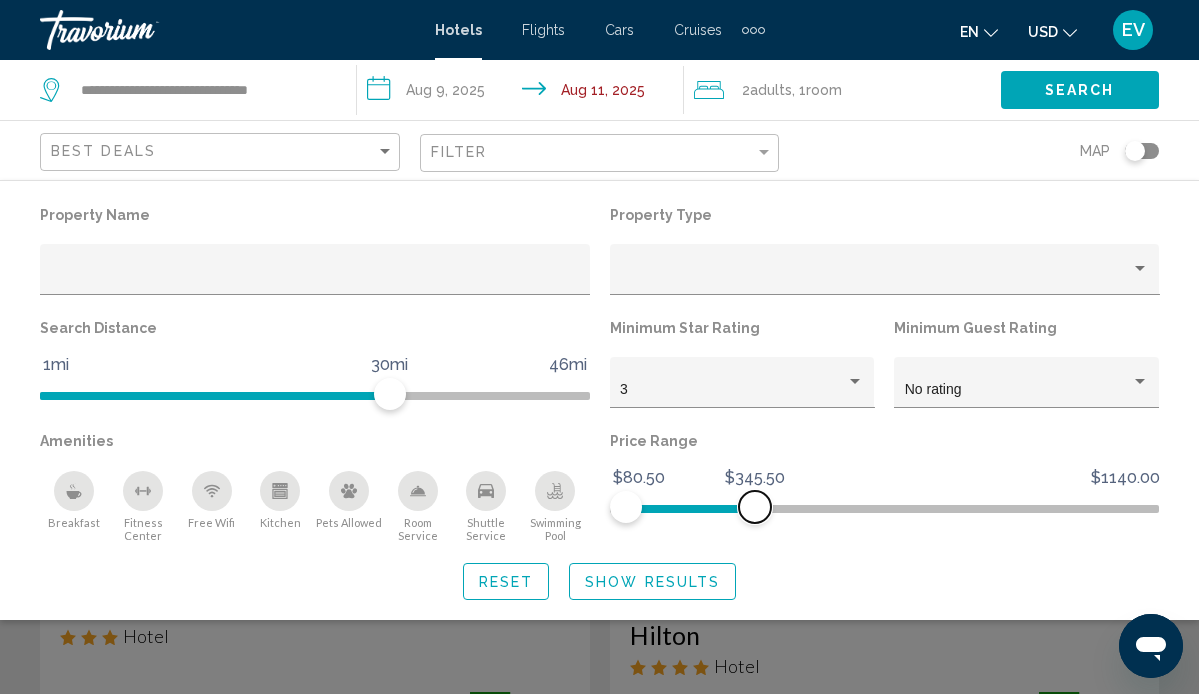 click on "$80.50 $1140.00 $80.50 $345.50" 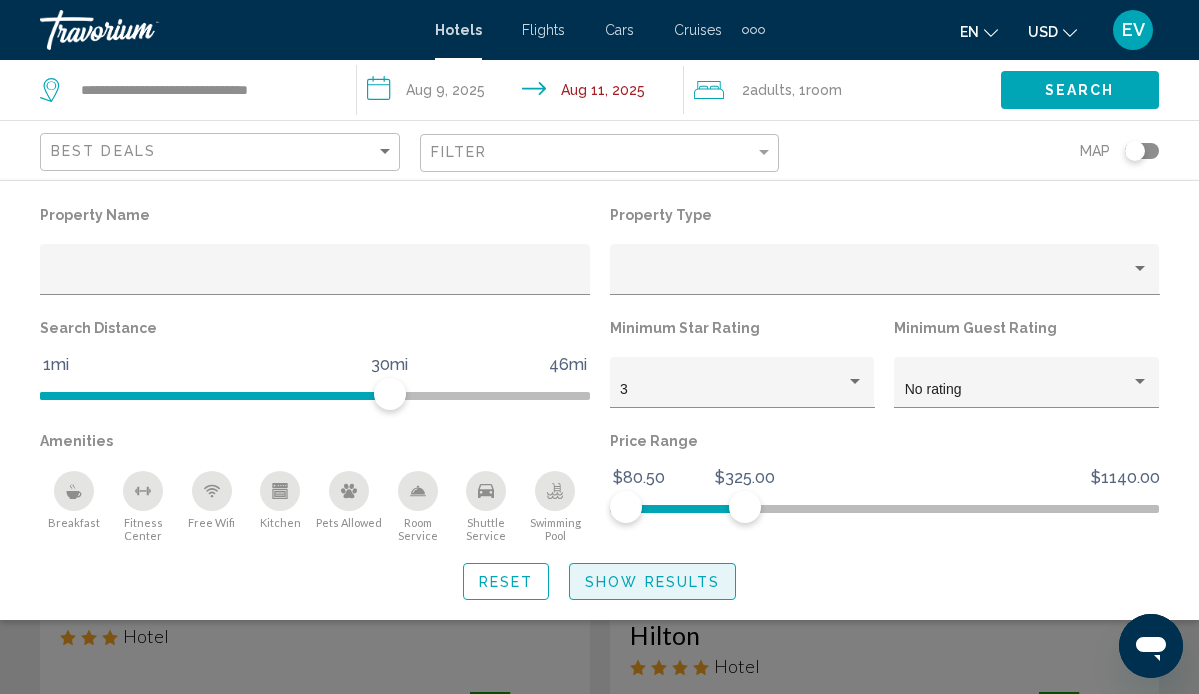 click on "Show Results" 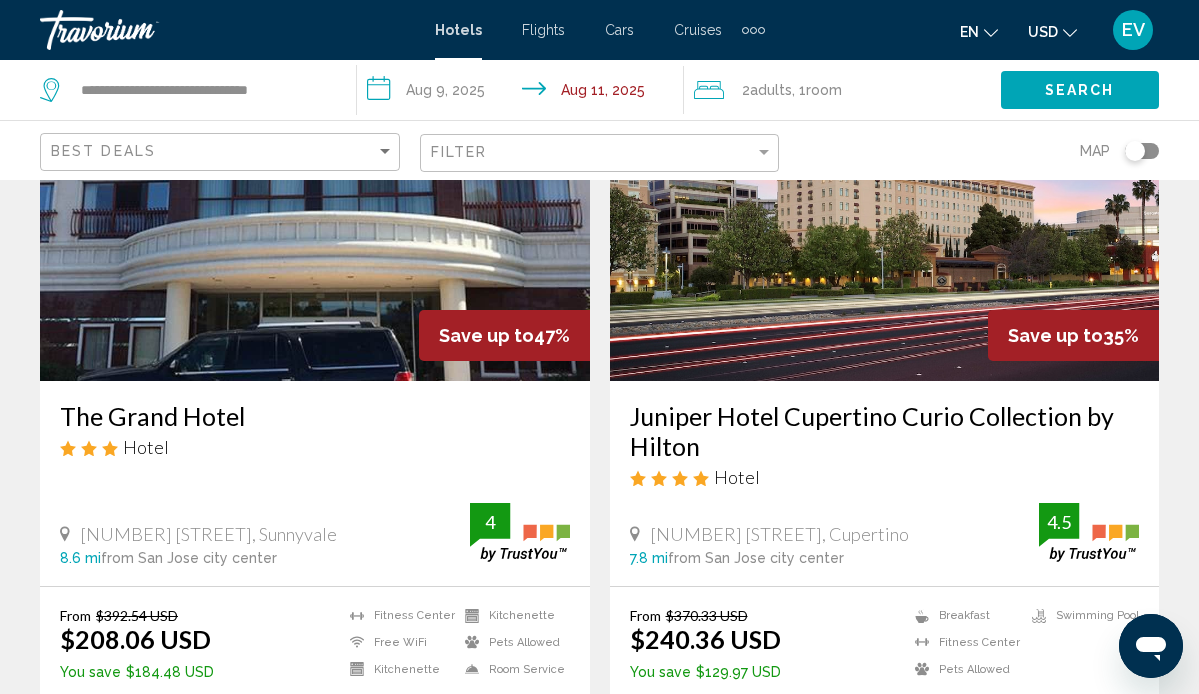 scroll, scrollTop: 215, scrollLeft: 0, axis: vertical 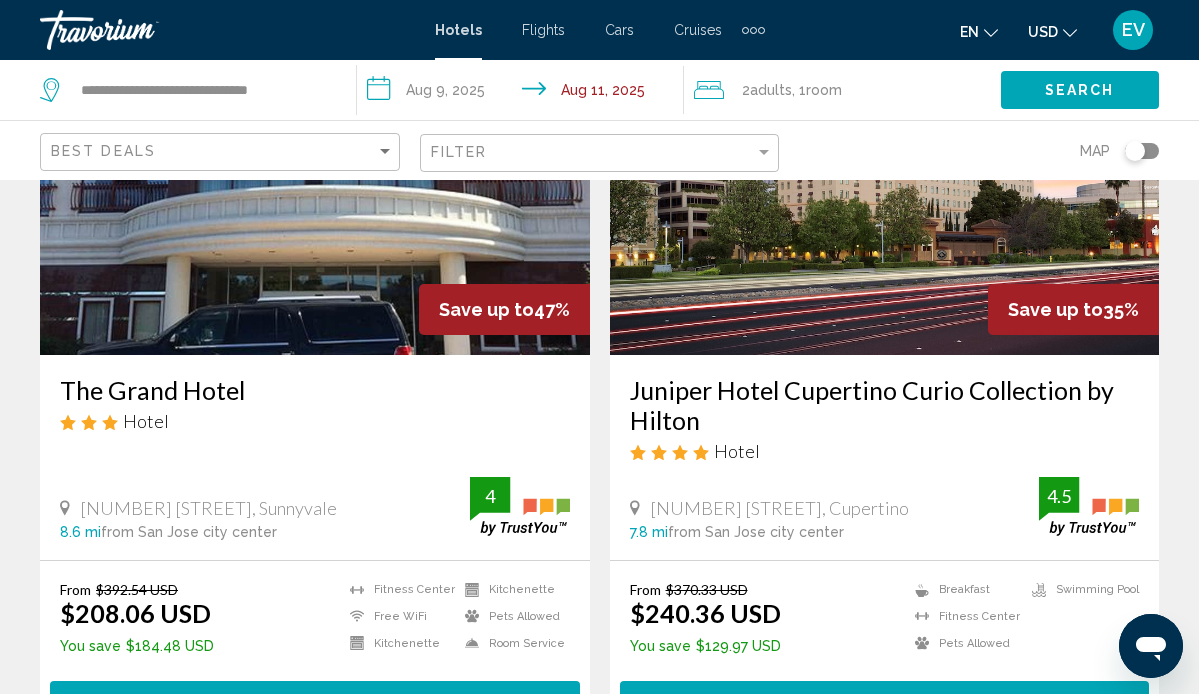 click 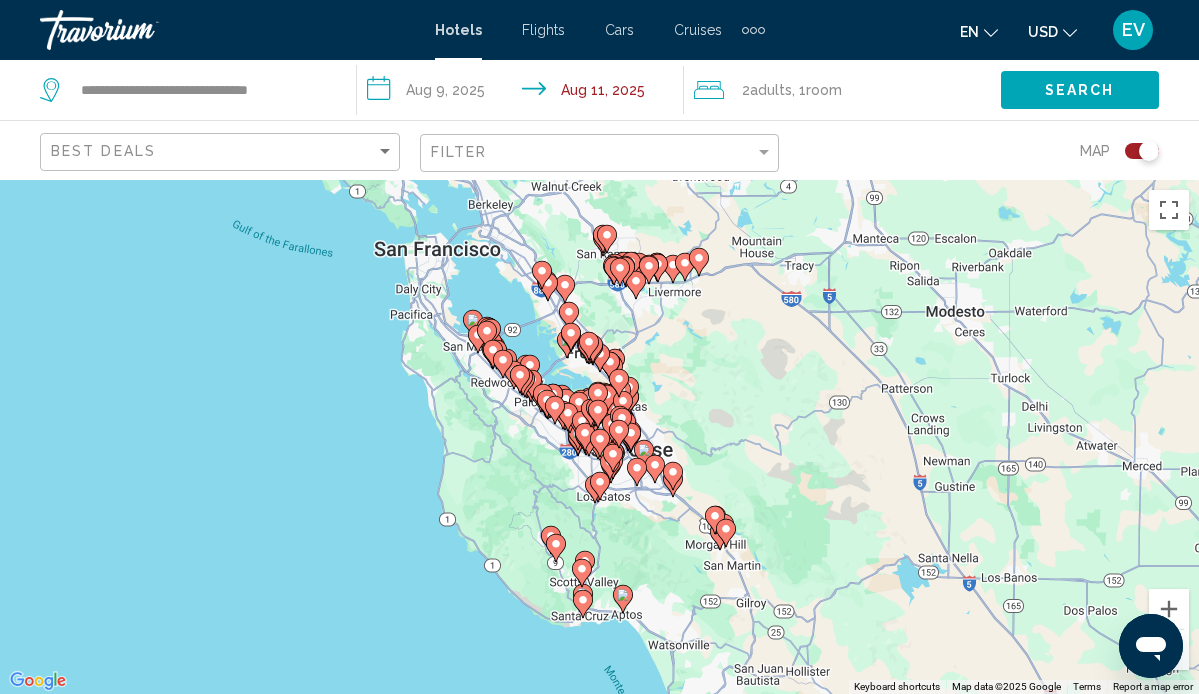 click on "To activate drag with keyboard, press Alt + Enter. Once in keyboard drag state, use the arrow keys to move the marker. To complete the drag, press the Enter key. To cancel, press Escape." at bounding box center [599, 437] 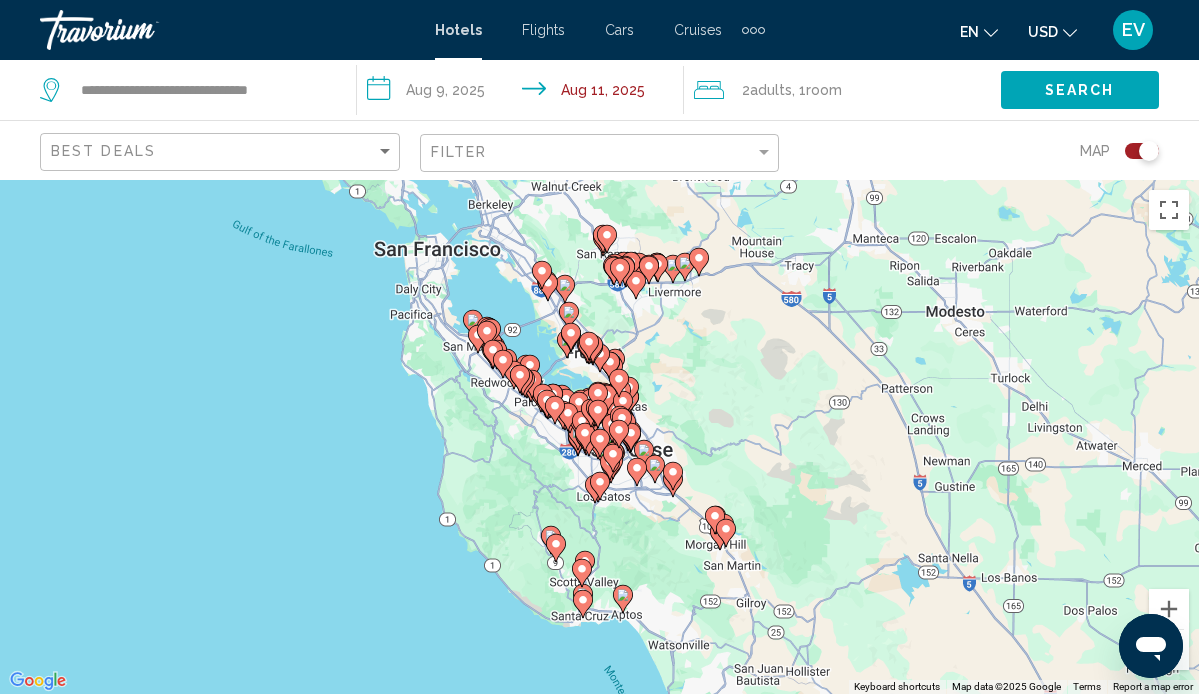 click on "To activate drag with keyboard, press Alt + Enter. Once in keyboard drag state, use the arrow keys to move the marker. To complete the drag, press the Enter key. To cancel, press Escape." at bounding box center (599, 437) 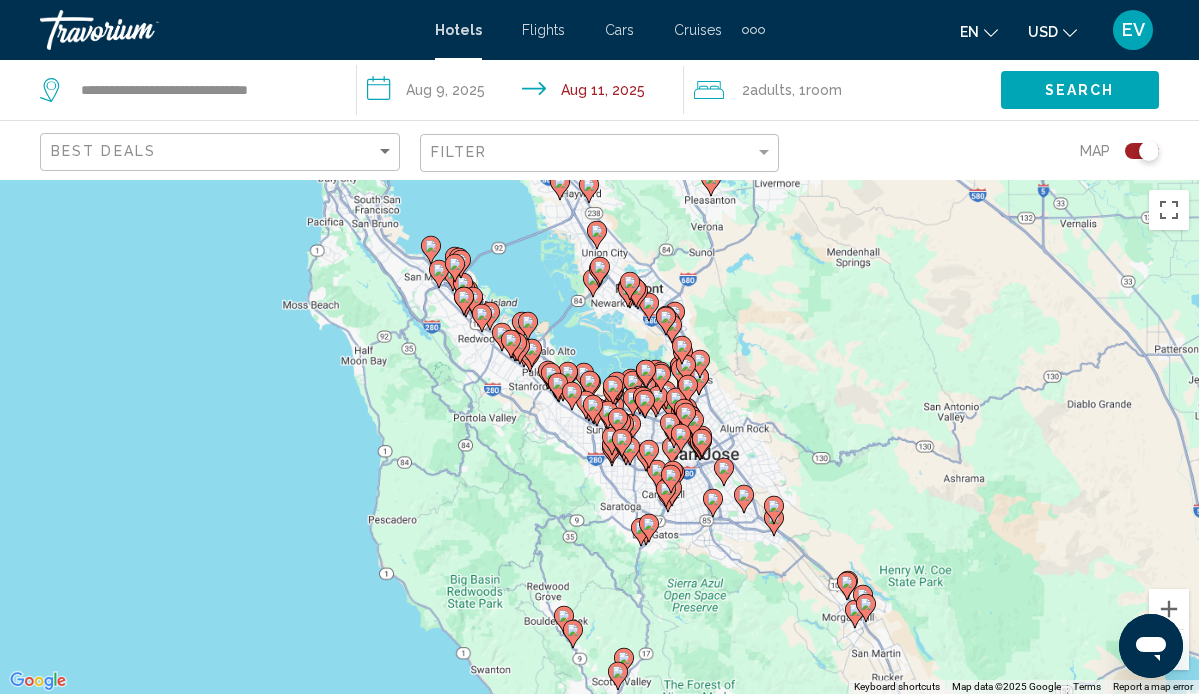 click on "To activate drag with keyboard, press Alt + Enter. Once in keyboard drag state, use the arrow keys to move the marker. To complete the drag, press the Enter key. To cancel, press Escape." at bounding box center [599, 437] 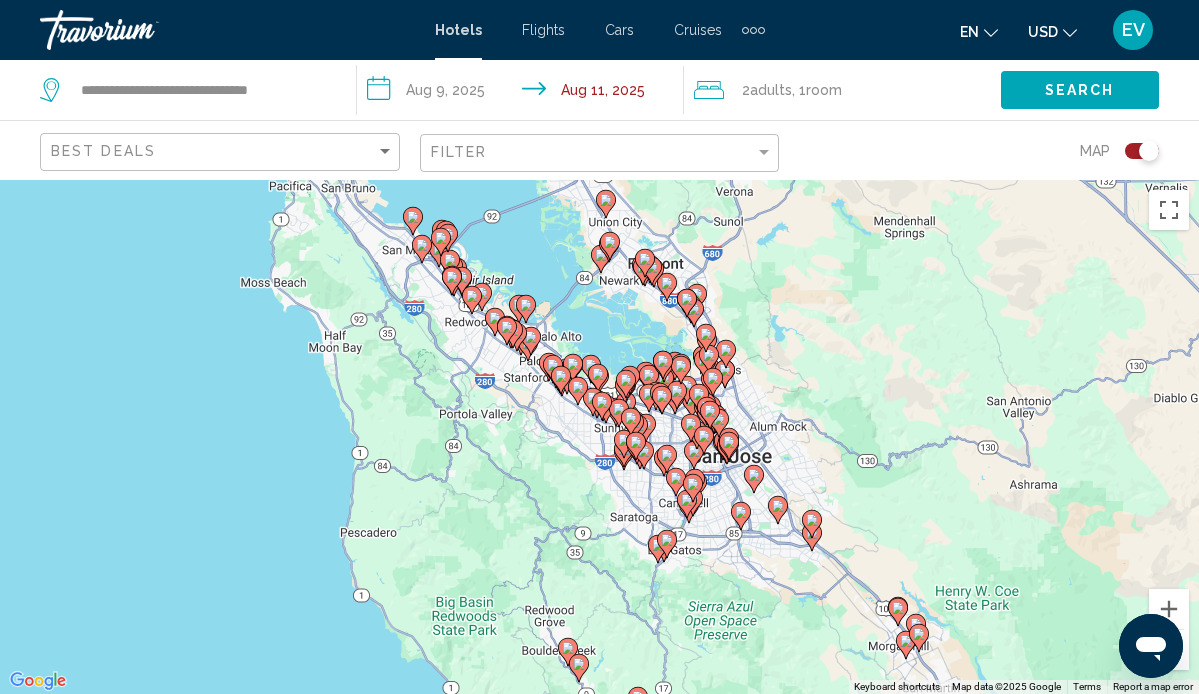click on "To activate drag with keyboard, press Alt + Enter. Once in keyboard drag state, use the arrow keys to move the marker. To complete the drag, press the Enter key. To cancel, press Escape." at bounding box center [599, 437] 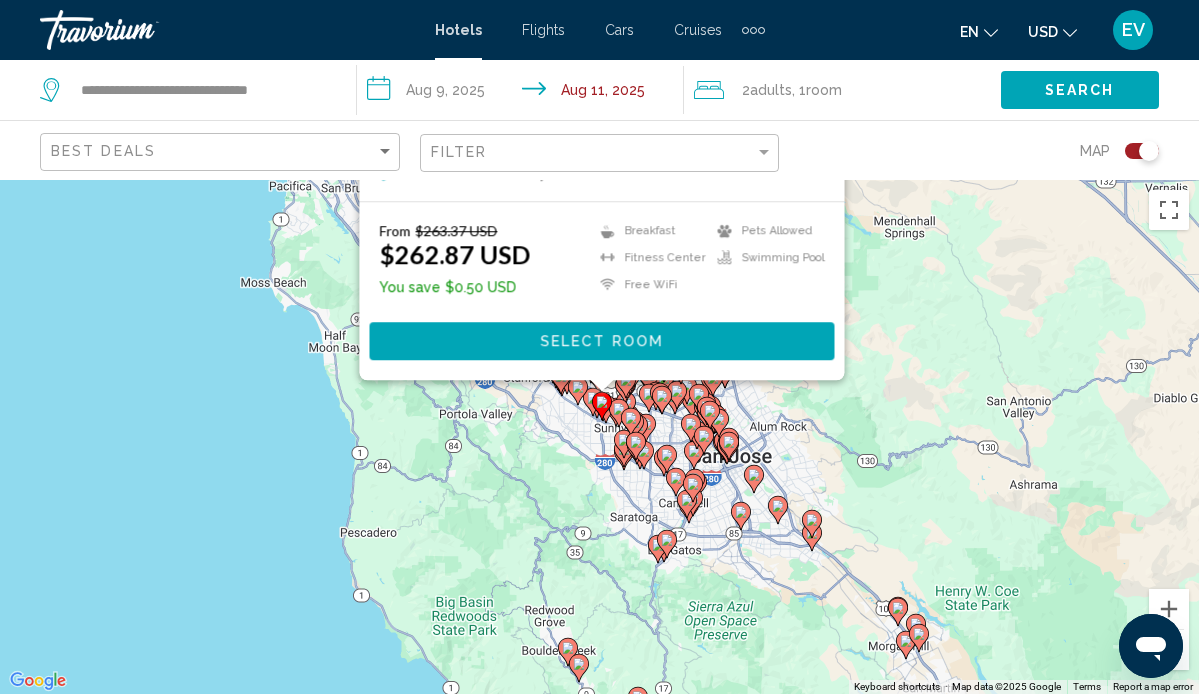 click on "To activate drag with keyboard, press Alt + Enter. Once in keyboard drag state, use the arrow keys to move the marker. To complete the drag, press the Enter key. To cancel, press Escape. Aloft Mountain View
Hotel
[NUMBER] [STREET], Mountain View [DISTANCE]  from San Jose city center from hotel [RATING] From $[PRICE] USD $[PRICE] USD  You save  $[PRICE] USD
Breakfast
Fitness Center
Free WiFi
Pets Allowed
Swimming Pool  [RATING] Select Room" at bounding box center [1199, 437] 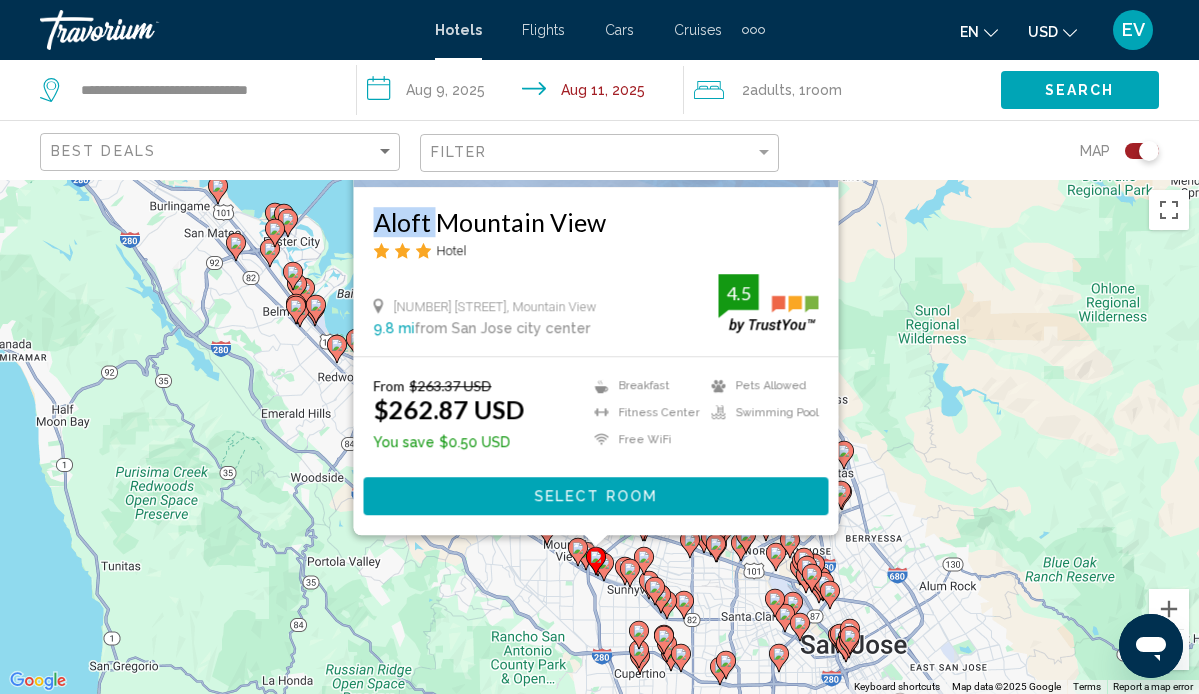 click on "To activate drag with keyboard, press Alt + Enter. Once in keyboard drag state, use the arrow keys to move the marker. To complete the drag, press the Enter key. To cancel, press Escape. Aloft Mountain View
Hotel
[NUMBER] [STREET], Mountain View [DISTANCE]  from San Jose city center from hotel [RATING] From $[PRICE] USD $[PRICE] USD  You save  $[PRICE] USD
Breakfast
Fitness Center
Free WiFi
Pets Allowed
Swimming Pool  [RATING] Select Room" at bounding box center [599, 437] 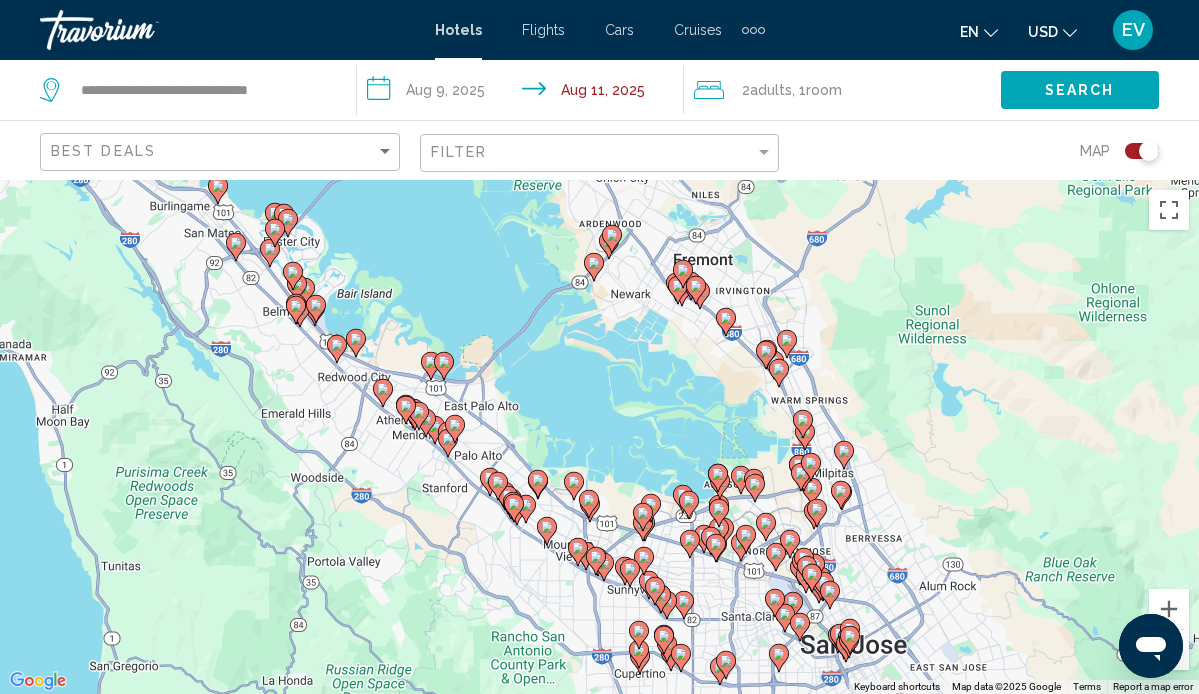 click on "To activate drag with keyboard, press Alt + Enter. Once in keyboard drag state, use the arrow keys to move the marker. To complete the drag, press the Enter key. To cancel, press Escape." at bounding box center [599, 437] 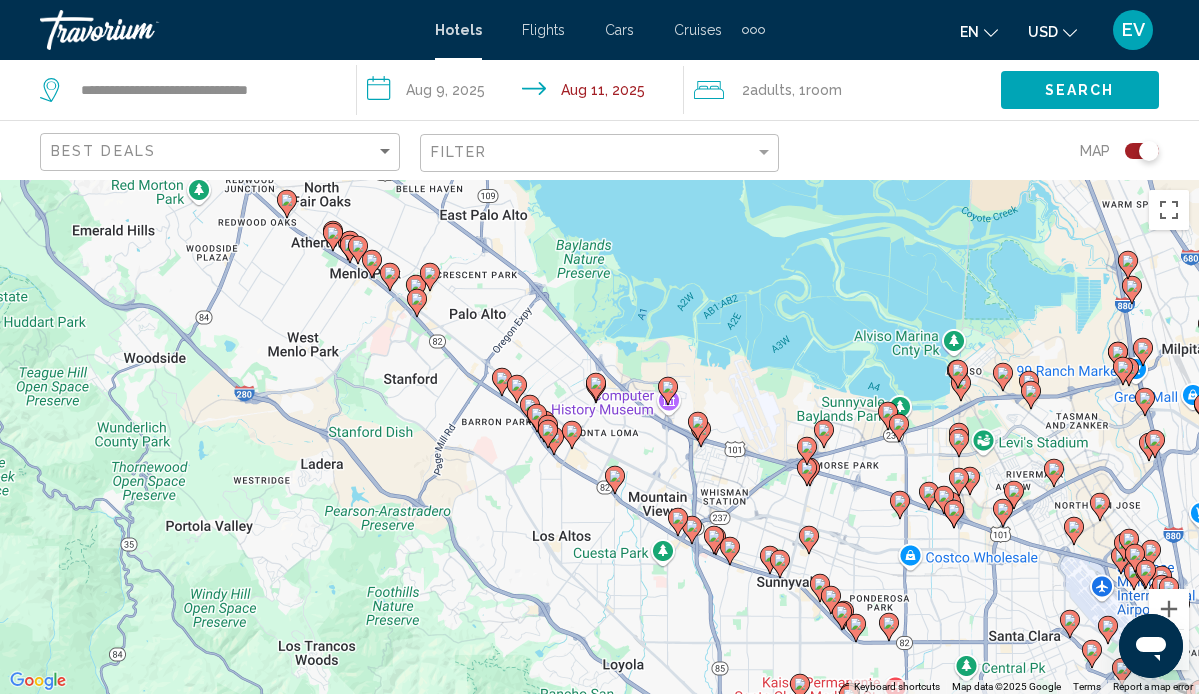 click 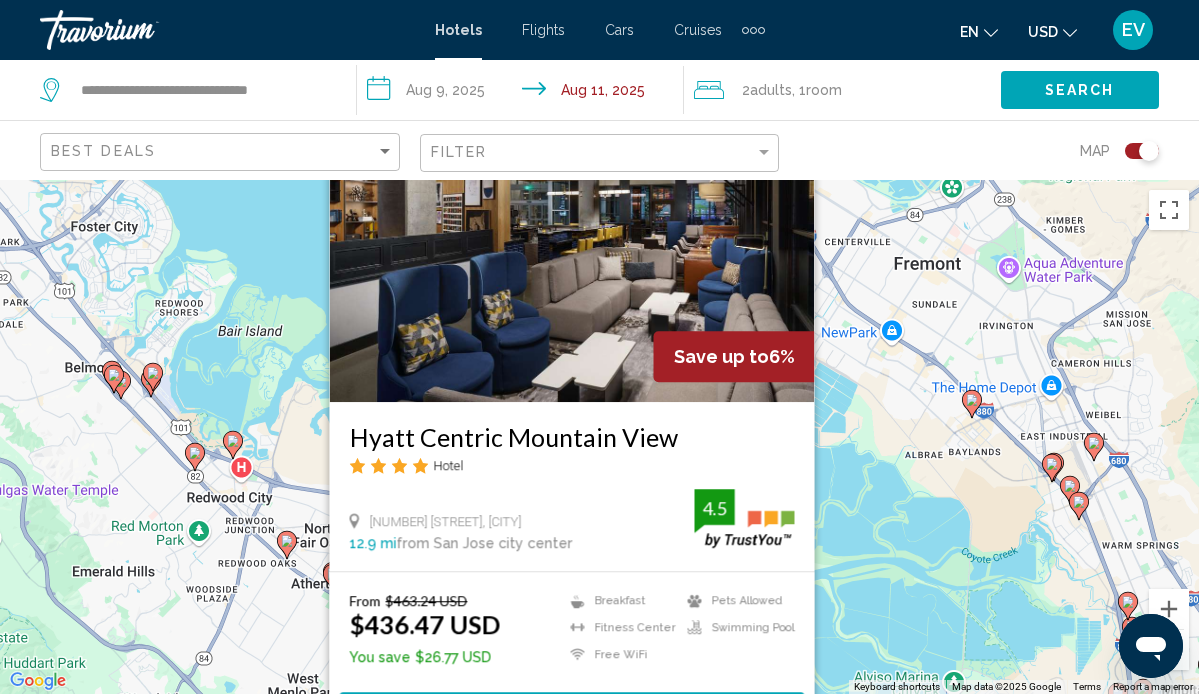 click on "To activate drag with keyboard, press Alt + Enter. Once in keyboard drag state, use the arrow keys to move the marker. To complete the drag, press the Enter key. To cancel, press Escape. Save up to  6%   Hyatt Centric Mountain View
Hotel
[NUMBER] [STREET], Mountain View [DISTANCE]  from San Jose city center from hotel [RATING] From $[PRICE] USD $[PRICE] USD  You save  $[PRICE] USD
Breakfast
Fitness Center
Free WiFi
Pets Allowed
Swimming Pool  [RATING] Select Room" at bounding box center (599, 437) 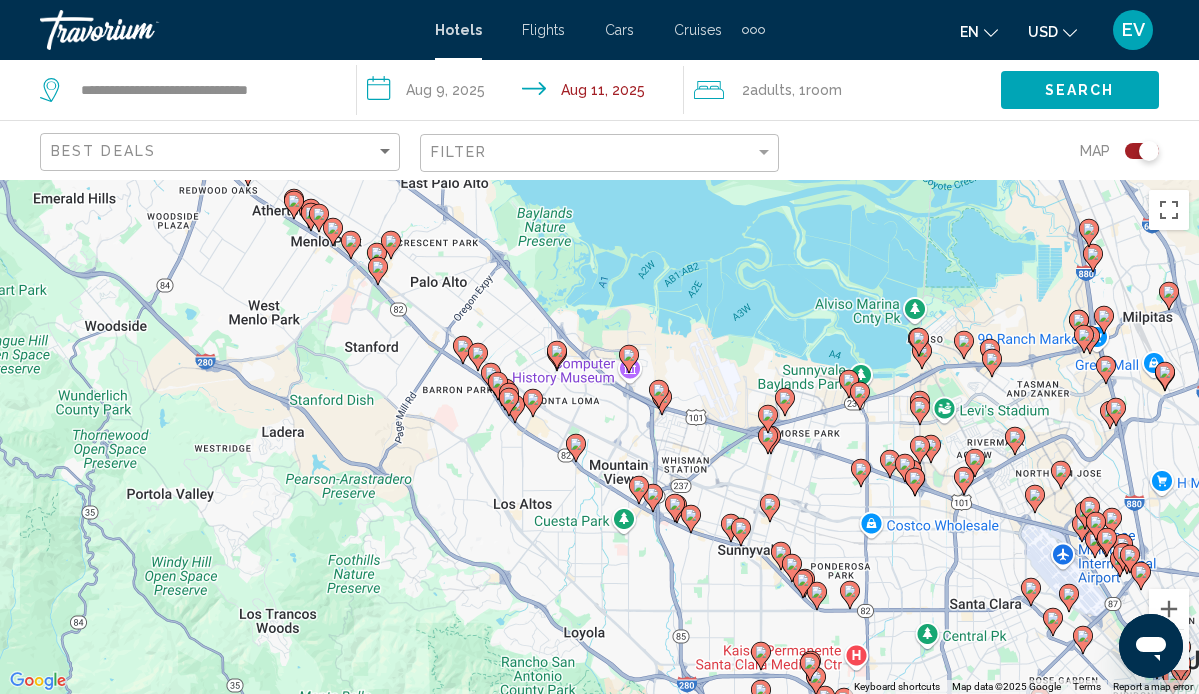 drag, startPoint x: 370, startPoint y: 629, endPoint x: 329, endPoint y: 220, distance: 411.04987 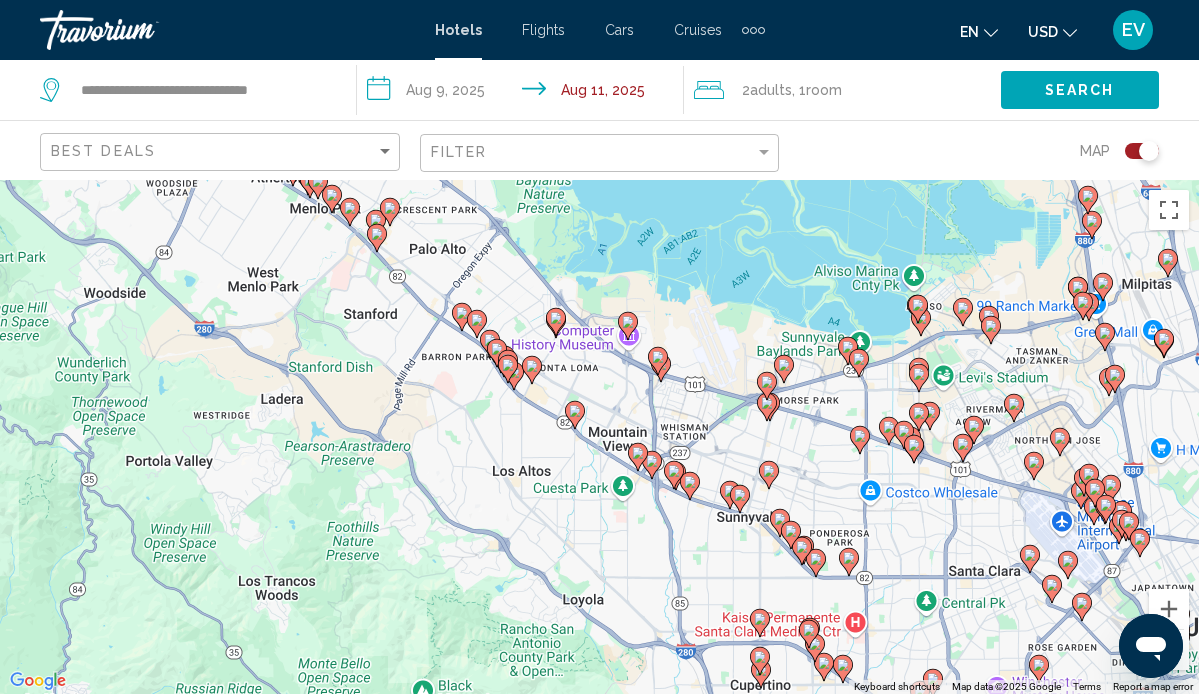 click on "To activate drag with keyboard, press Alt + Enter. Once in keyboard drag state, use the arrow keys to move the marker. To complete the drag, press the Enter key. To cancel, press Escape." at bounding box center (599, 437) 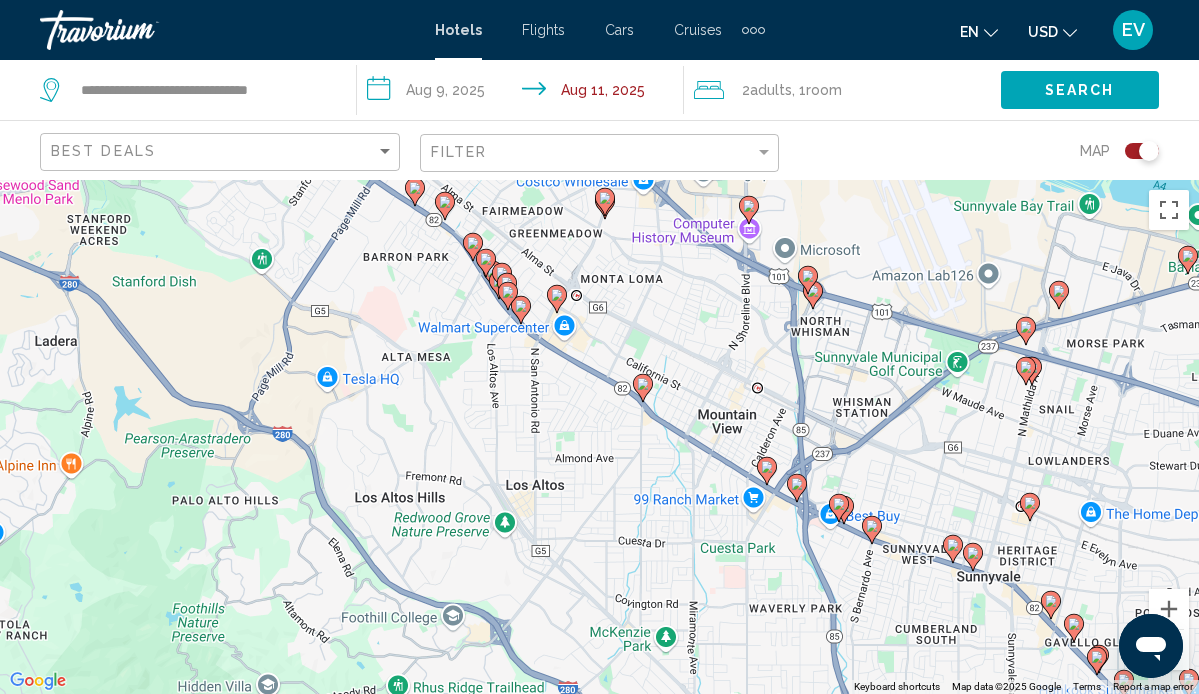 click on "To activate drag with keyboard, press Alt + Enter. Once in keyboard drag state, use the arrow keys to move the marker. To complete the drag, press the Enter key. To cancel, press Escape." at bounding box center (599, 437) 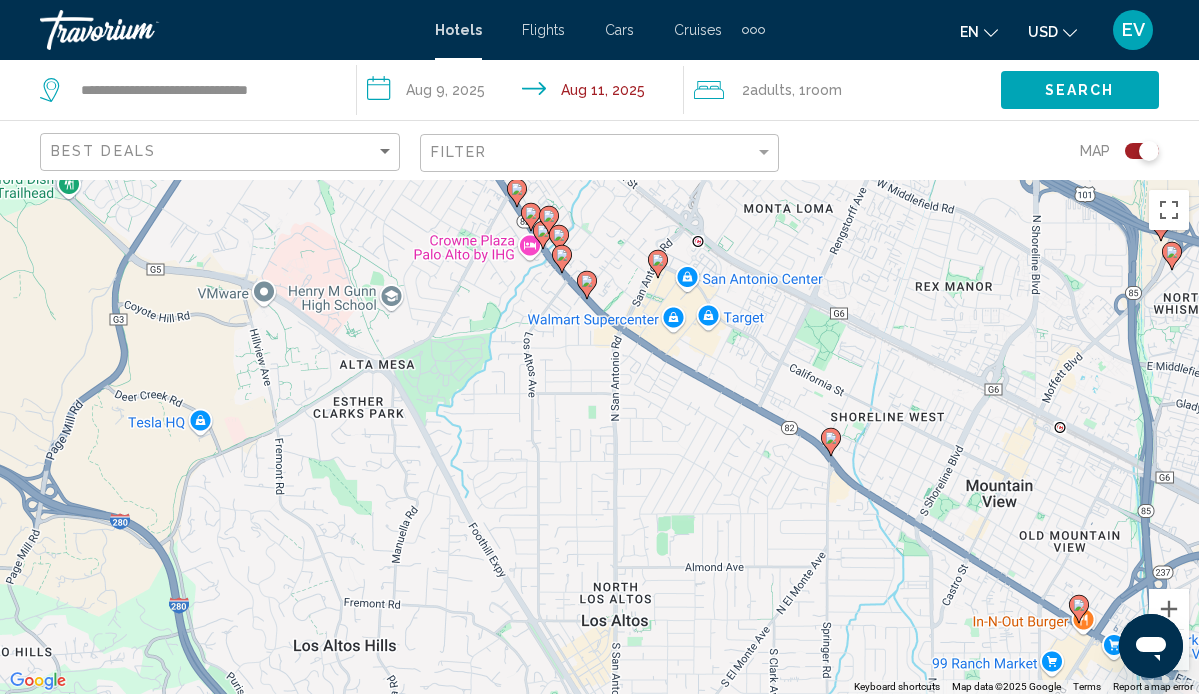 click 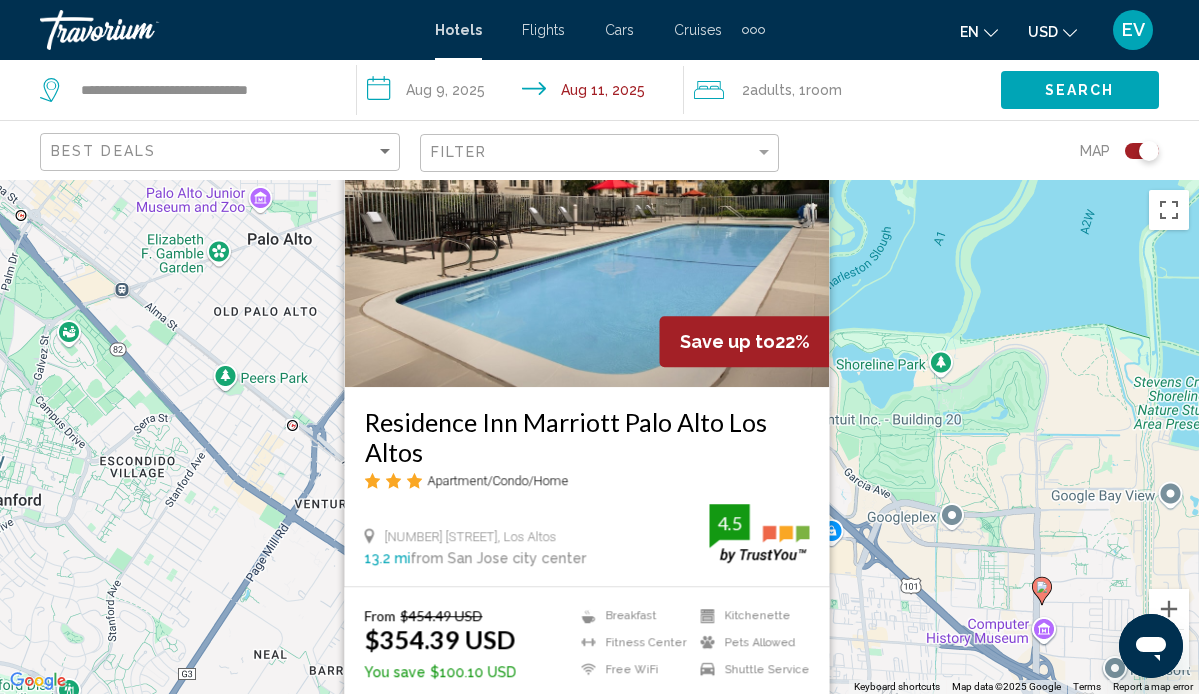 click on "To activate drag with keyboard, press Alt + Enter. Once in keyboard drag state, use the arrow keys to move the marker. To complete the drag, press the Enter key. To cancel, press Escape. Save up to  22%   Residence Inn Marriott Palo Alto Los Altos
Apartment/Condo/Home
[NUMBER] [STREET], Los Altos [DISTANCE]  from San Jose city center from hotel [RATING] From $[PRICE] USD $[PRICE] USD  You save  $[PRICE] USD
Breakfast
Fitness Center
Free WiFi
Kitchenette
Pets Allowed
Shuttle Service  [RATING] Select Room" at bounding box center (599, 437) 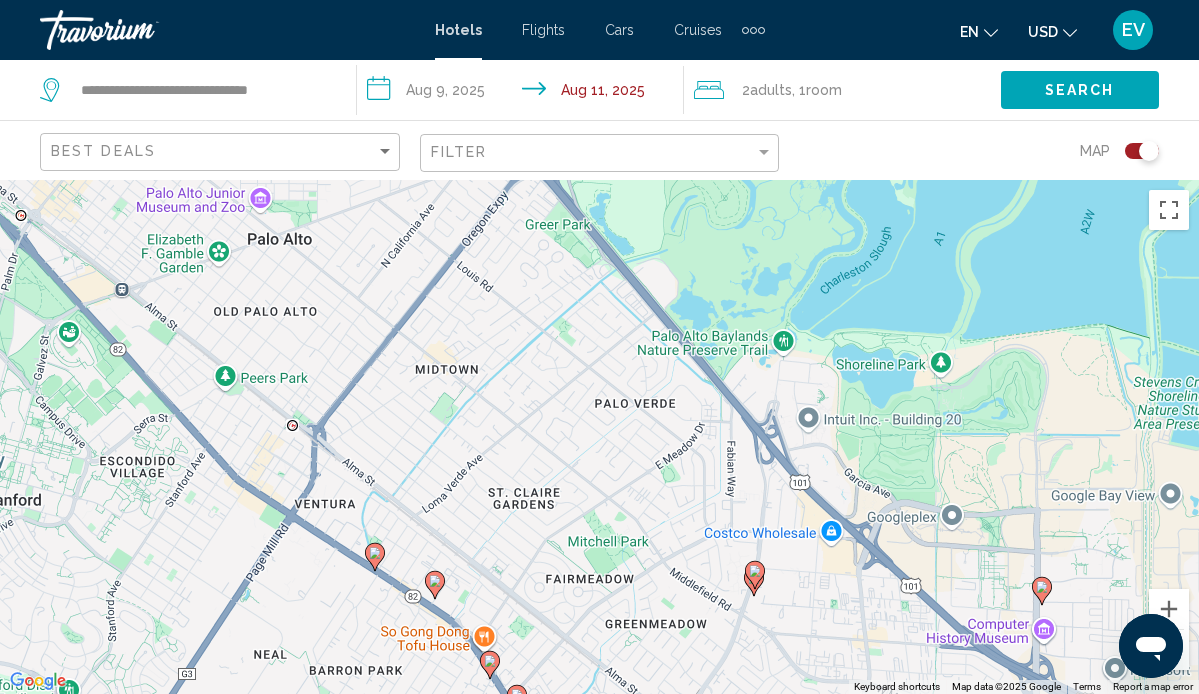 click on "To activate drag with keyboard, press Alt + Enter. Once in keyboard drag state, use the arrow keys to move the marker. To complete the drag, press the Enter key. To cancel, press Escape." at bounding box center [599, 437] 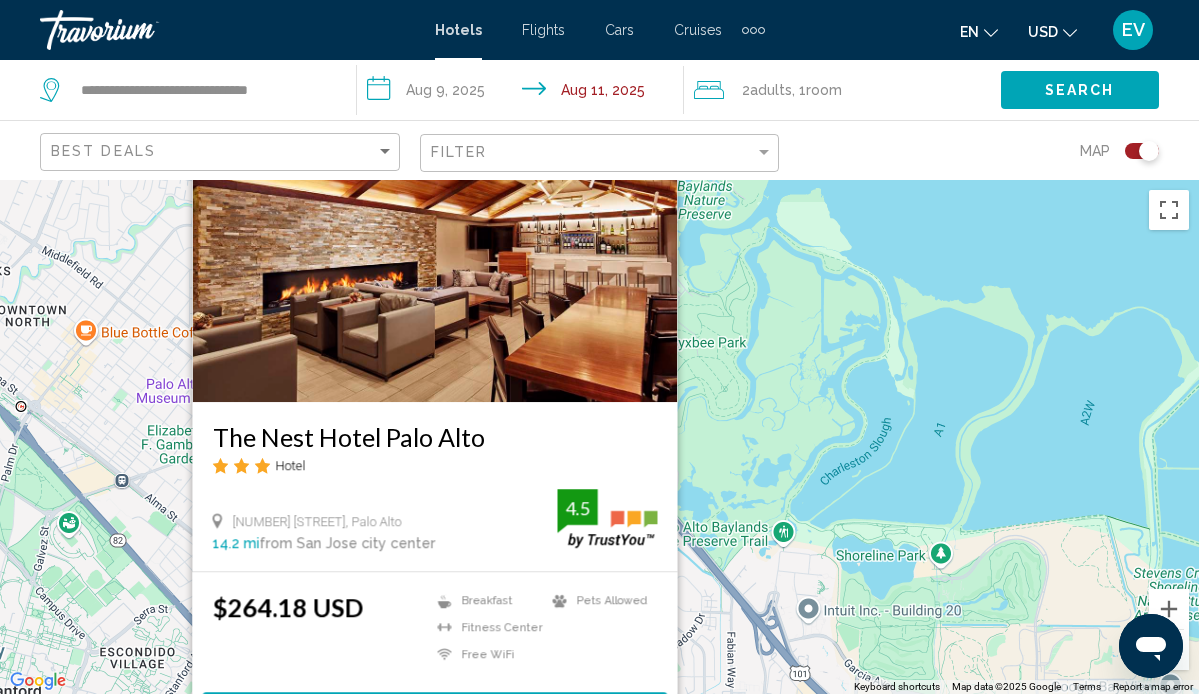 click on "The Nest Hotel Palo Alto" at bounding box center [434, 437] 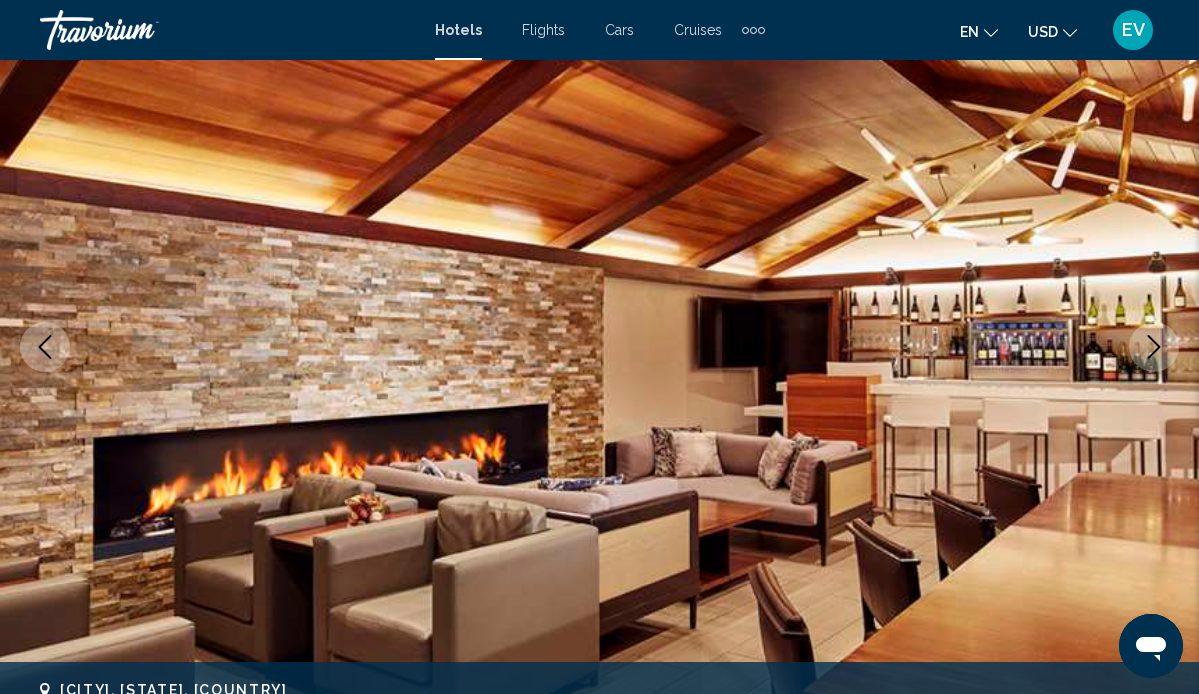 click 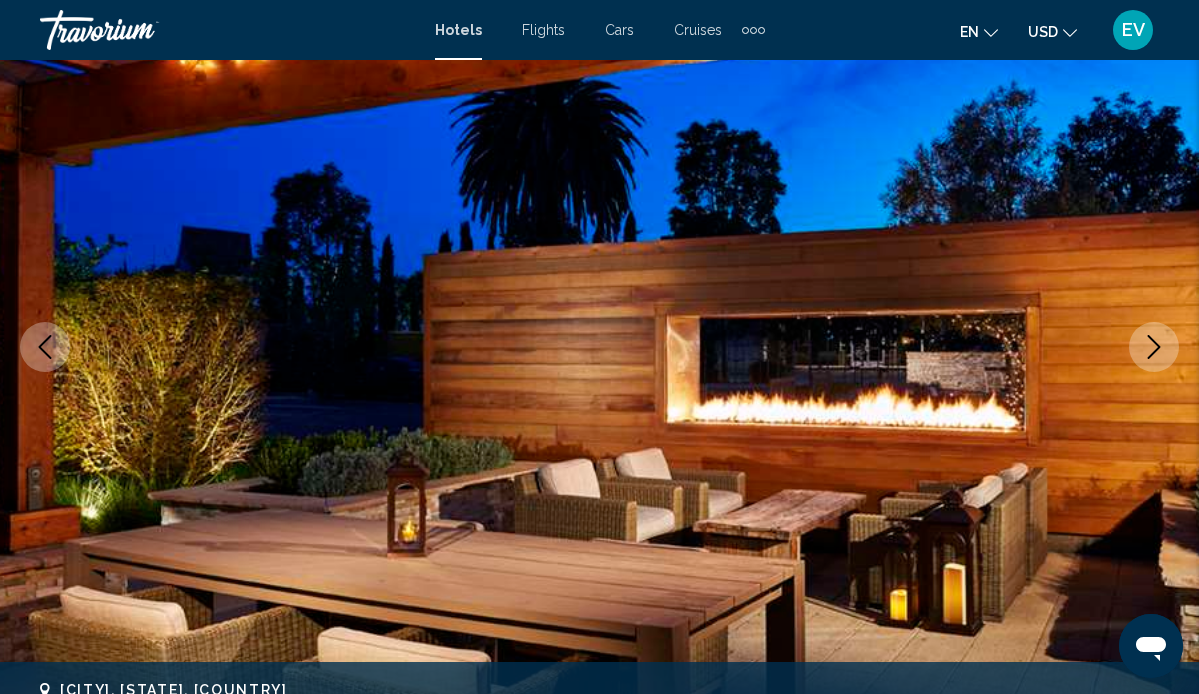 click 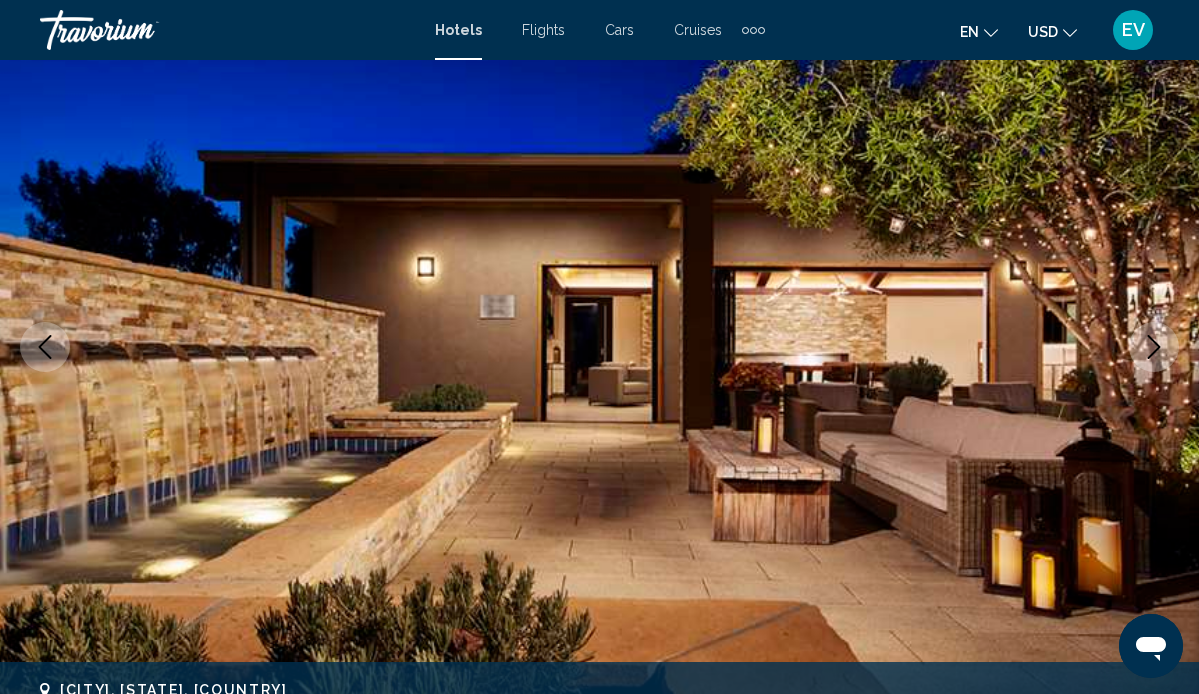 click 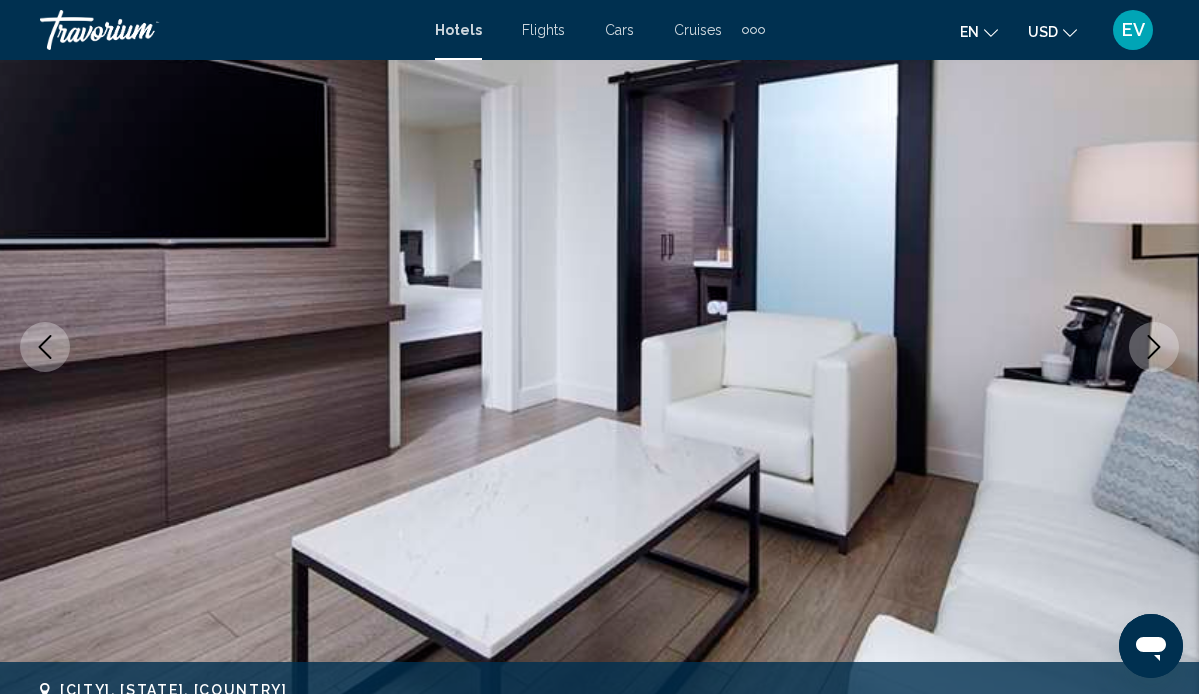 click 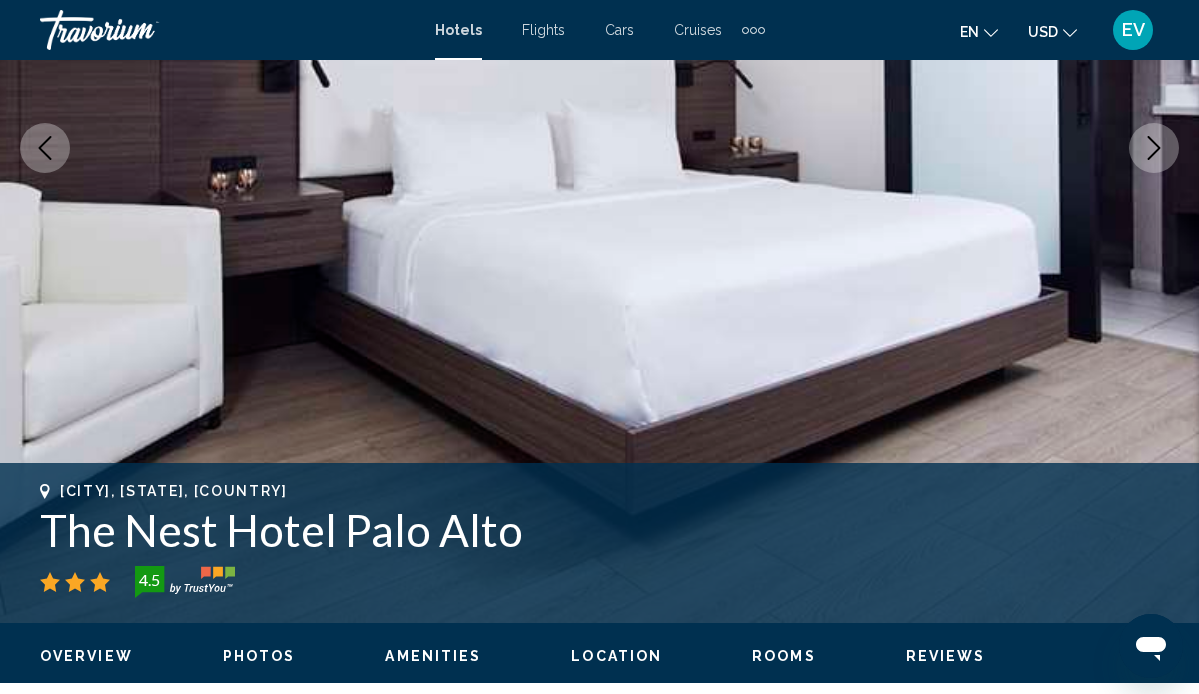 scroll, scrollTop: 382, scrollLeft: 0, axis: vertical 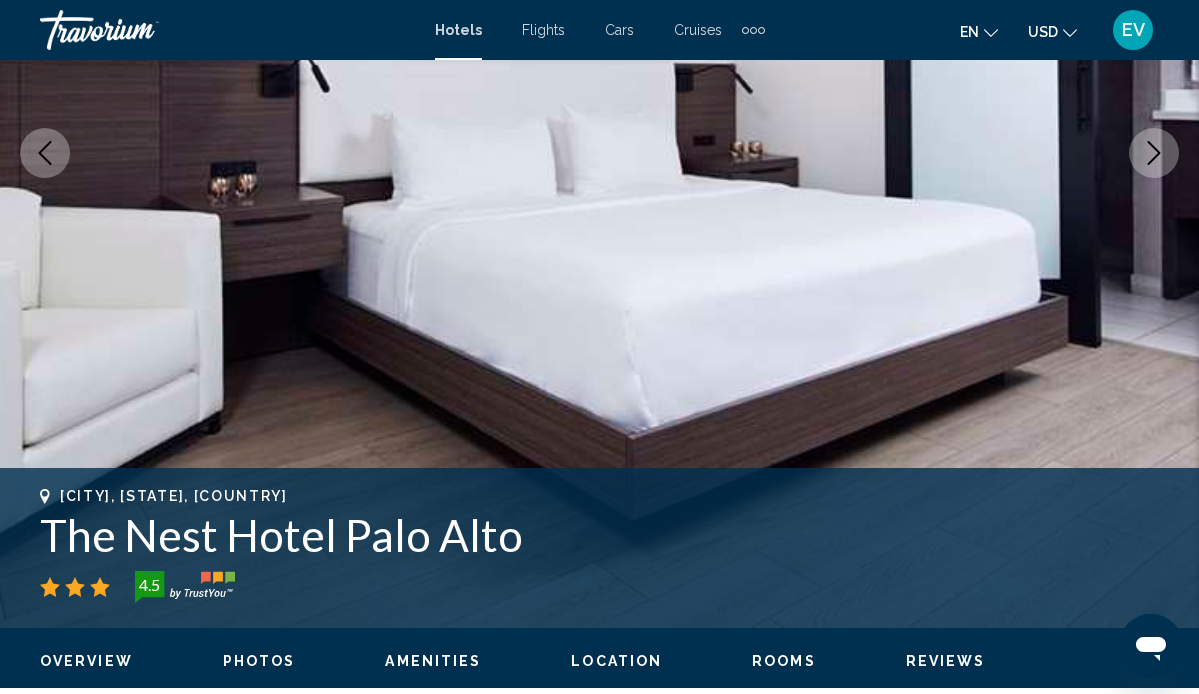 click at bounding box center [1154, 153] 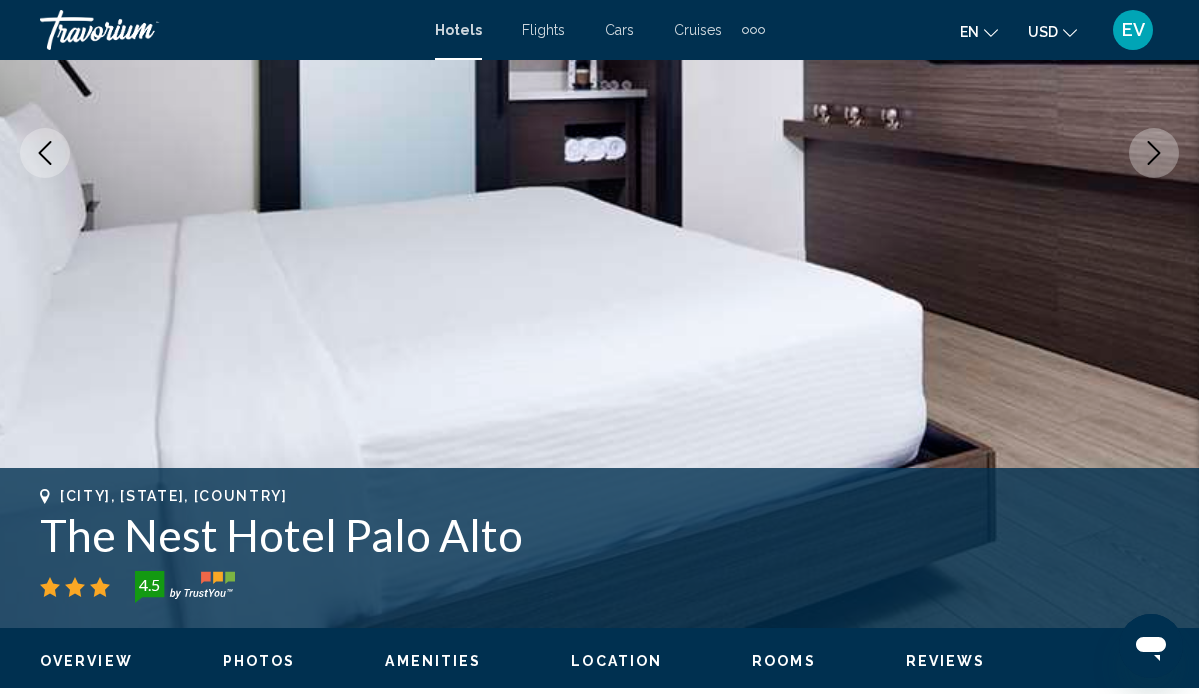 click at bounding box center (1154, 153) 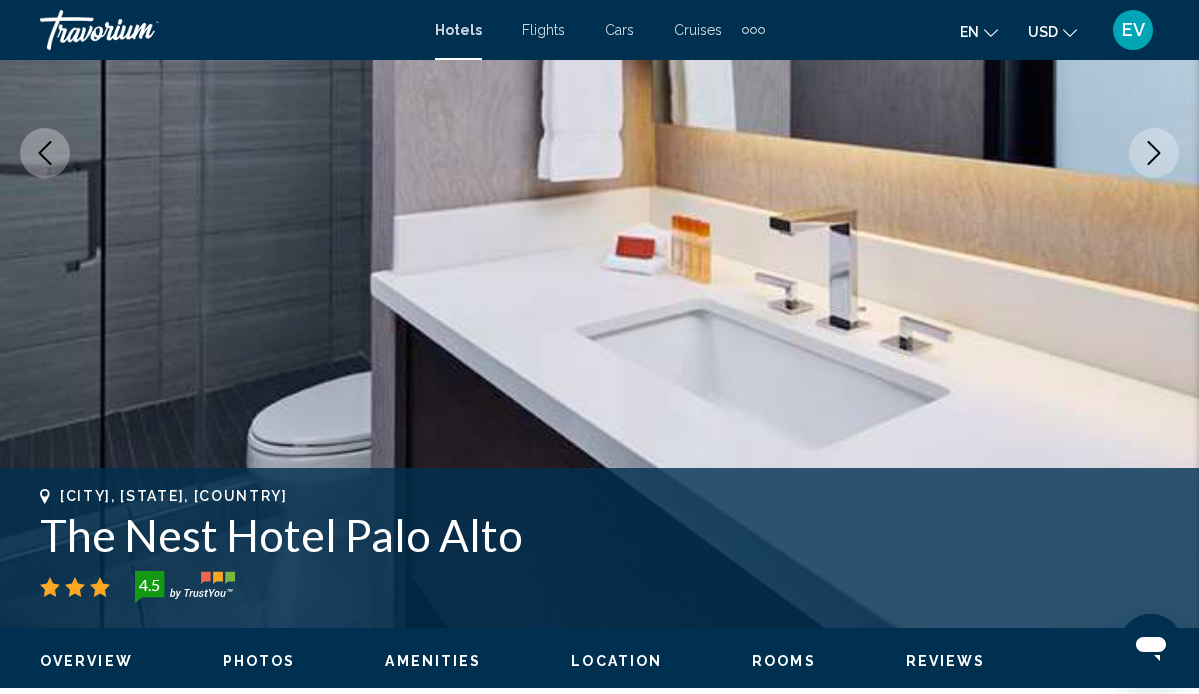 click at bounding box center (1154, 153) 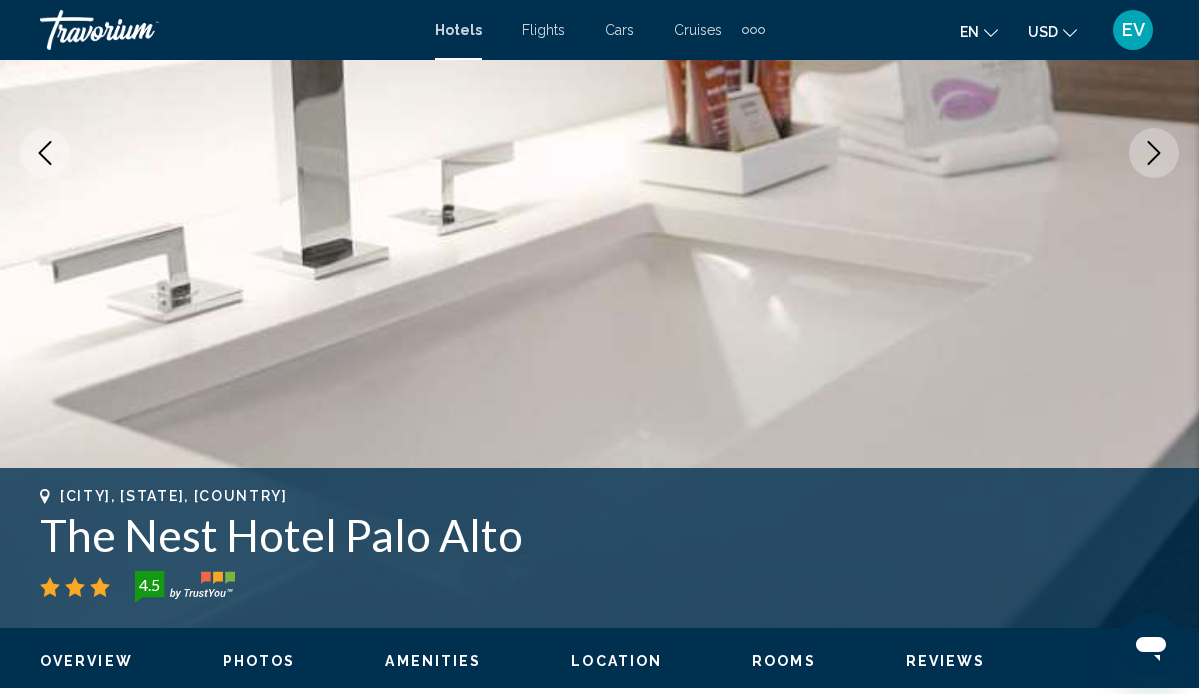 click at bounding box center [1154, 153] 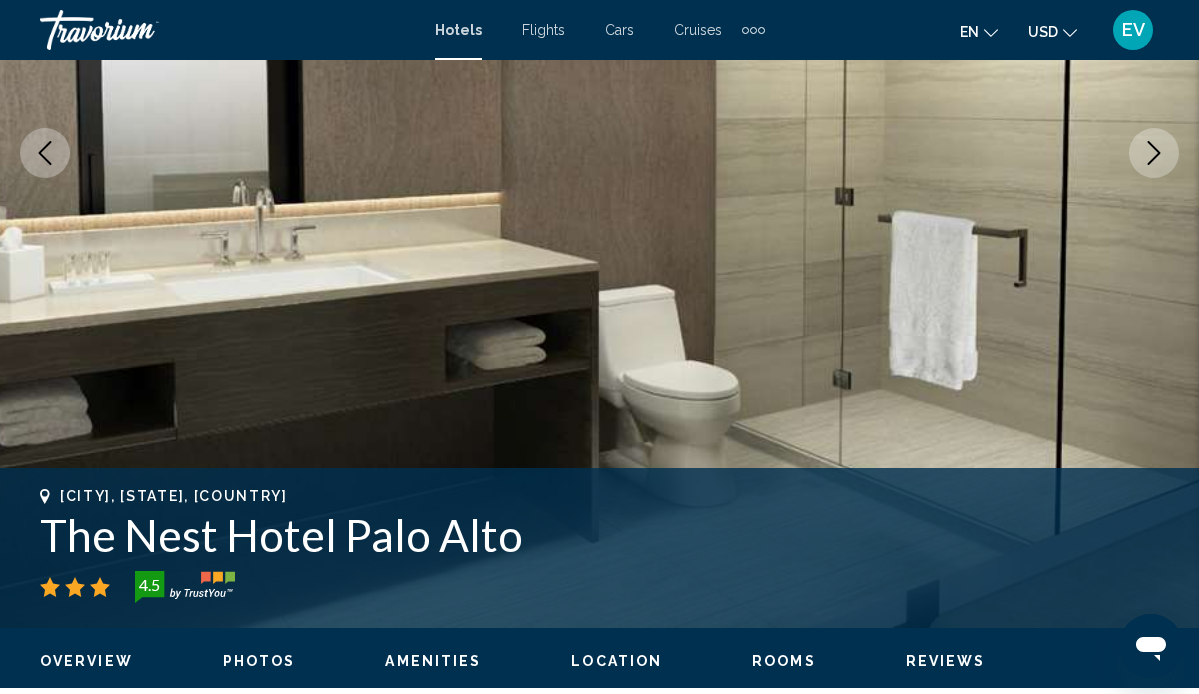 click at bounding box center [1154, 153] 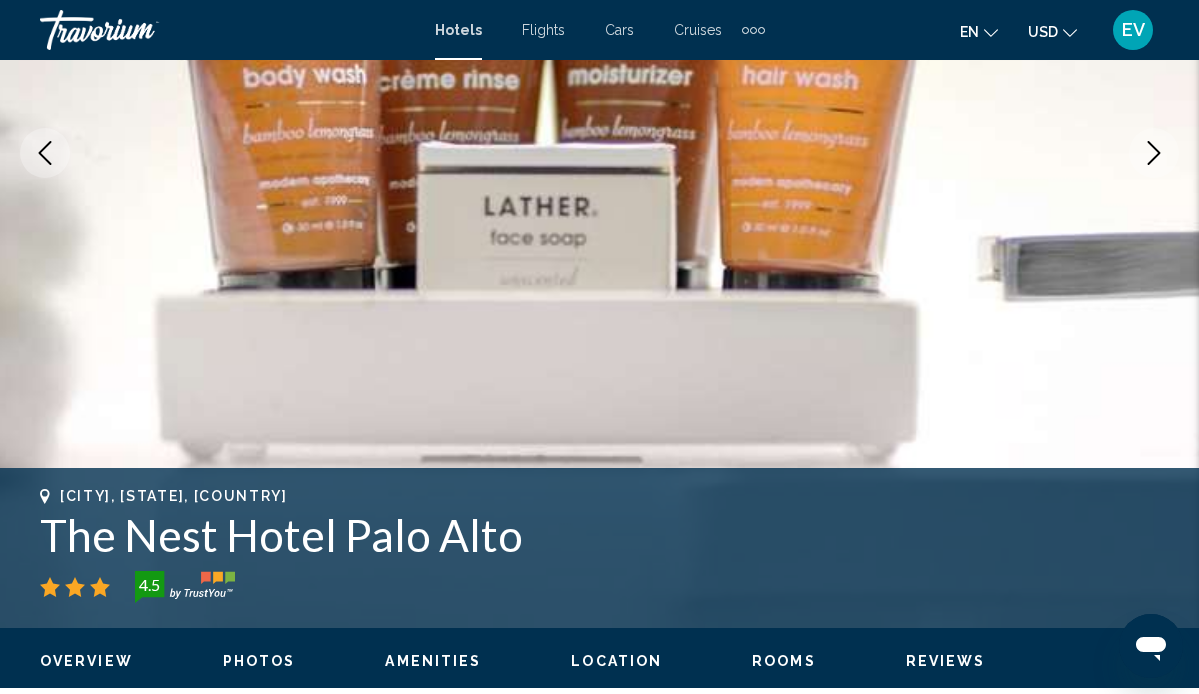 click at bounding box center [1154, 153] 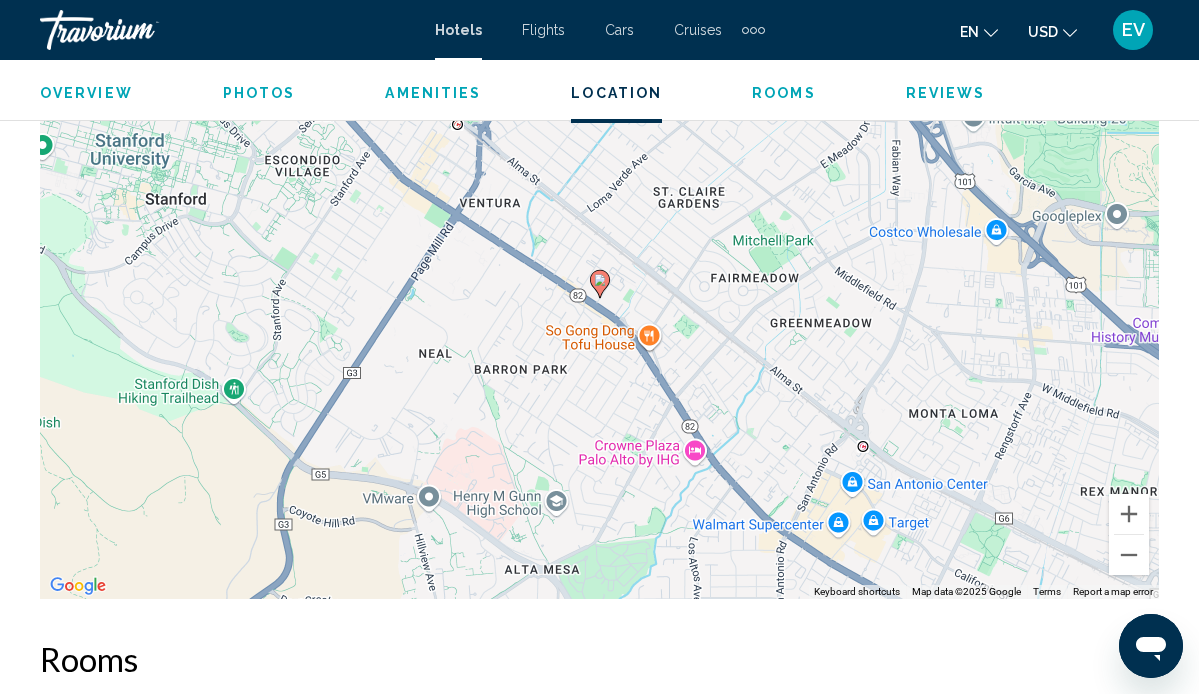 scroll, scrollTop: 2350, scrollLeft: 0, axis: vertical 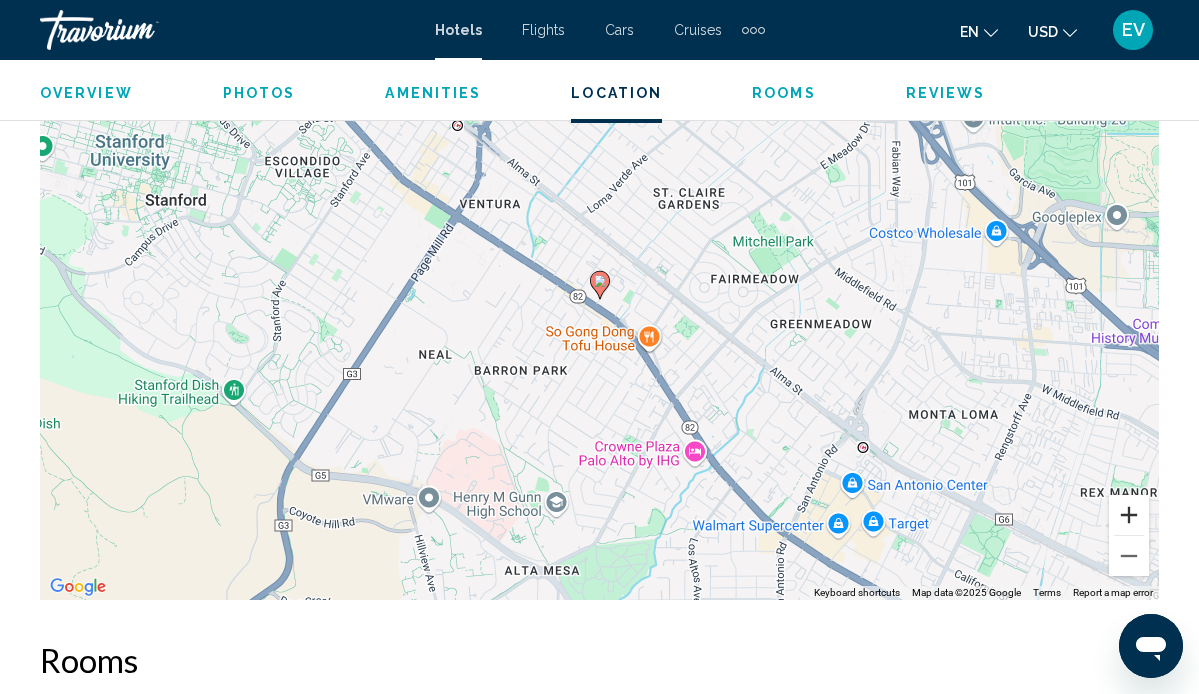 click at bounding box center [1129, 515] 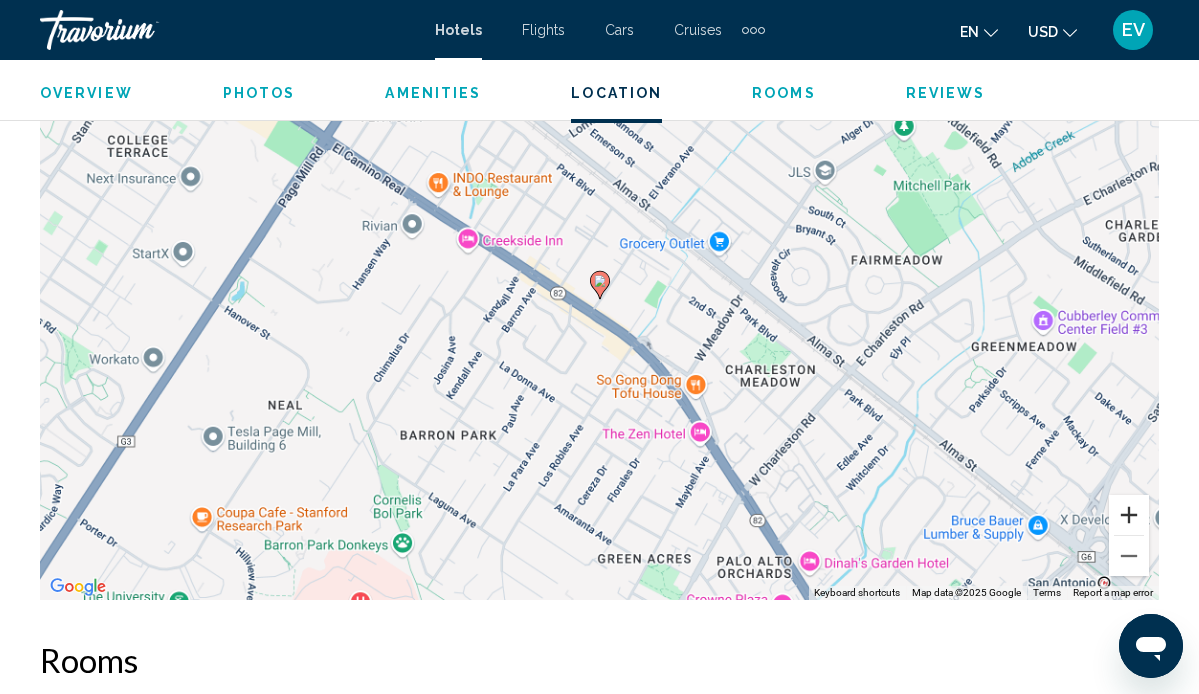 click at bounding box center (1129, 515) 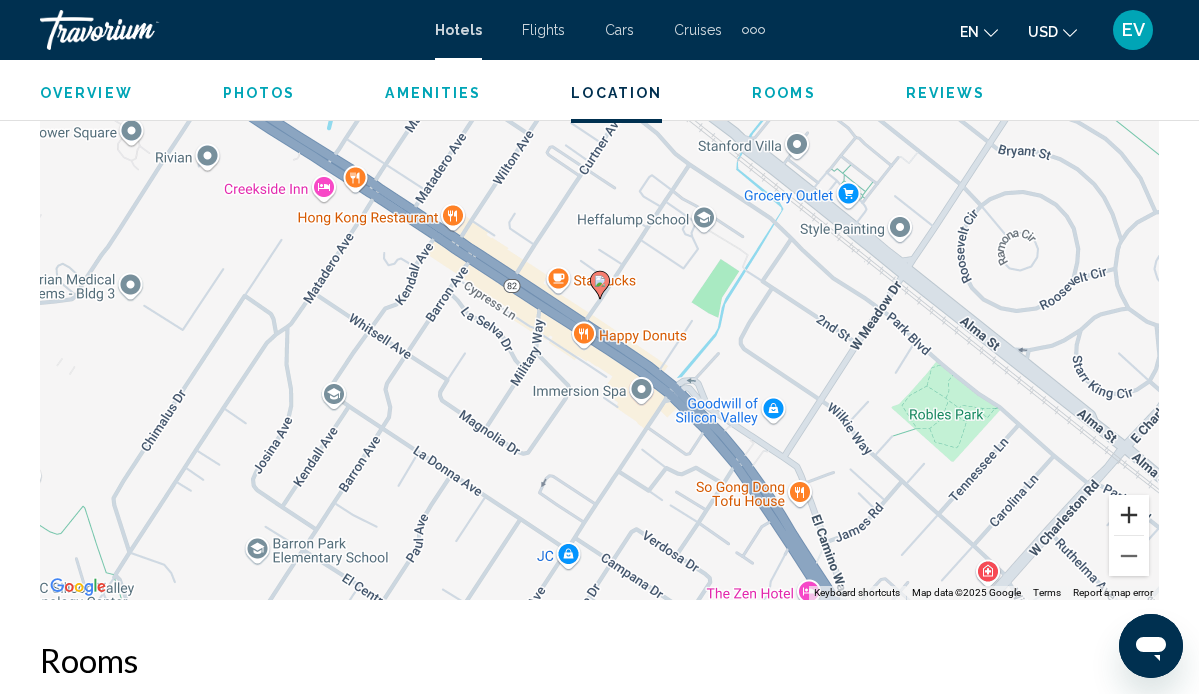 click at bounding box center [1129, 515] 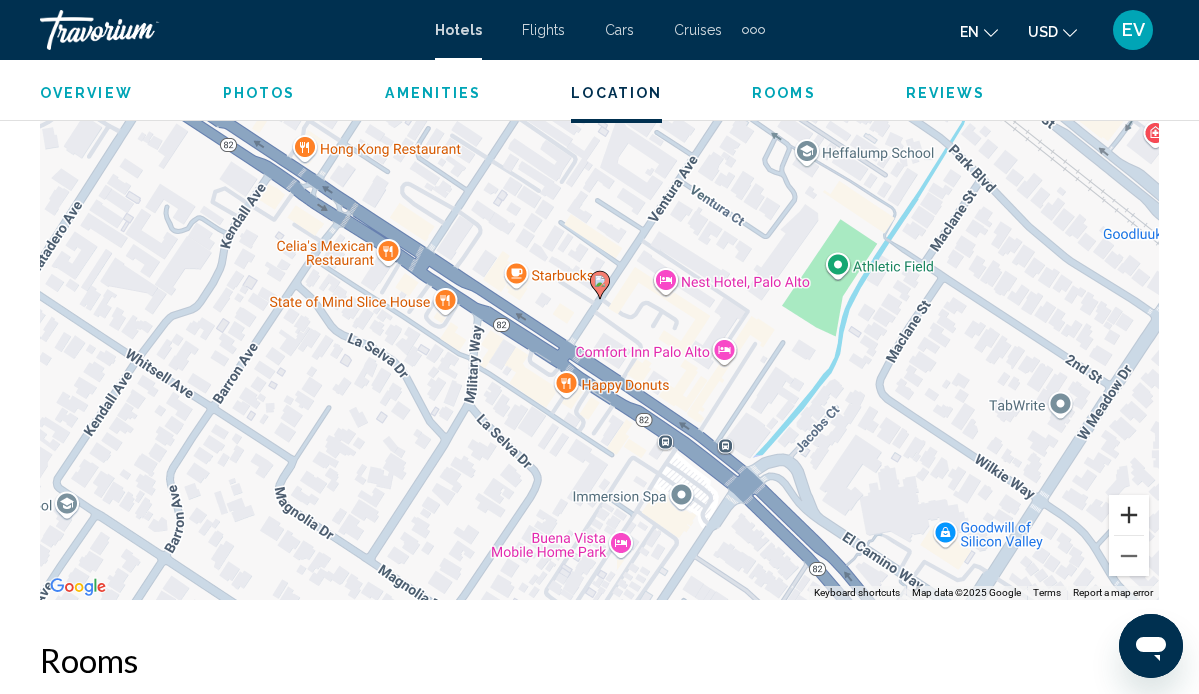 click at bounding box center (1129, 515) 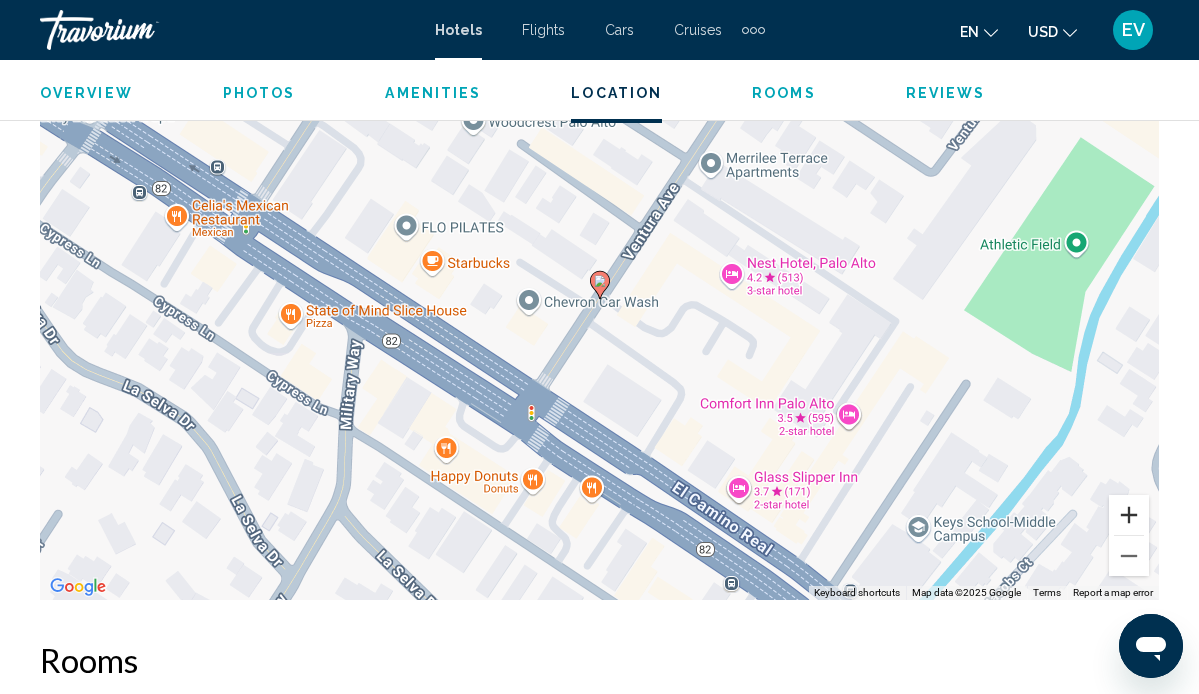 click at bounding box center (1129, 515) 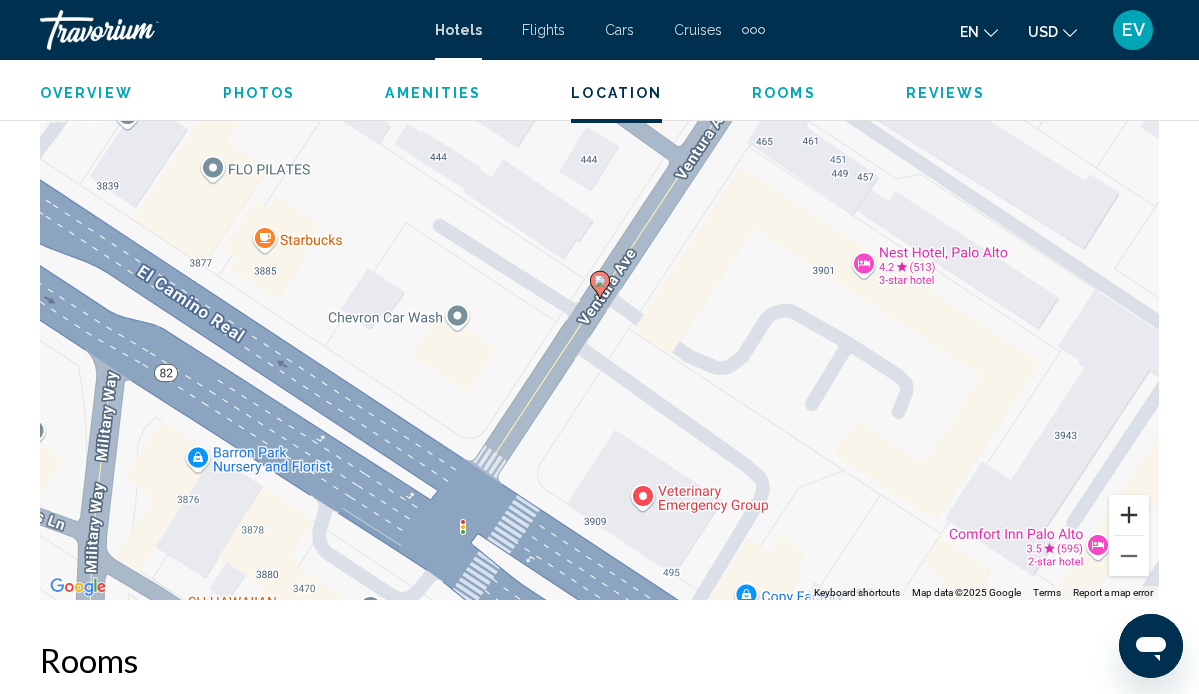 click at bounding box center (1129, 515) 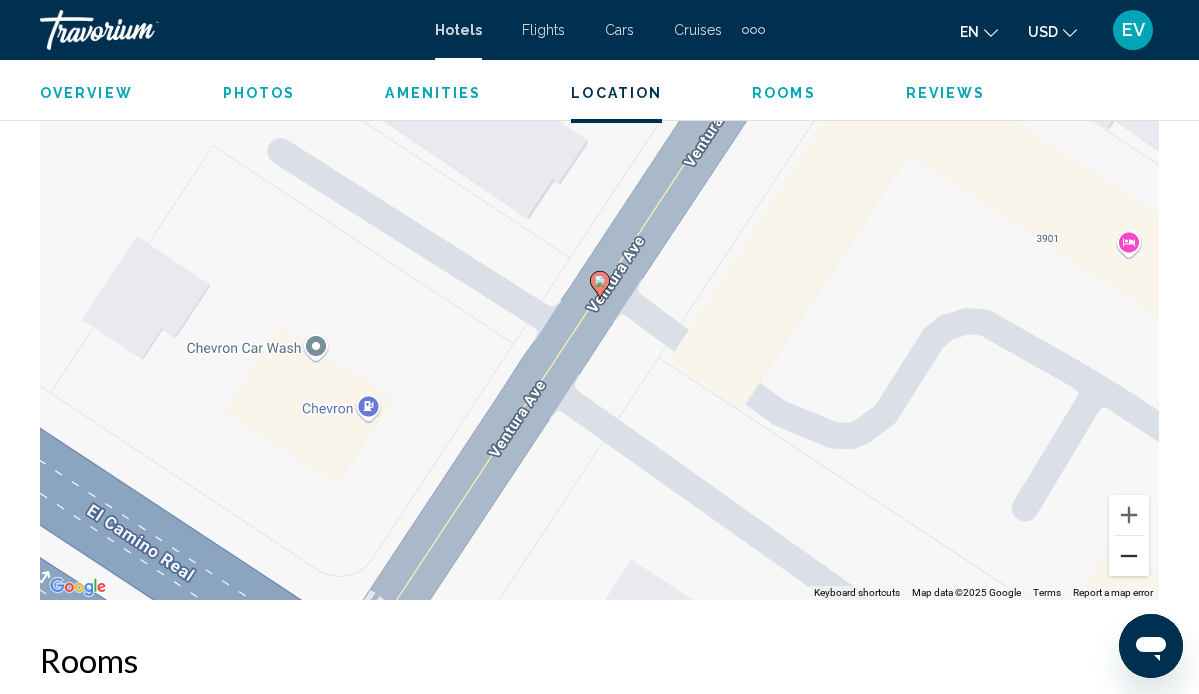 click at bounding box center (1129, 556) 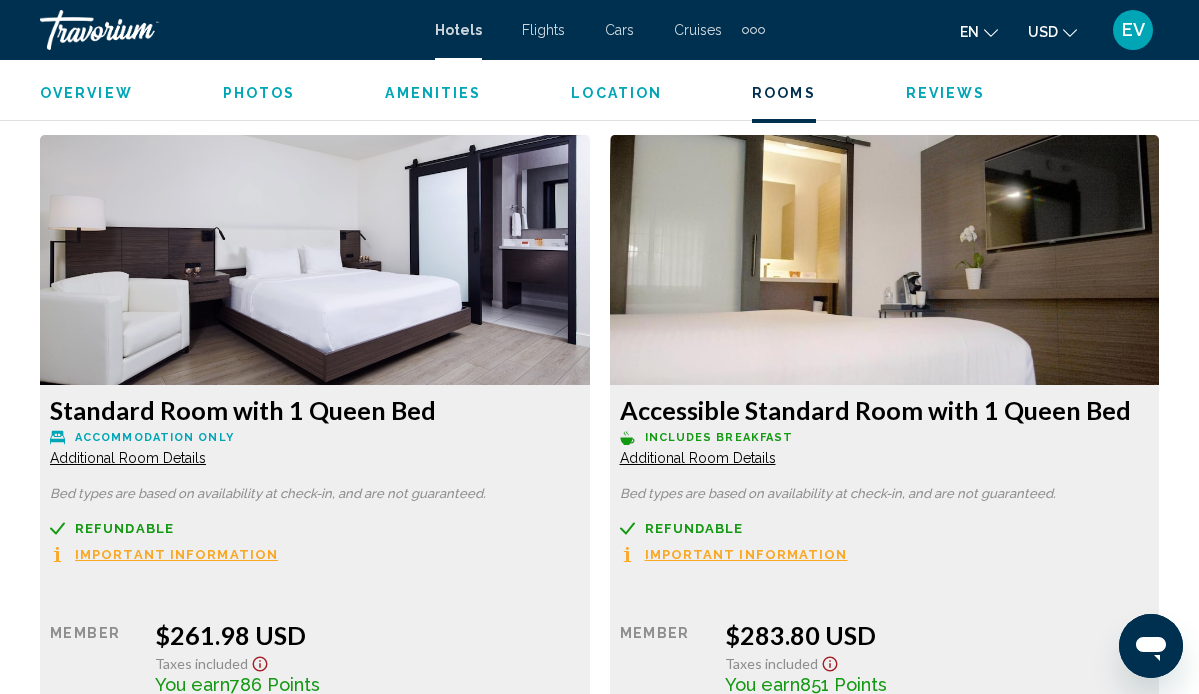 scroll, scrollTop: 3042, scrollLeft: 0, axis: vertical 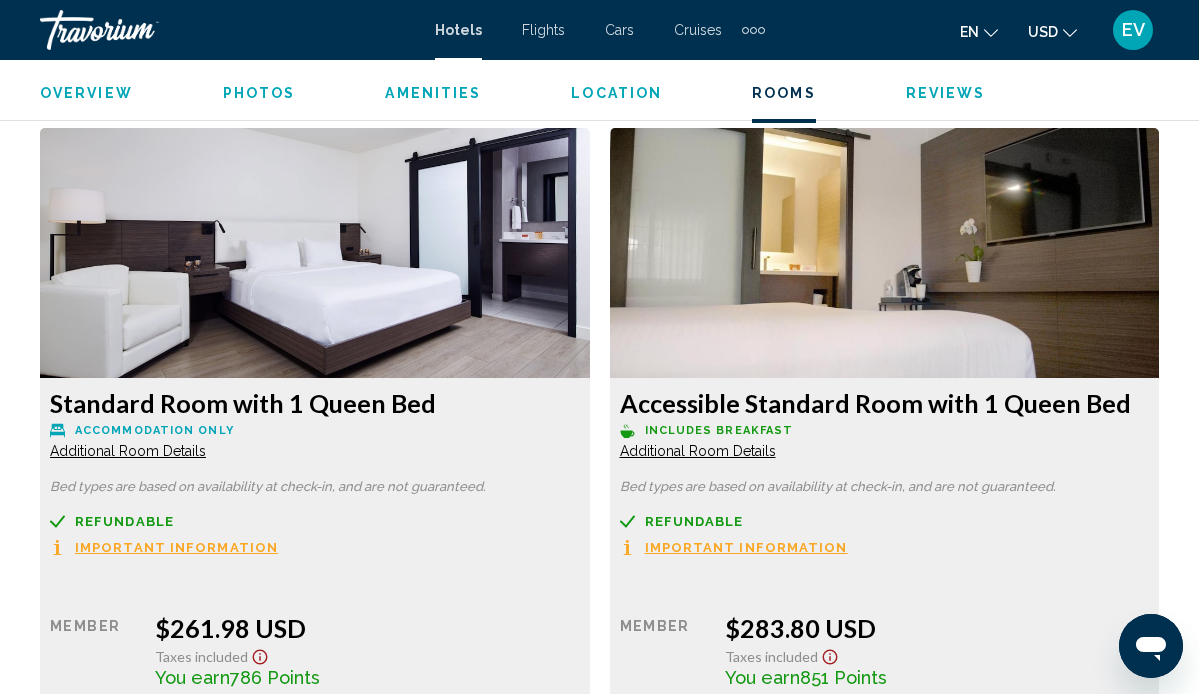 click on "Additional Room Details" at bounding box center (128, 451) 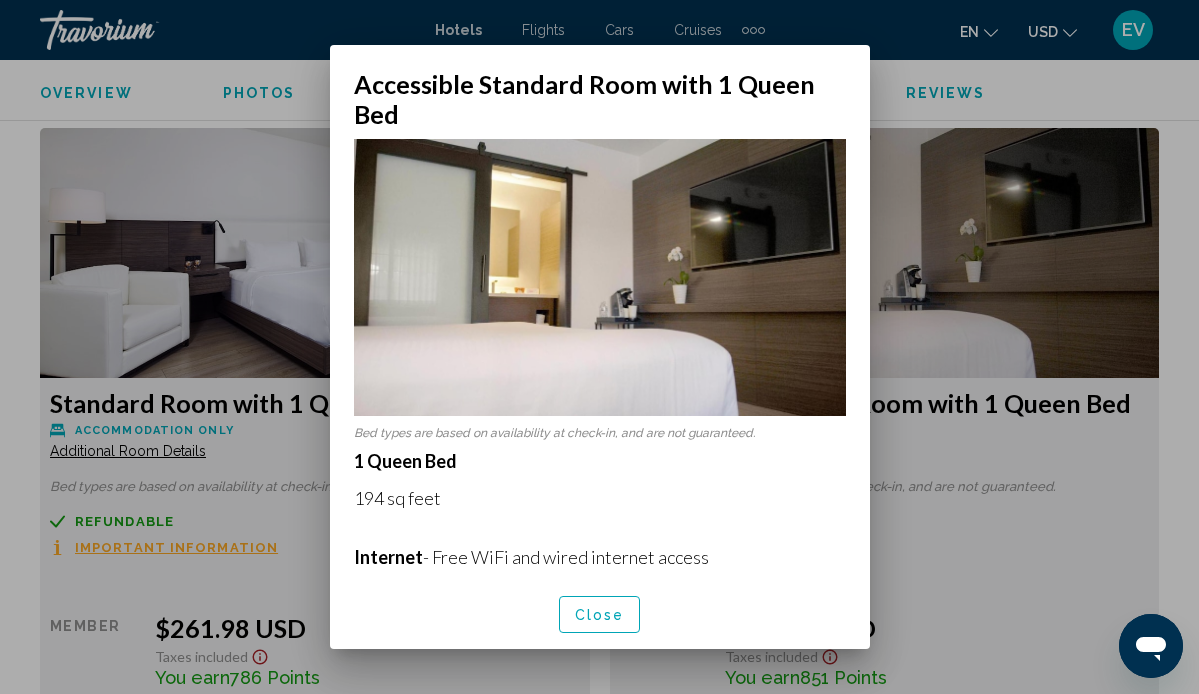 scroll, scrollTop: 0, scrollLeft: 0, axis: both 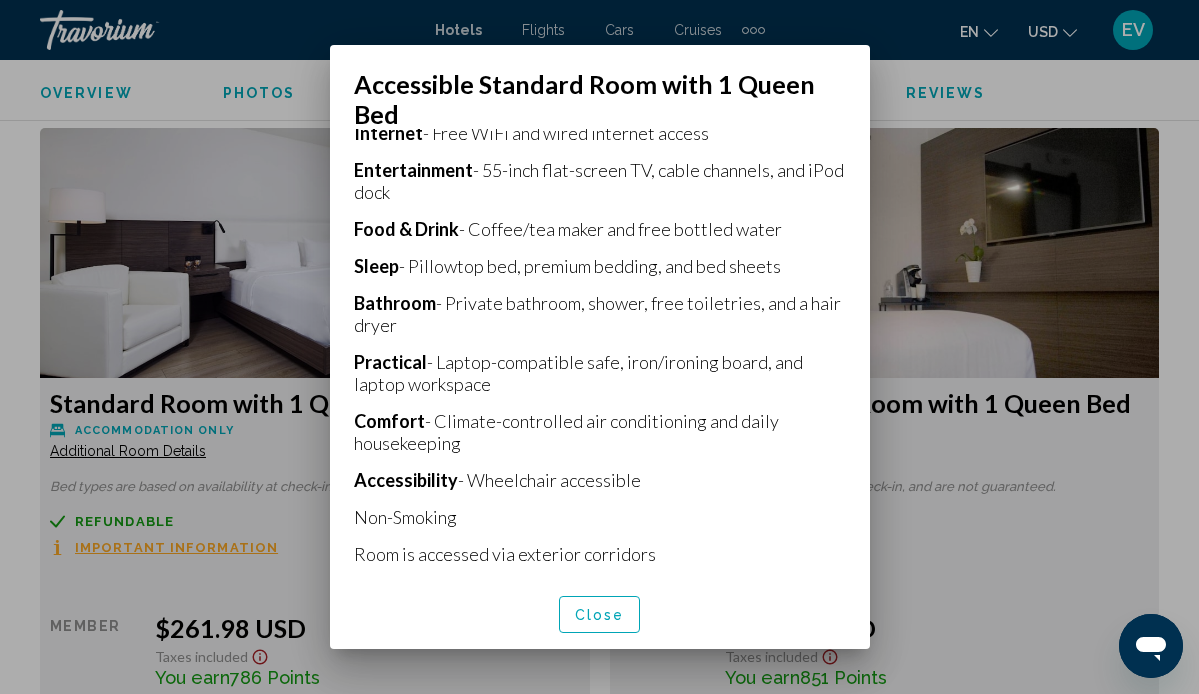 click at bounding box center [599, 347] 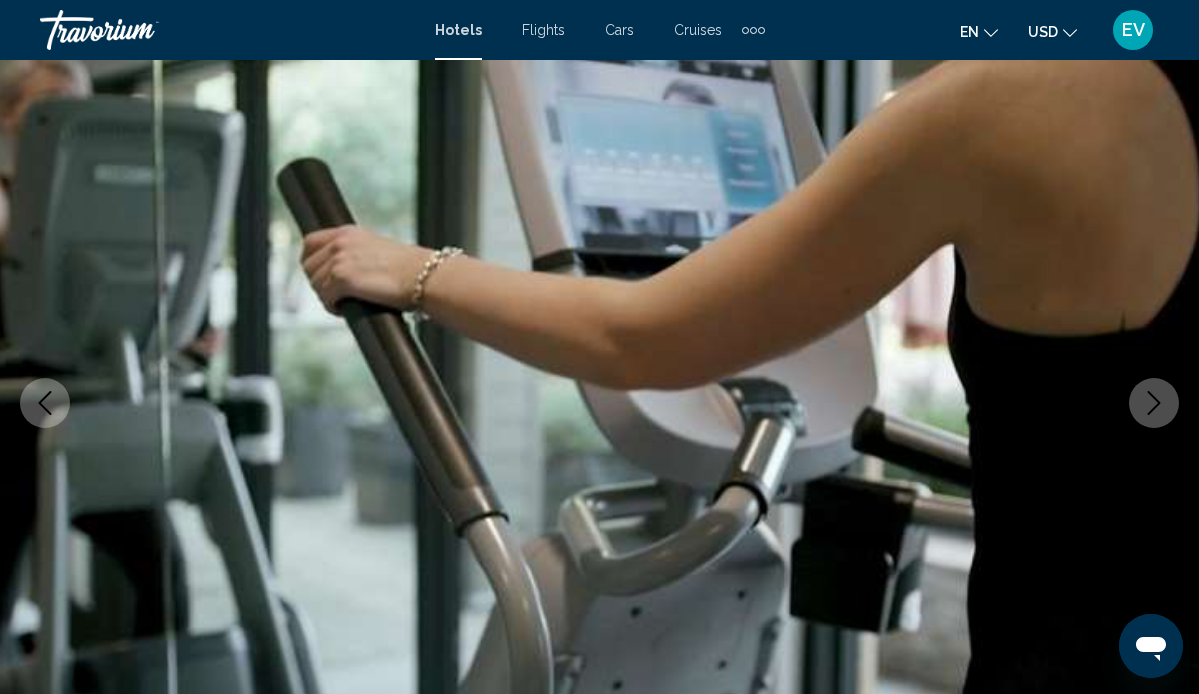 scroll, scrollTop: 185, scrollLeft: 0, axis: vertical 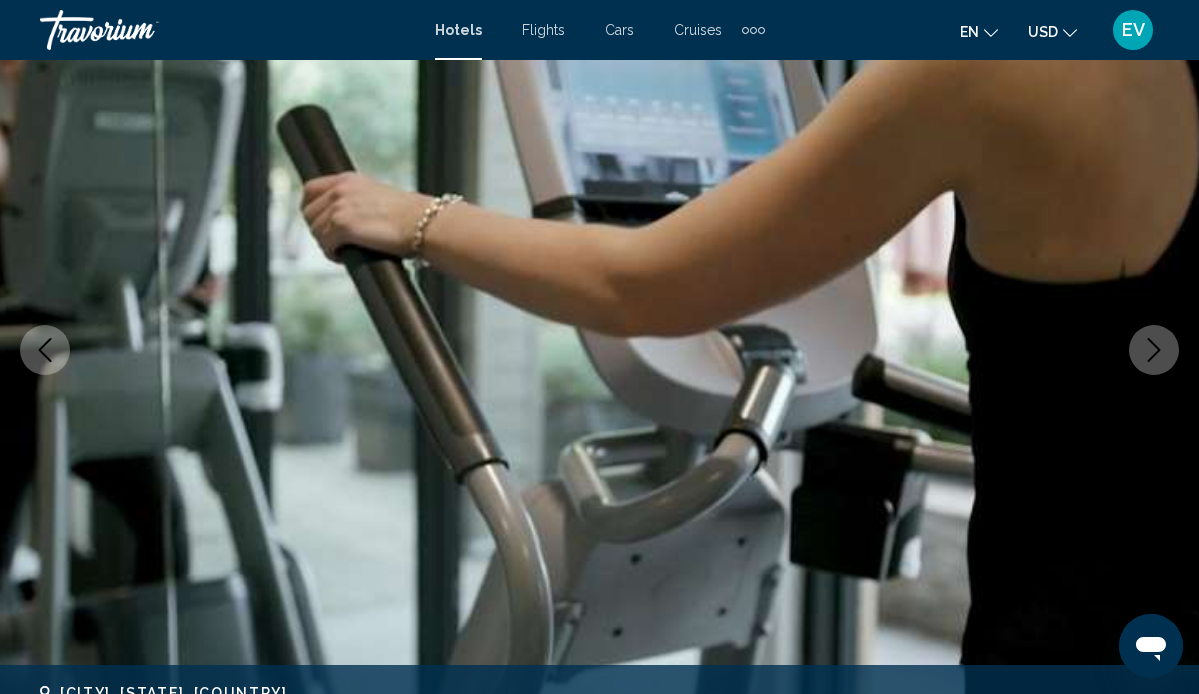 click 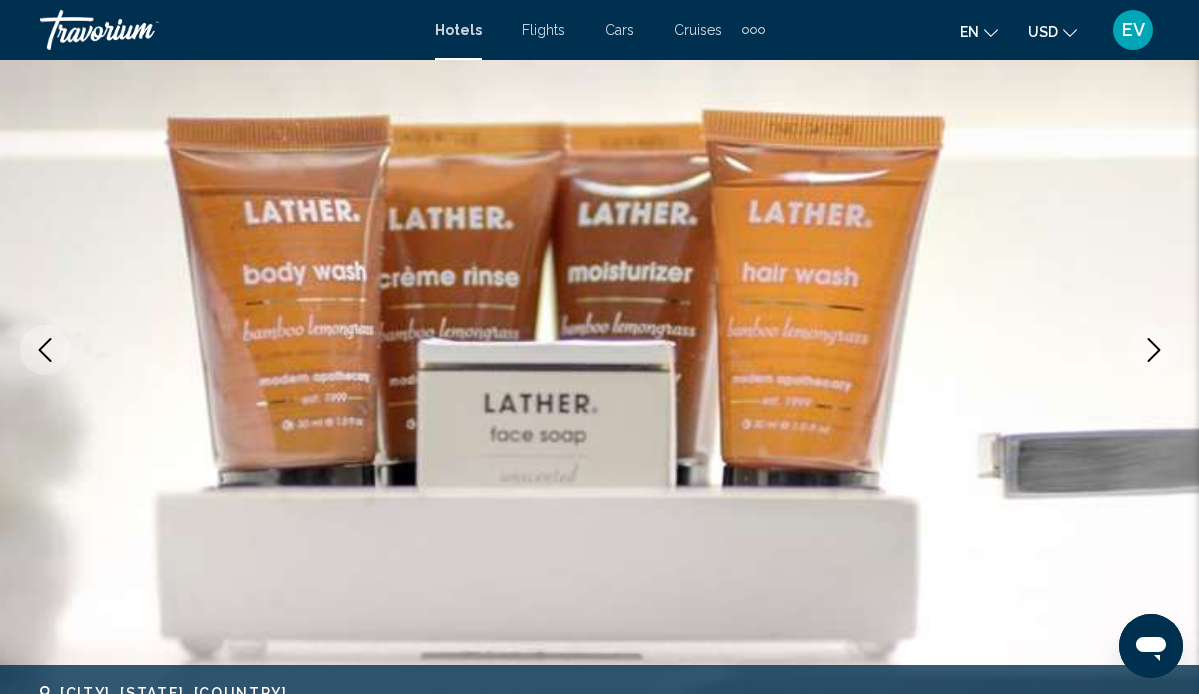 click 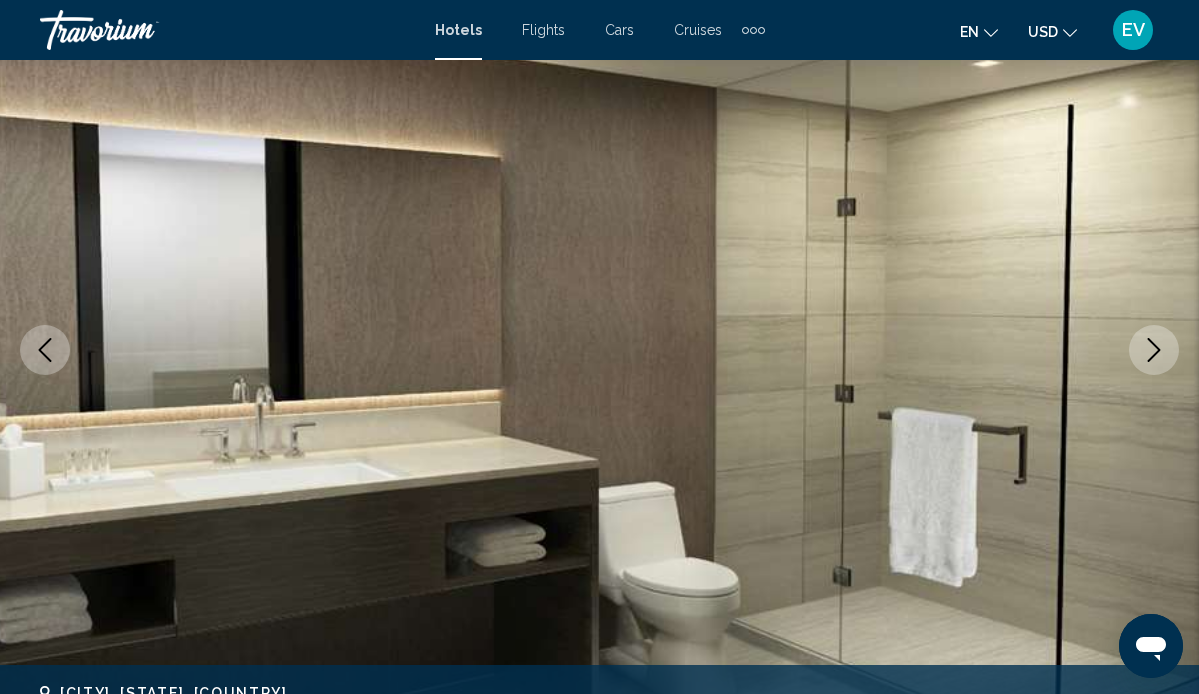 click 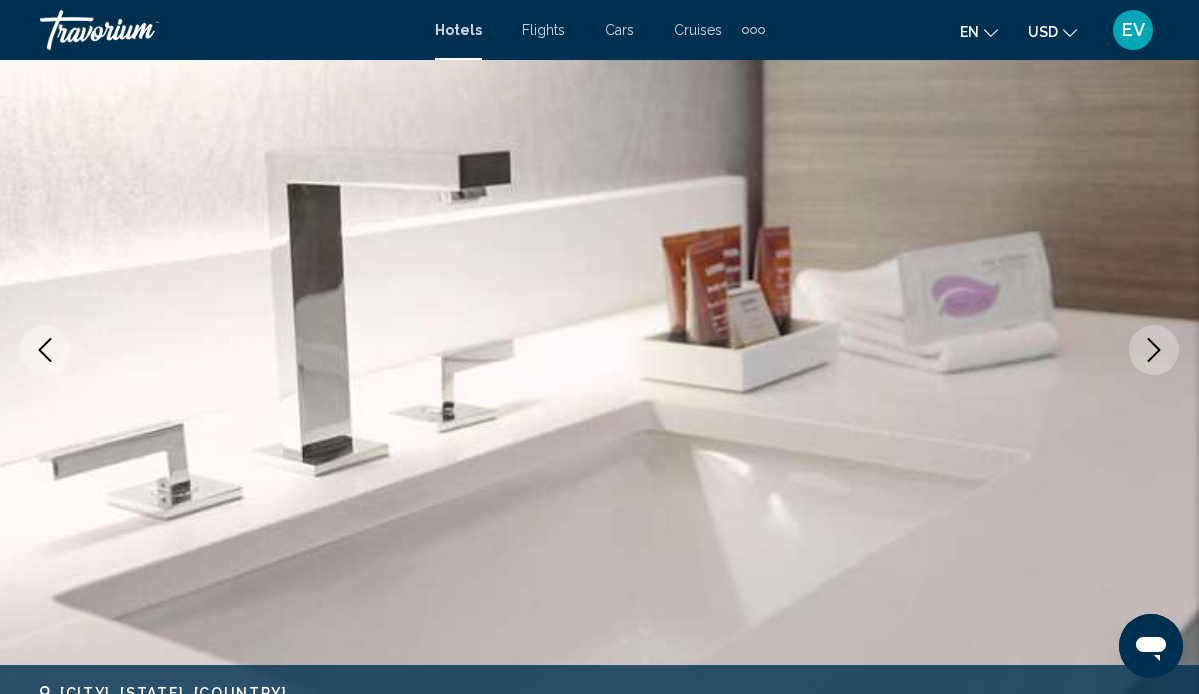 click 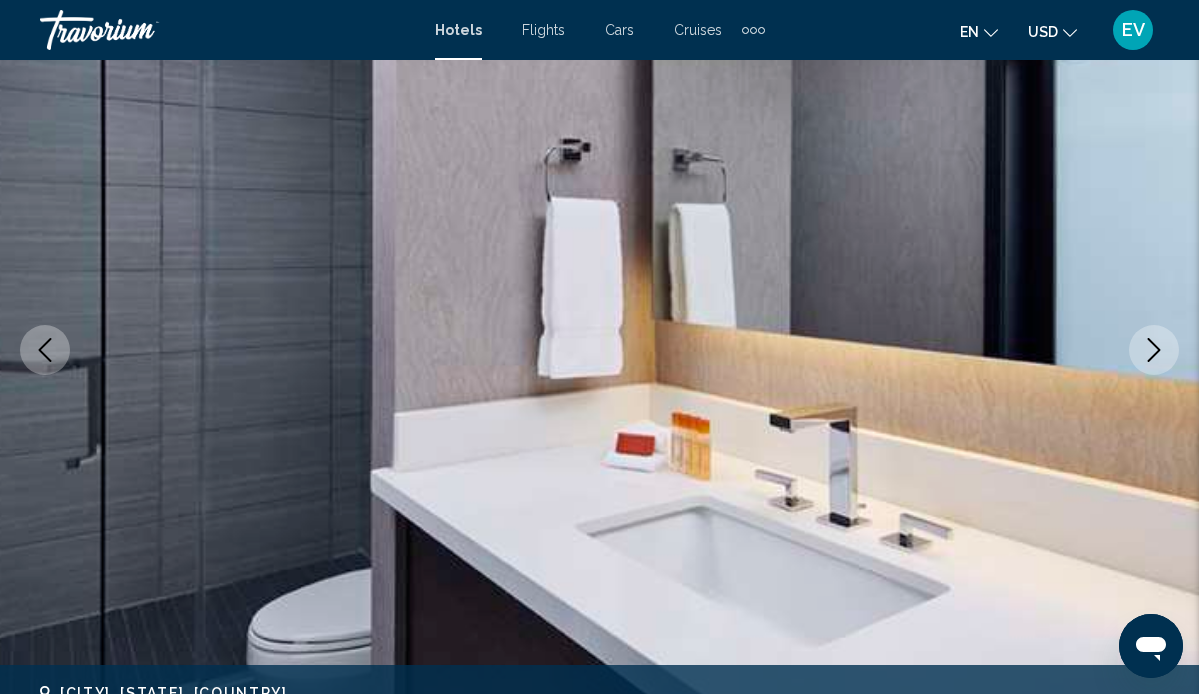 click 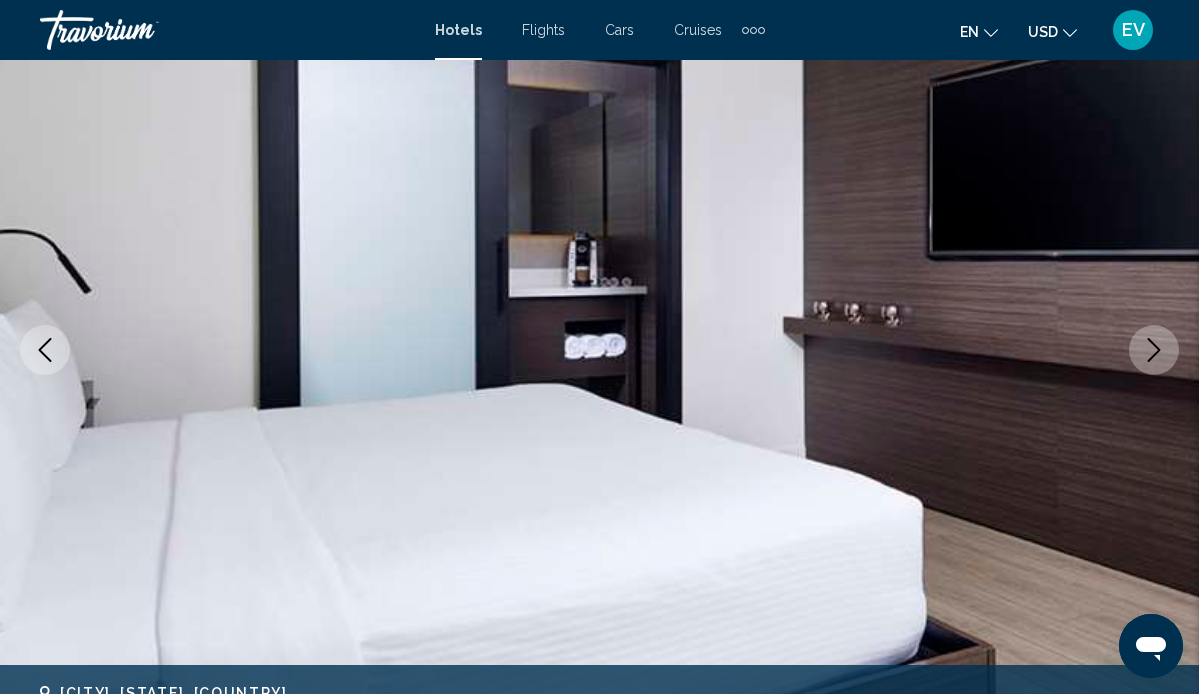 click 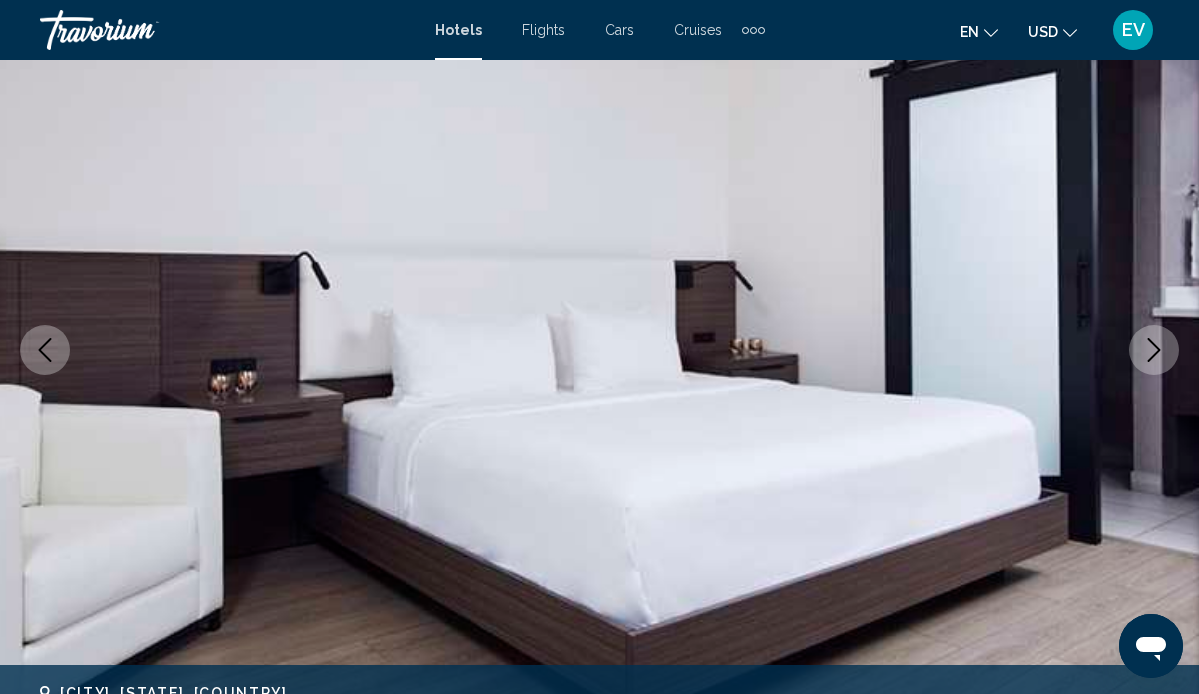 click 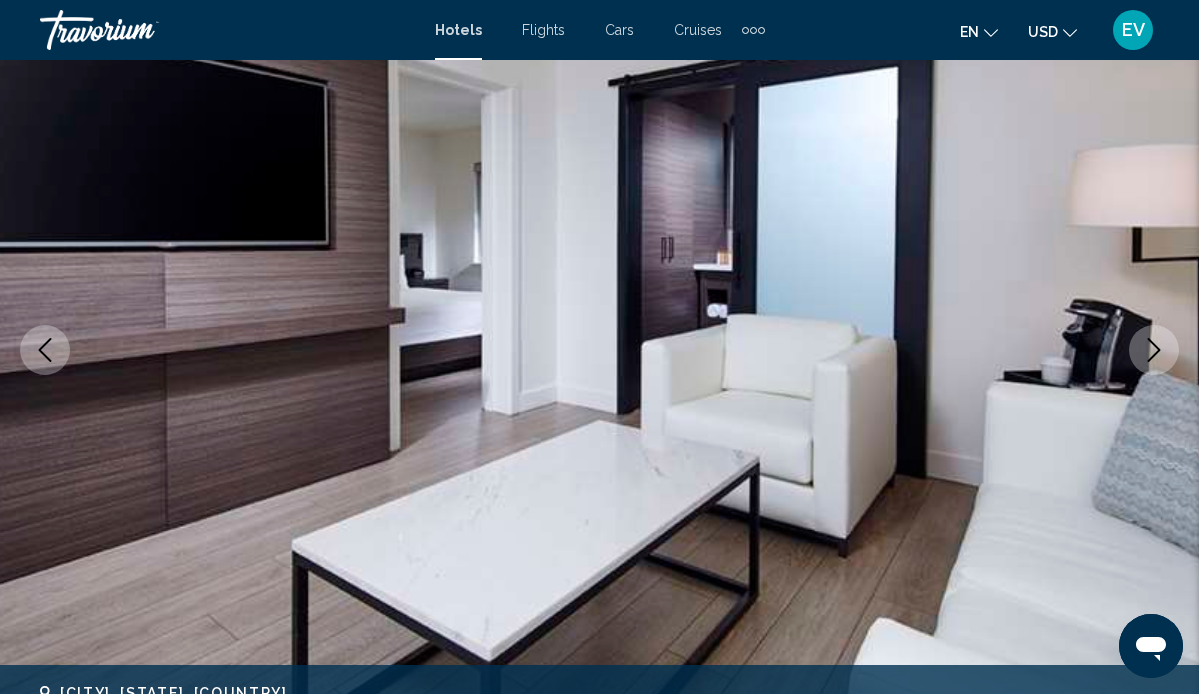 click 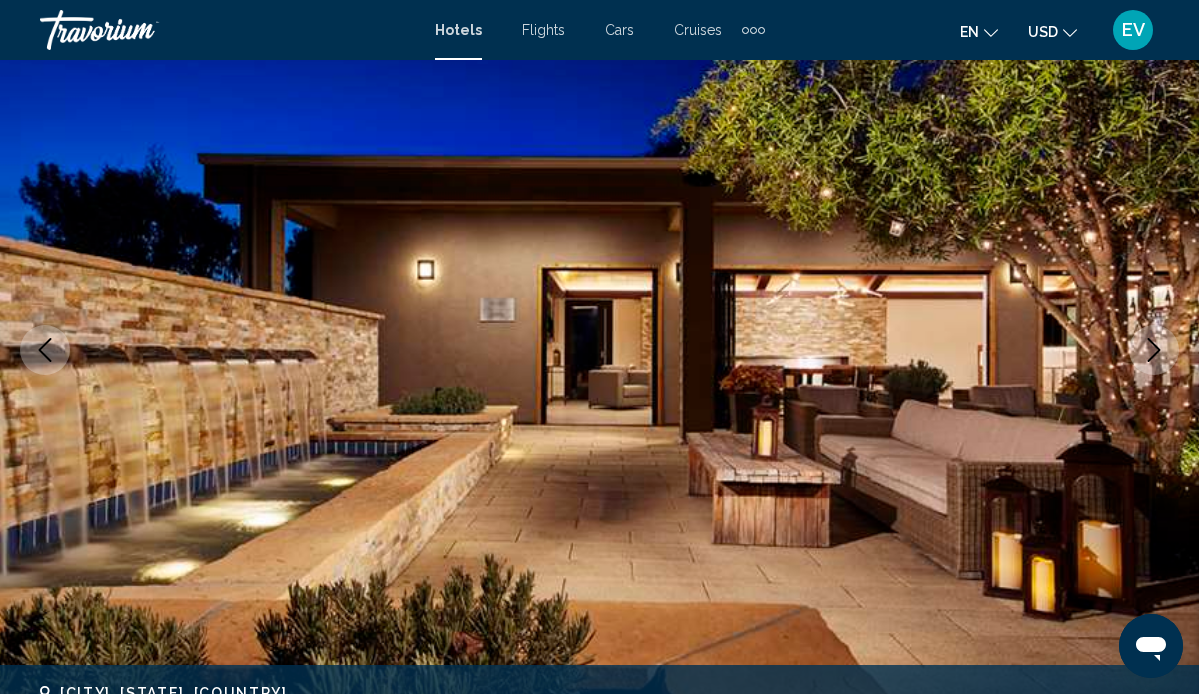 click 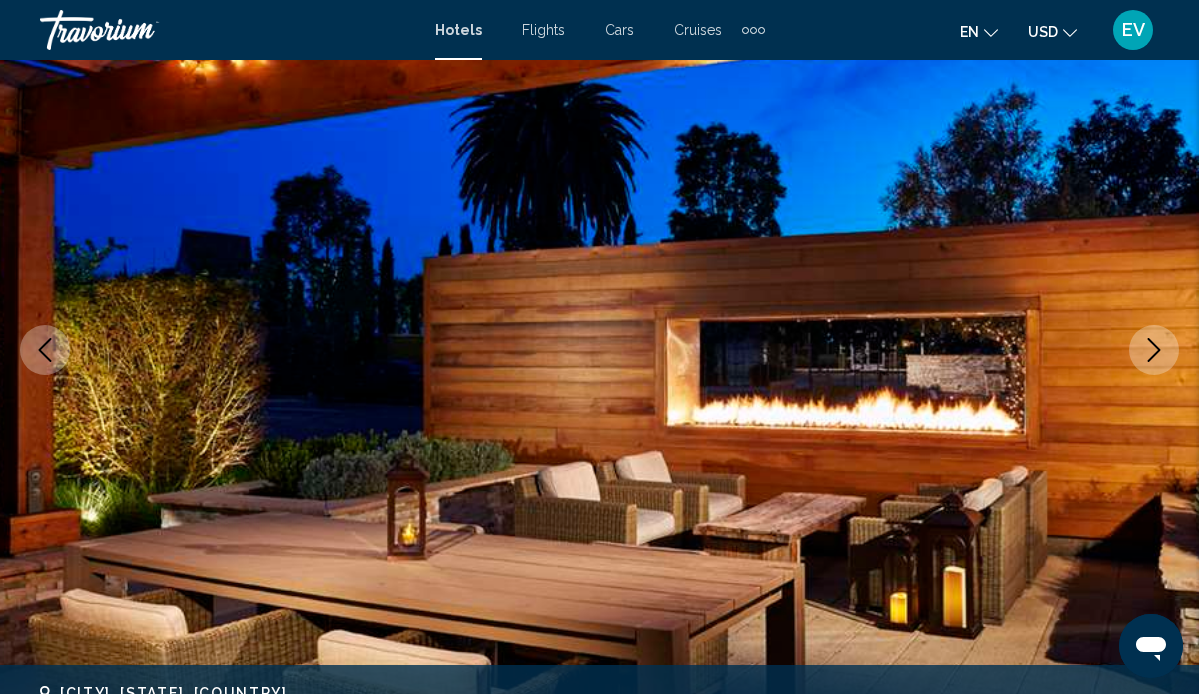 click 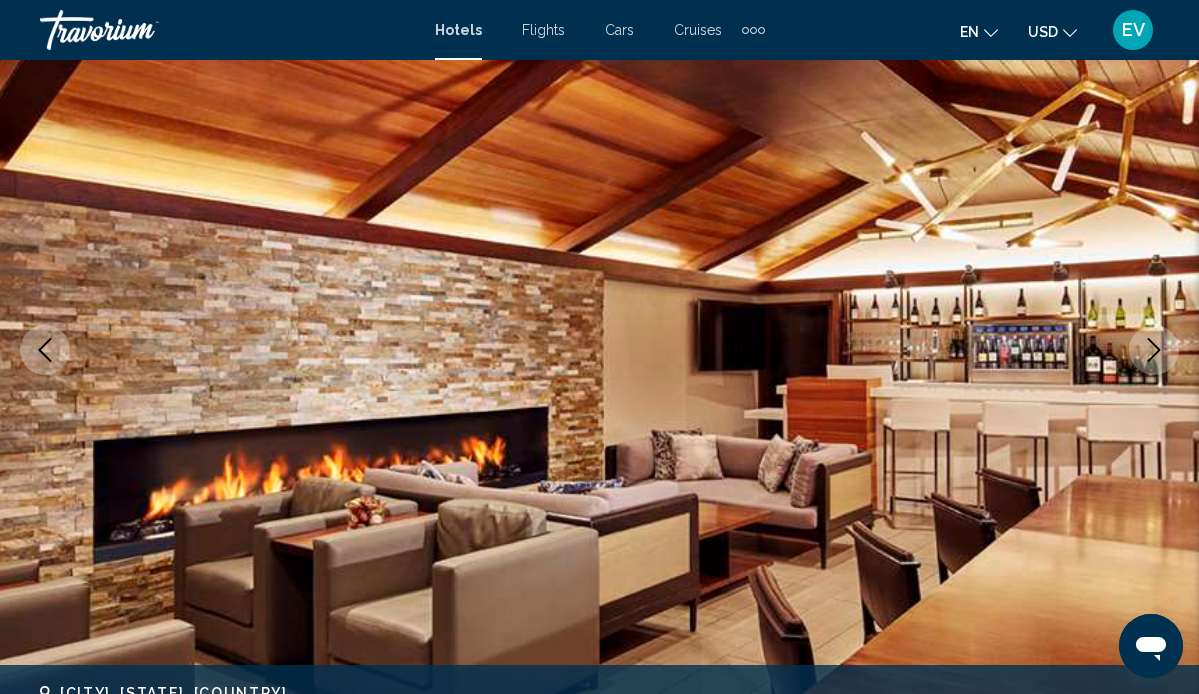 click 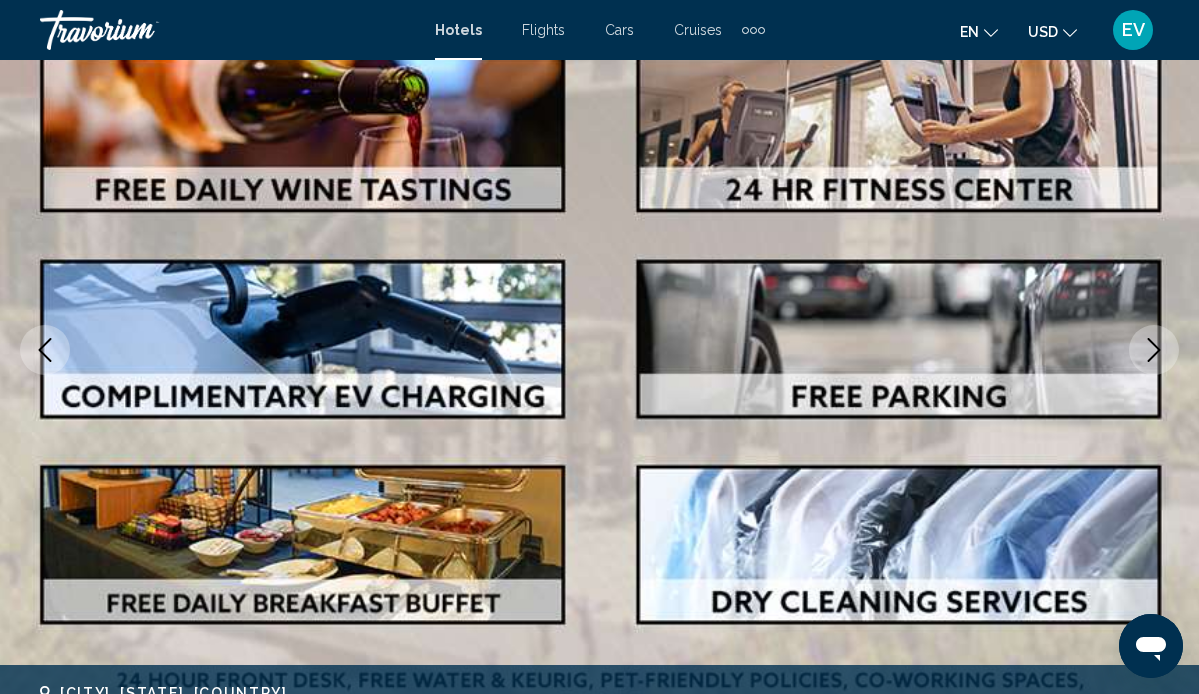 click 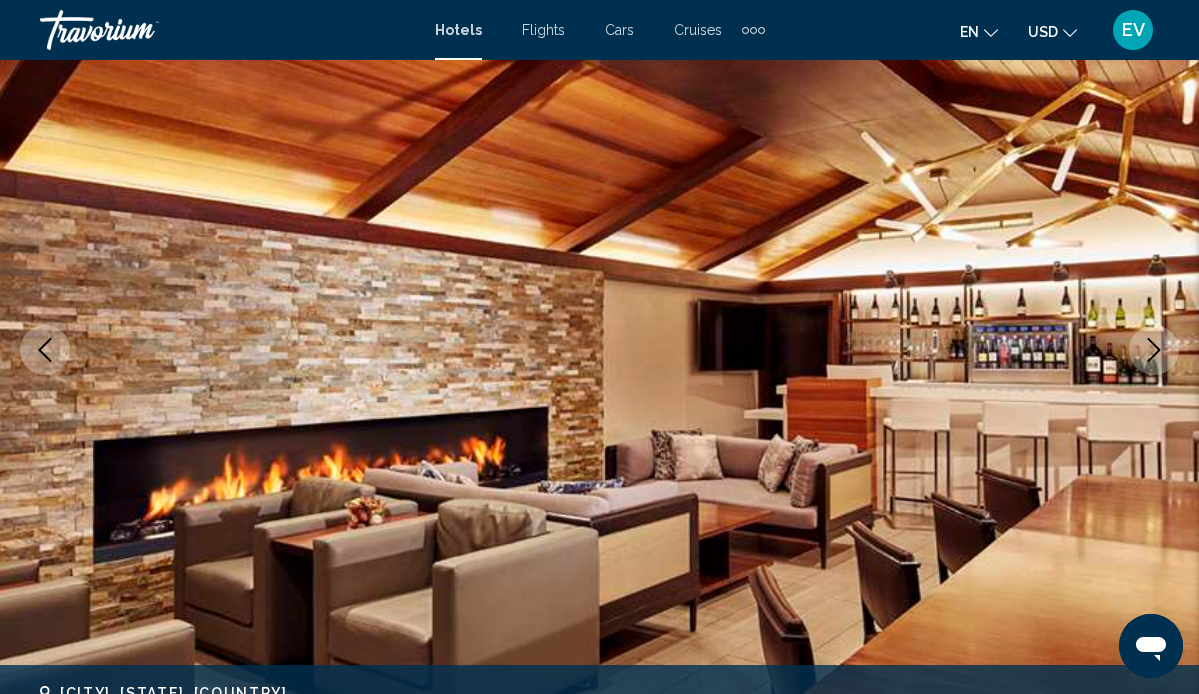 scroll, scrollTop: 820, scrollLeft: 0, axis: vertical 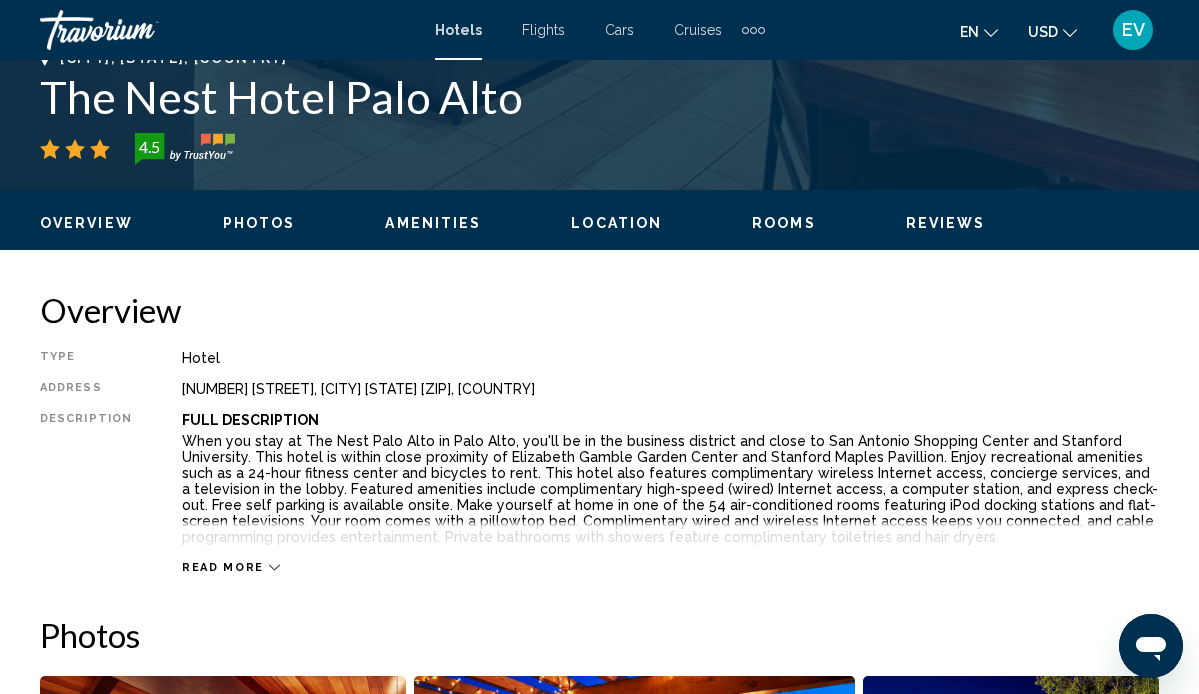 click on "Read more" at bounding box center [670, 547] 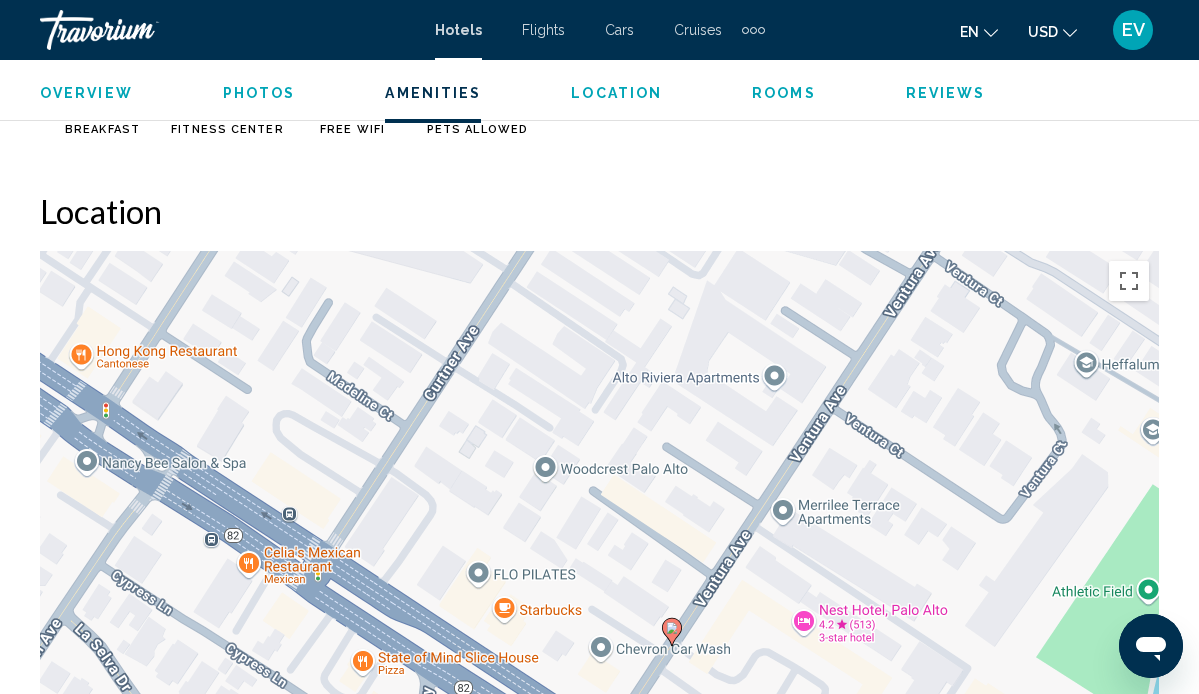 scroll, scrollTop: 2102, scrollLeft: 0, axis: vertical 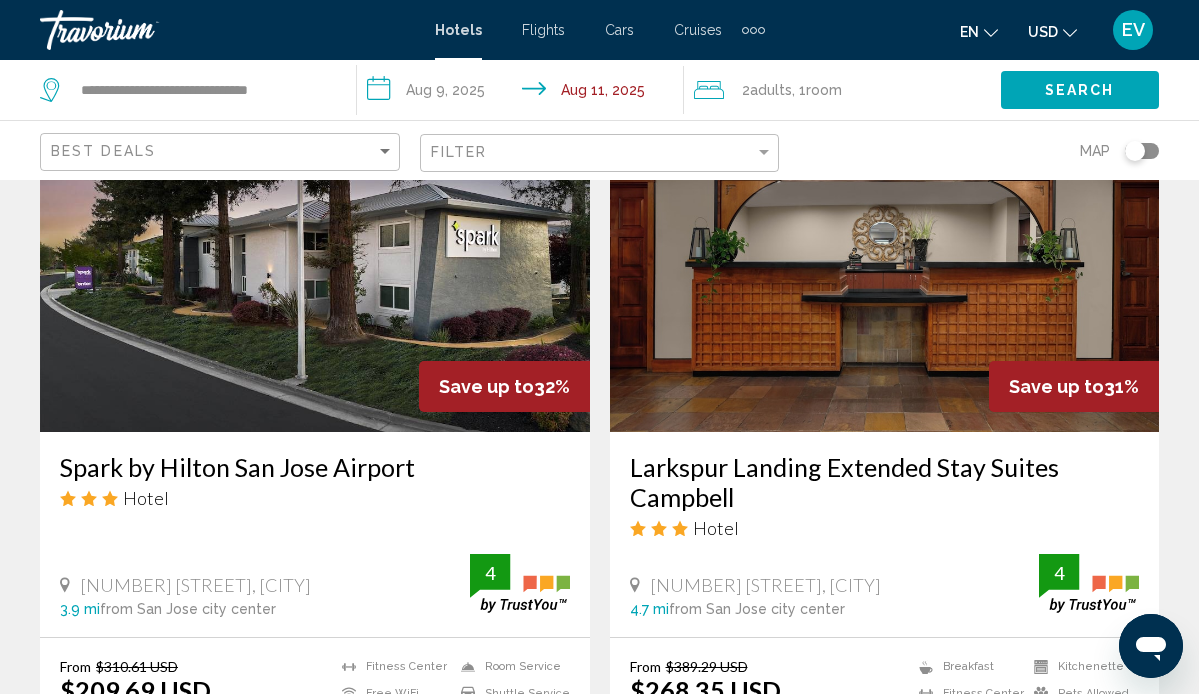 click on "Larkspur Landing Extended Stay Suites Campbell" at bounding box center [885, 482] 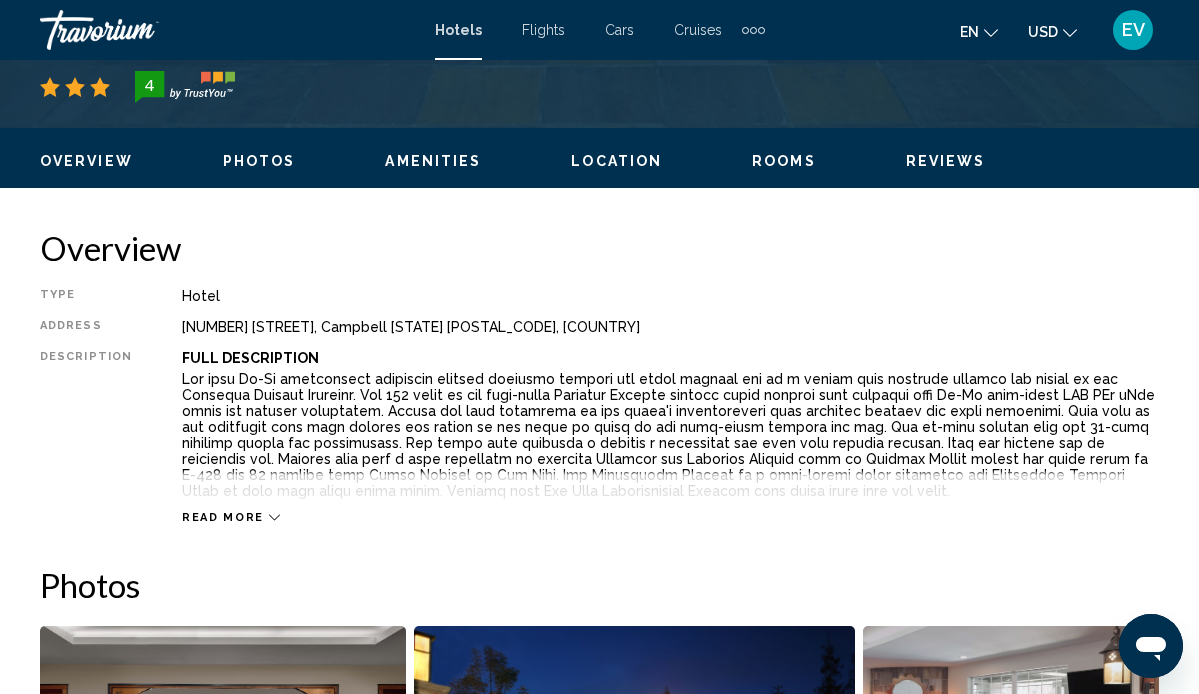scroll, scrollTop: 188, scrollLeft: 0, axis: vertical 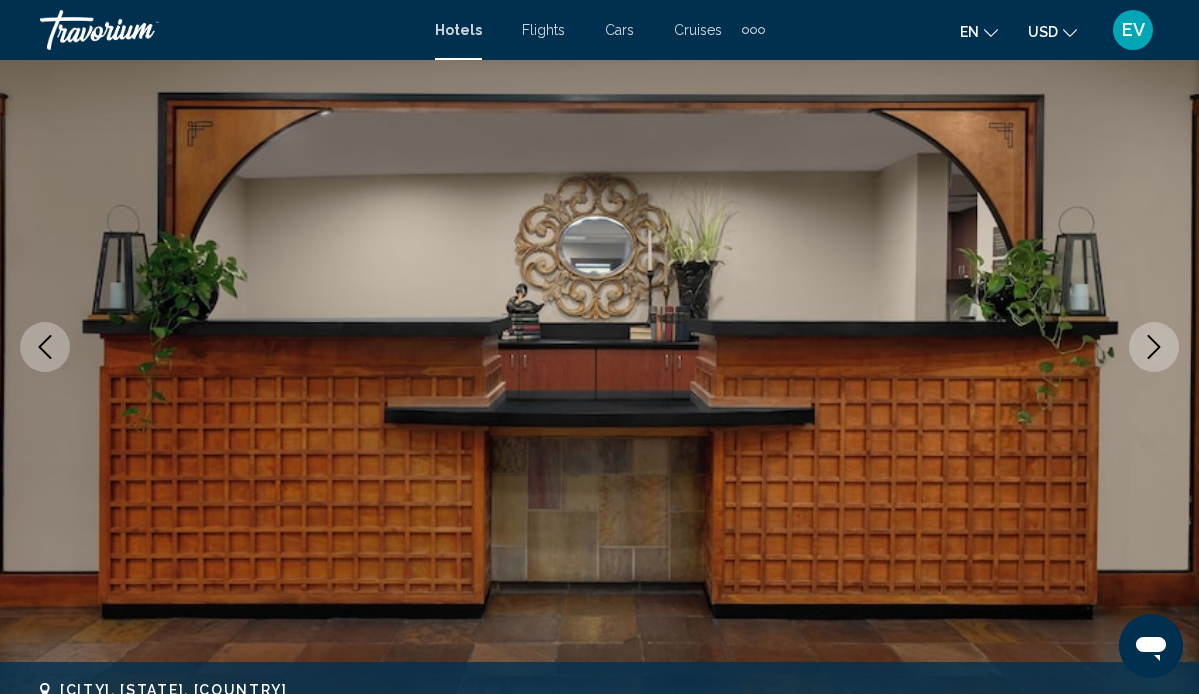 click 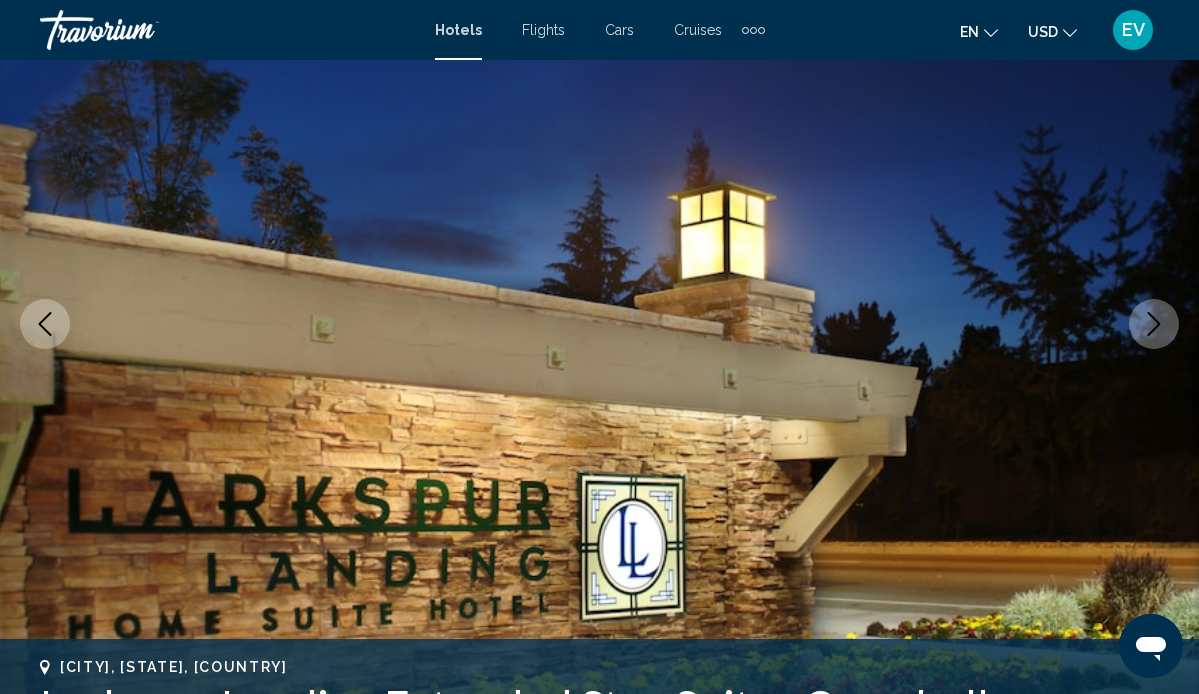 scroll, scrollTop: 212, scrollLeft: 0, axis: vertical 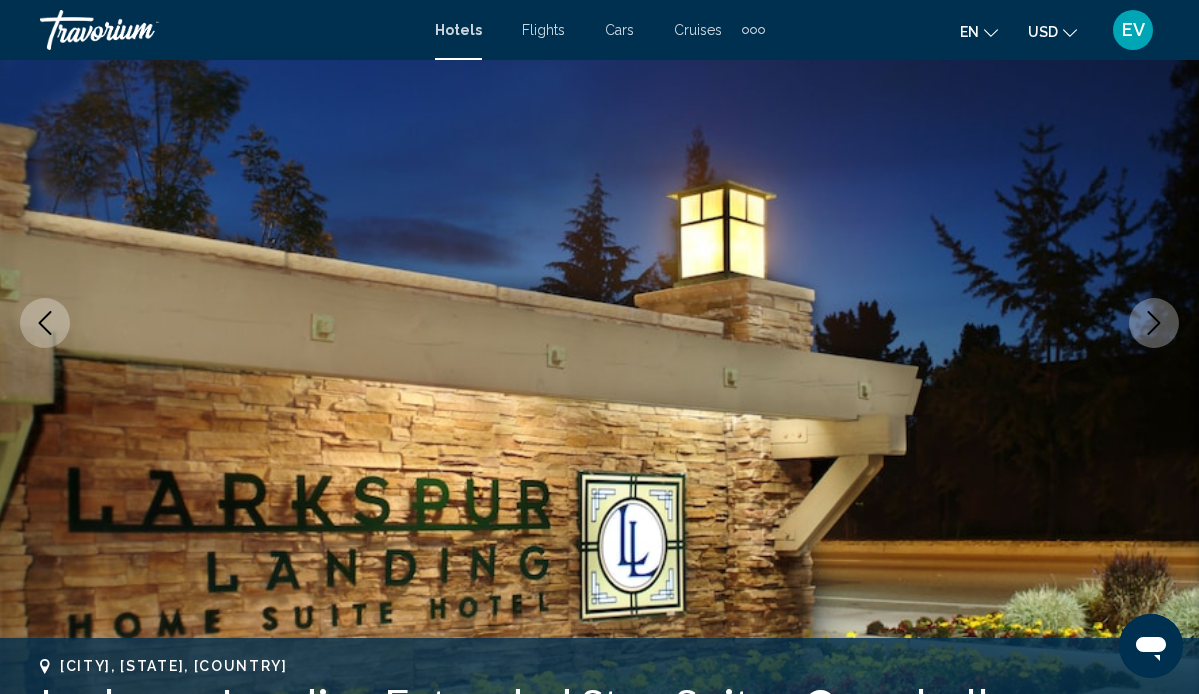 click 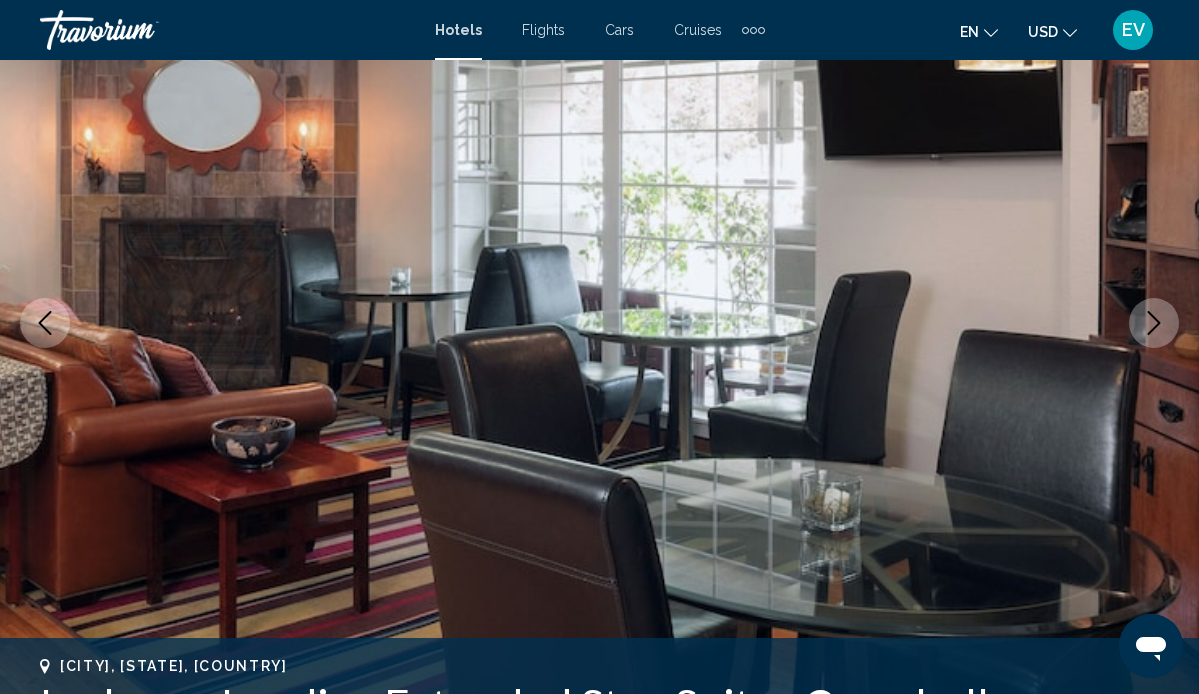 click 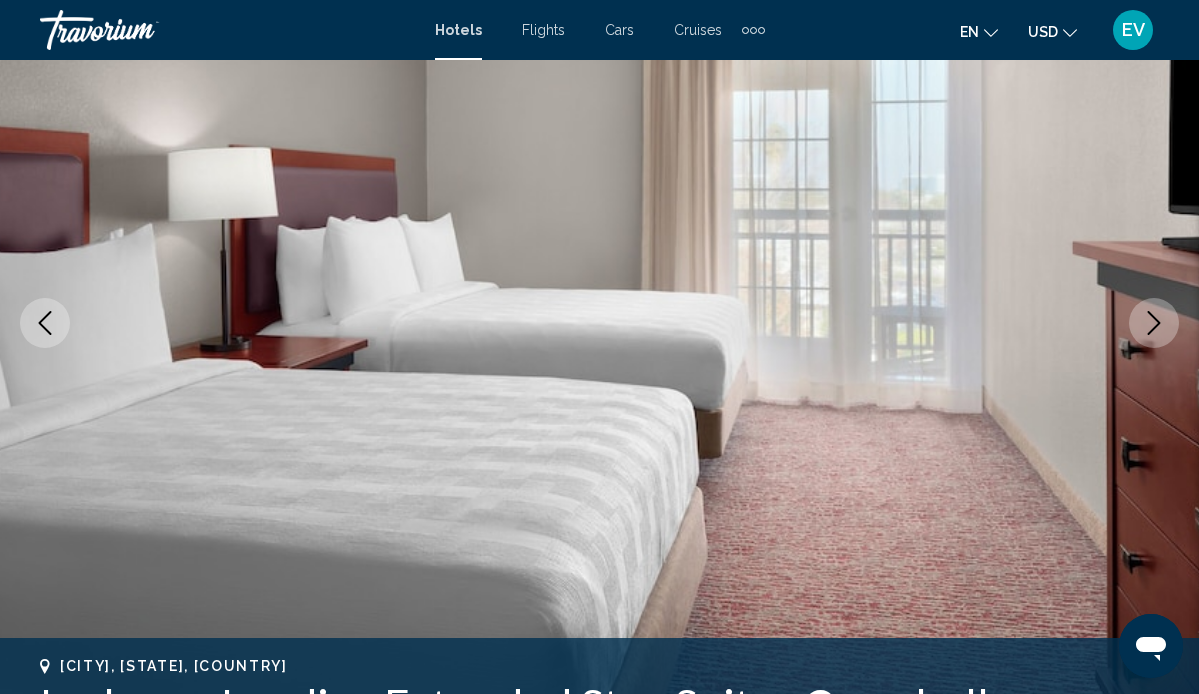 click 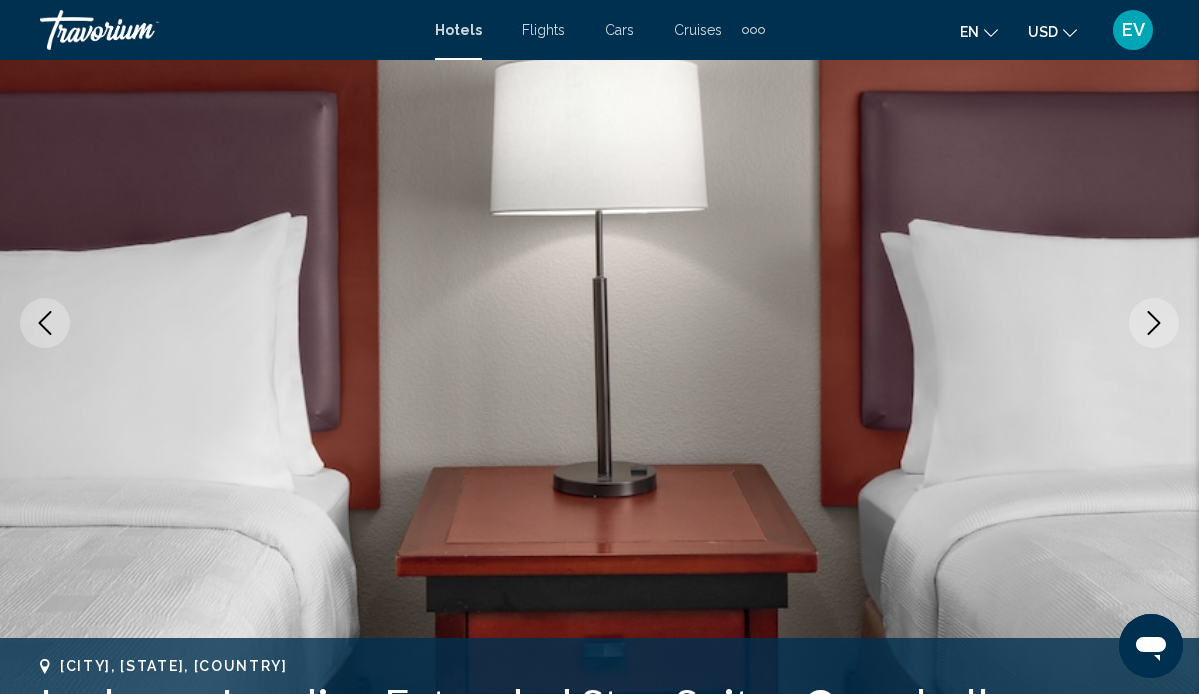 click 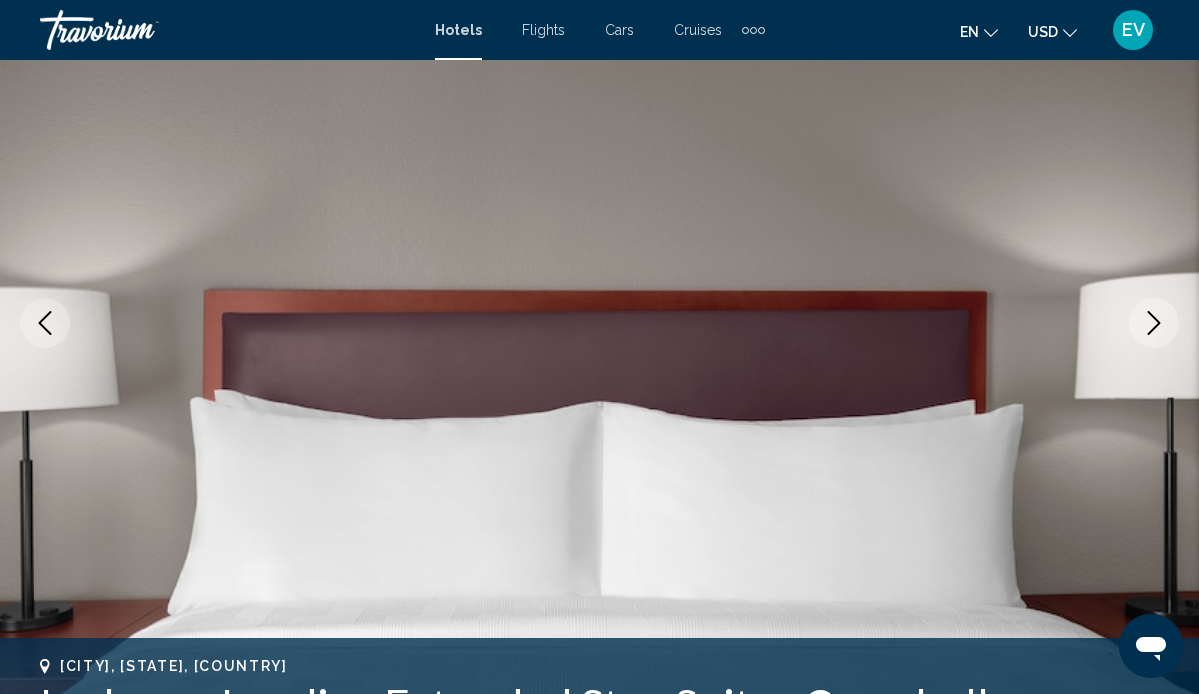 click 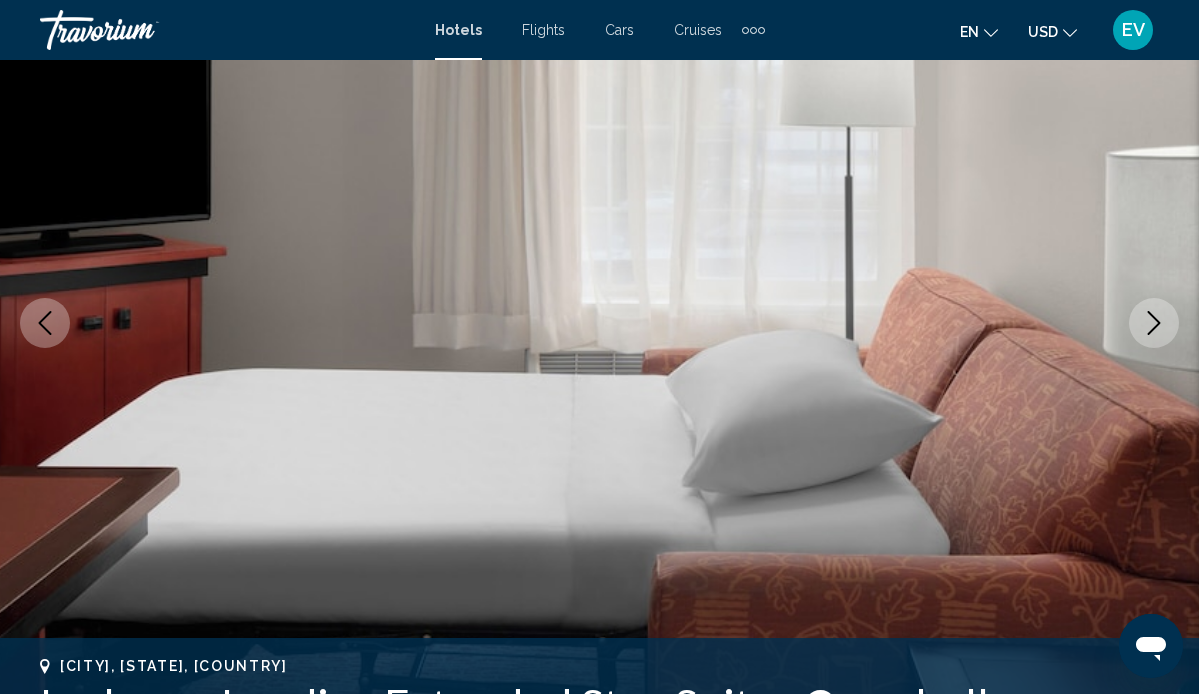 click 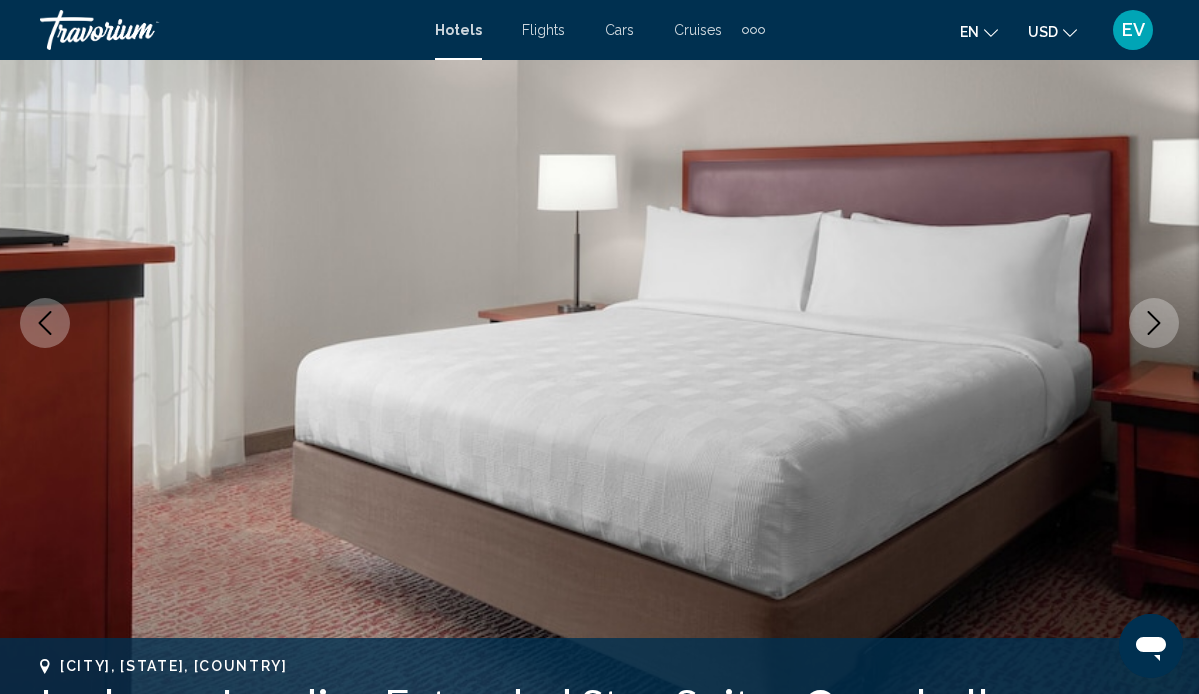 click 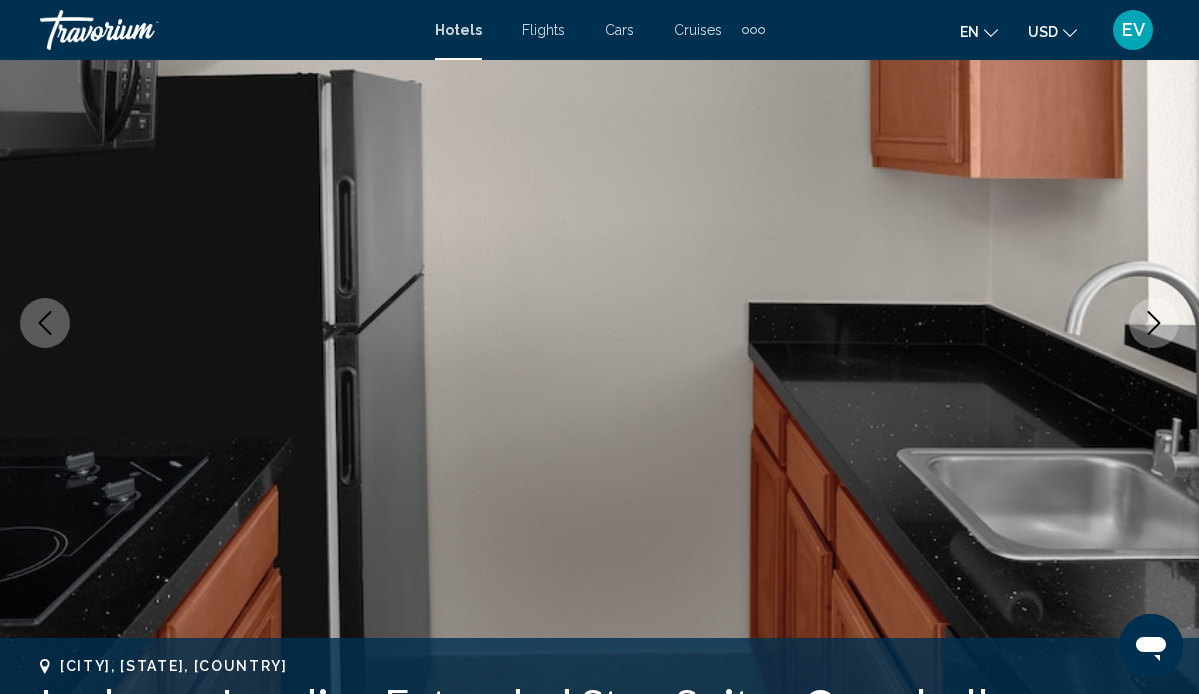 click 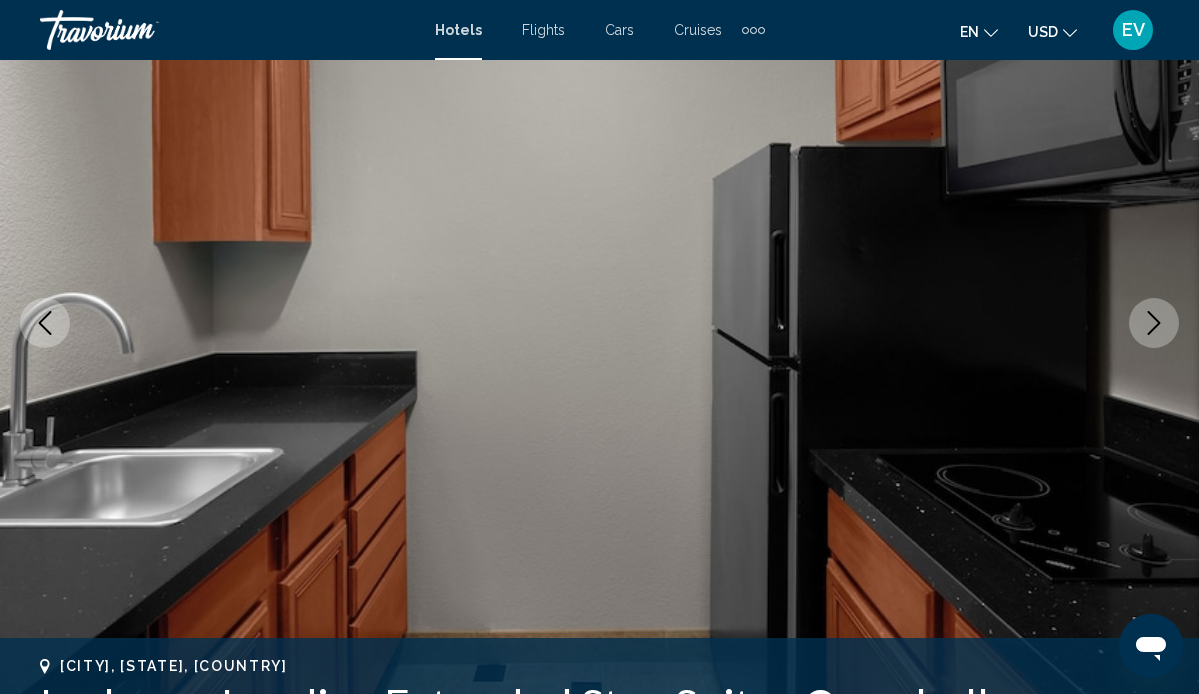 click 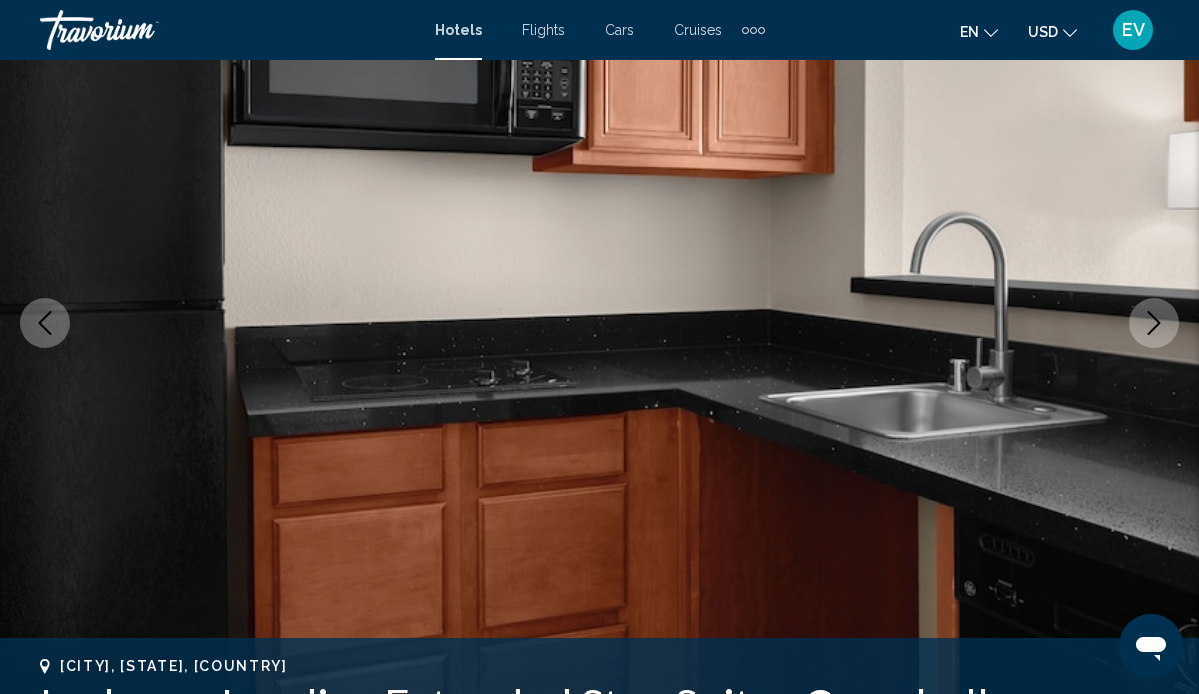 click 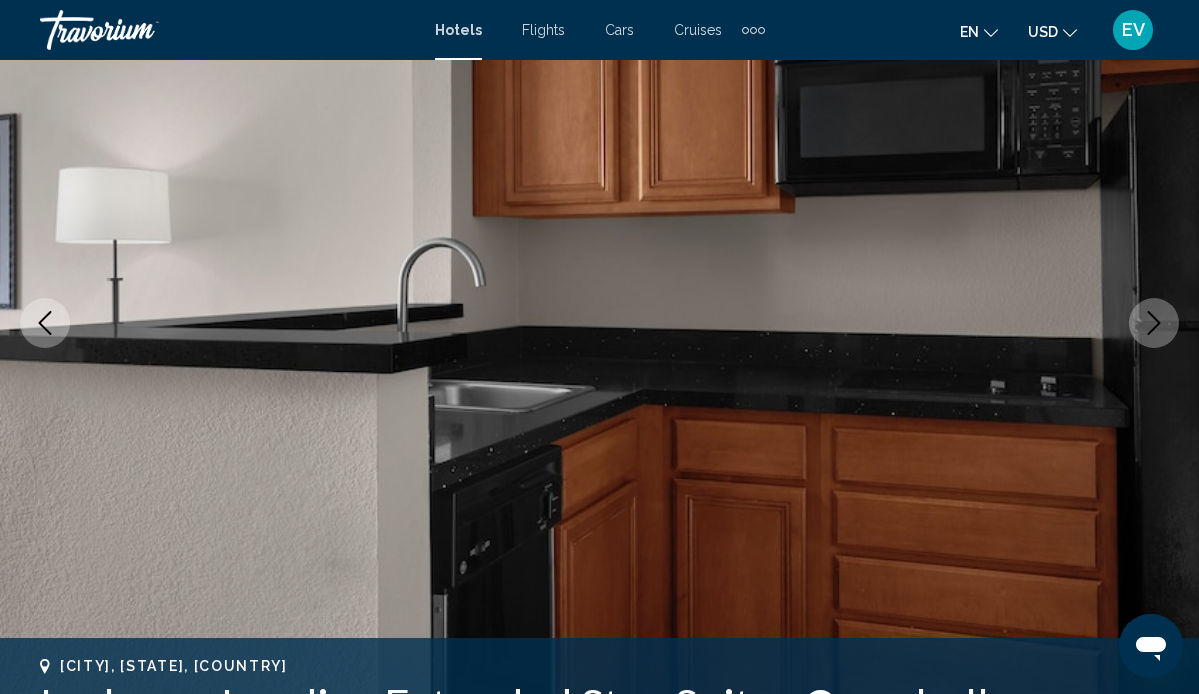 click 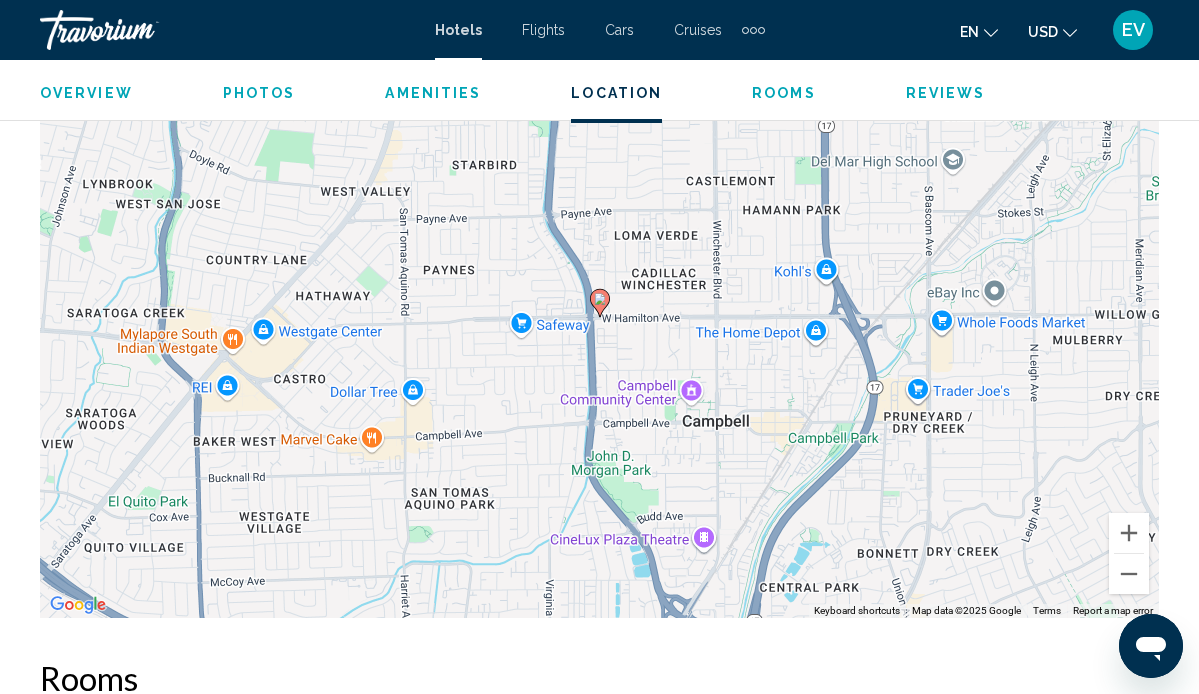 scroll, scrollTop: 2303, scrollLeft: 0, axis: vertical 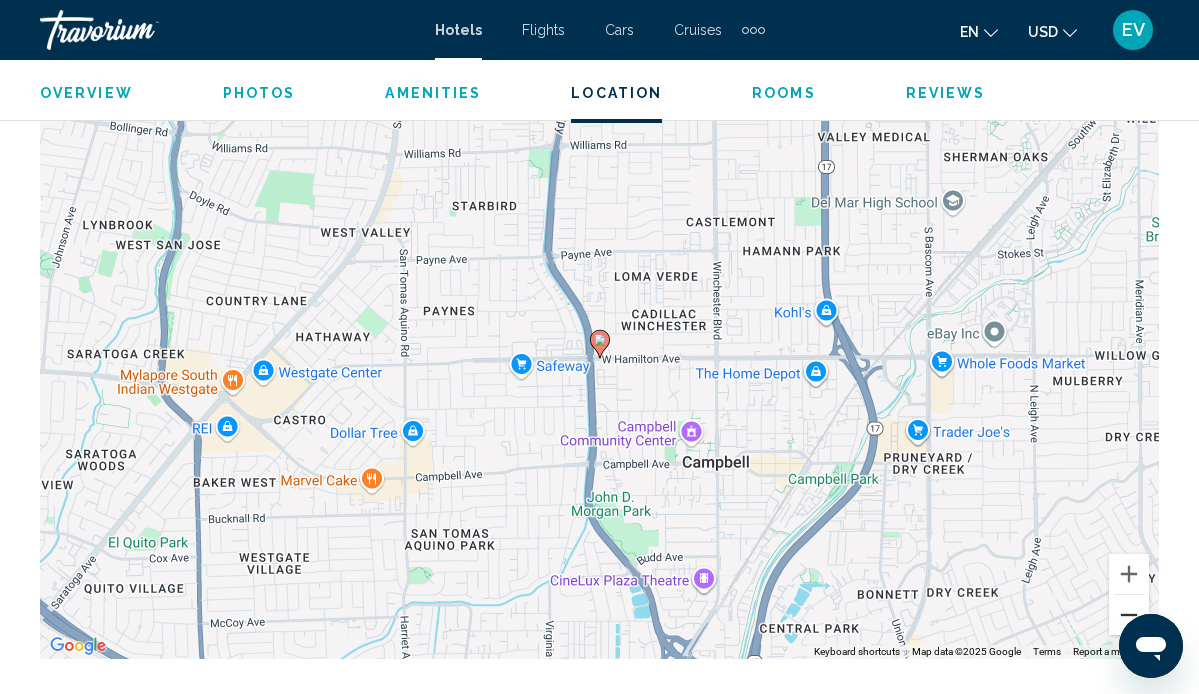 click at bounding box center (1129, 615) 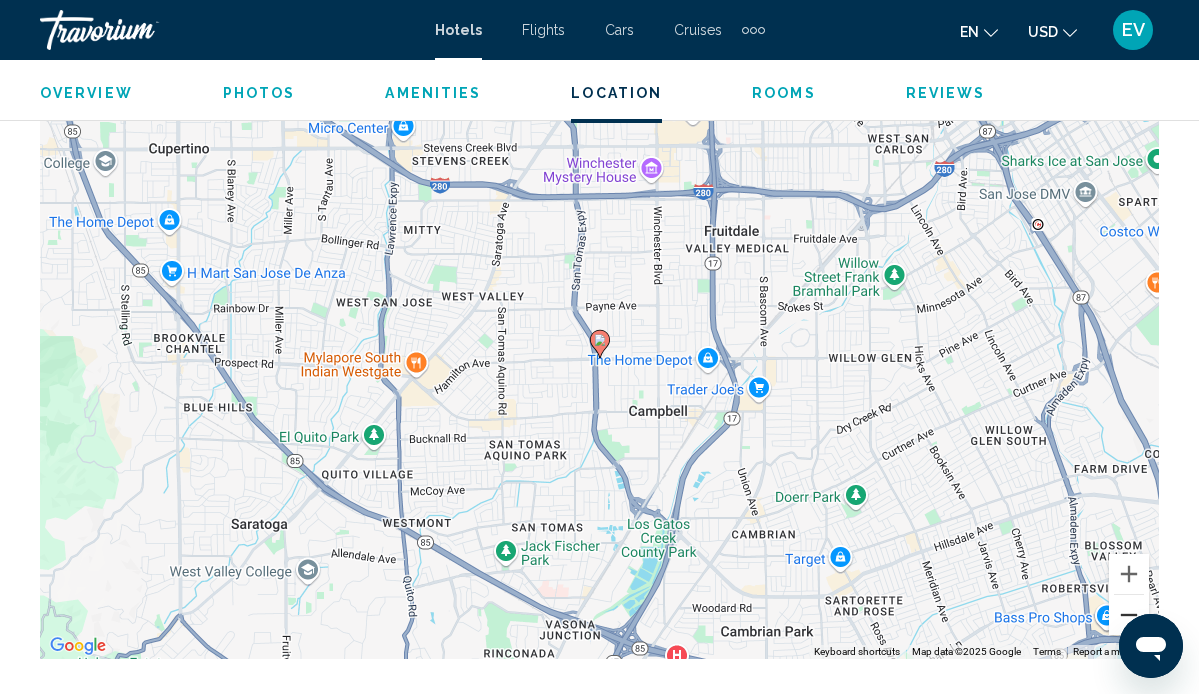 click at bounding box center (1129, 615) 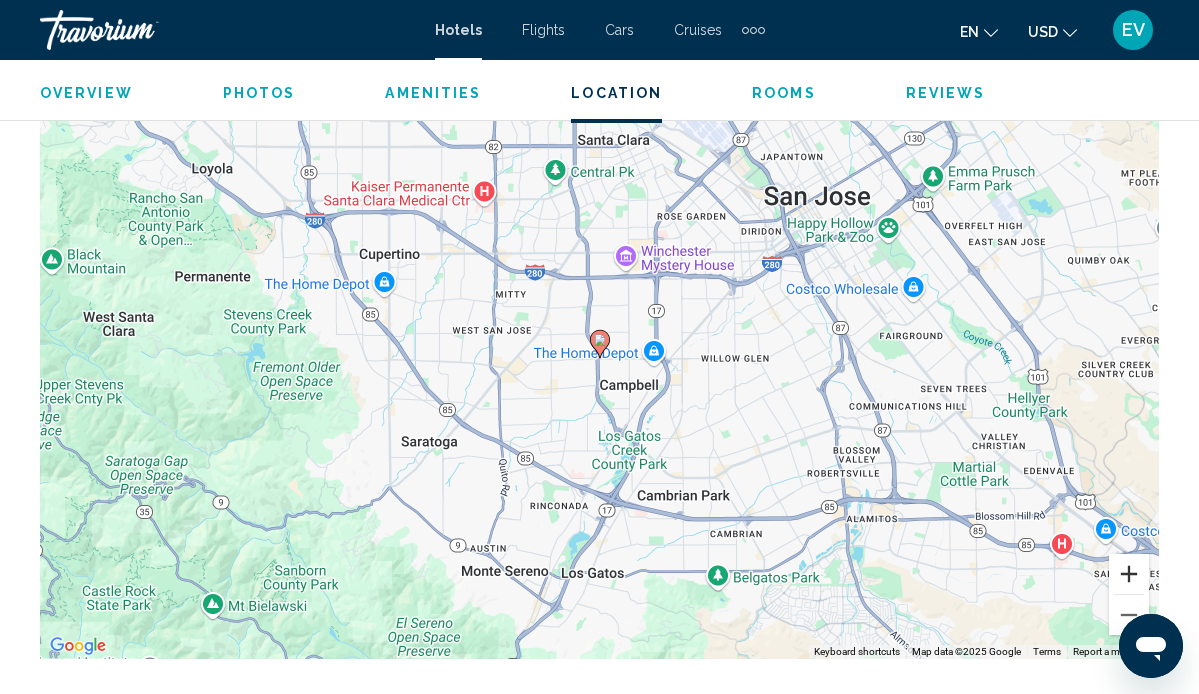click at bounding box center (1129, 574) 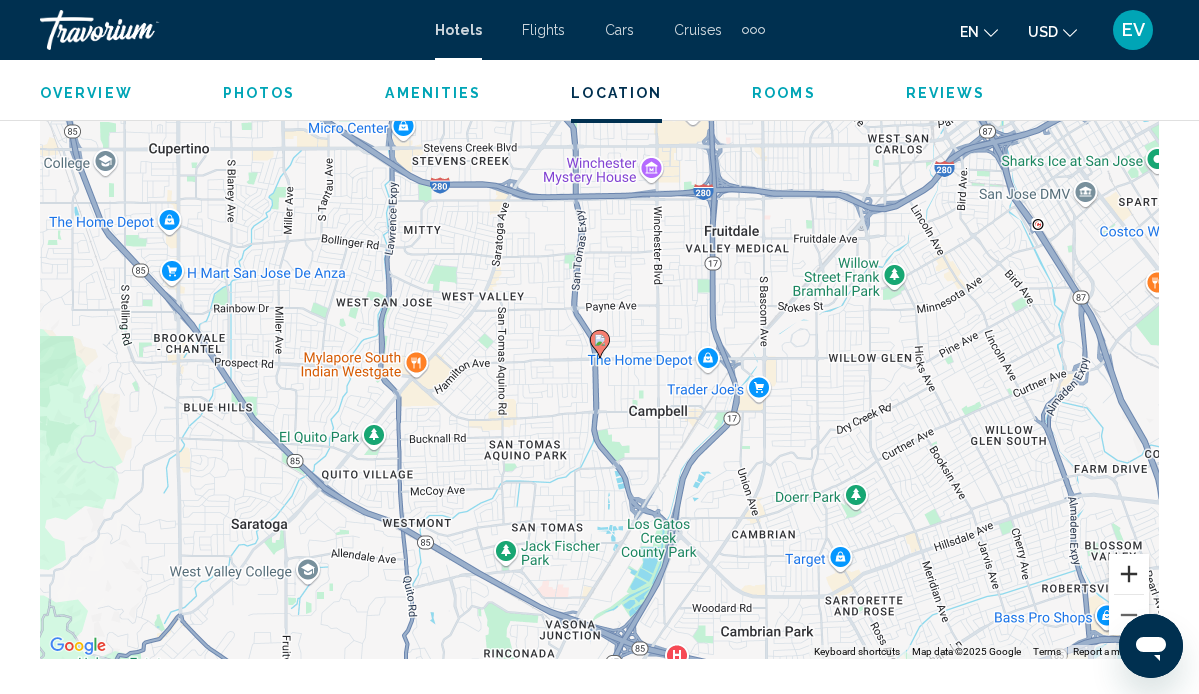 click at bounding box center (1129, 574) 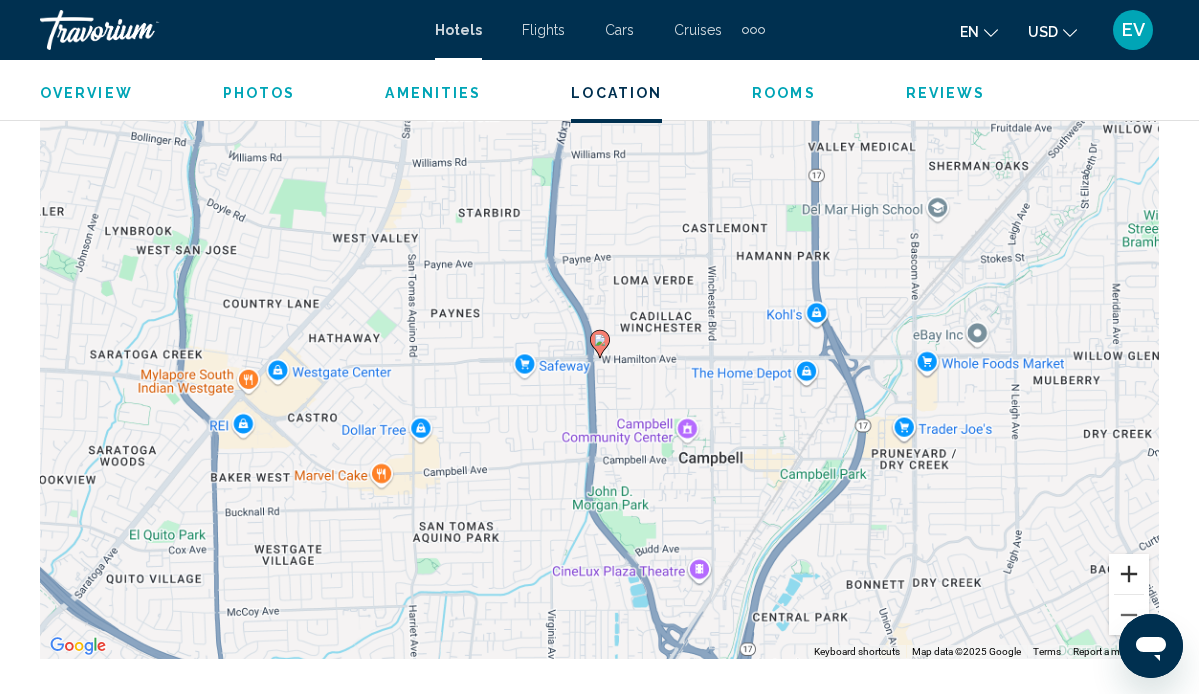 click at bounding box center [1129, 574] 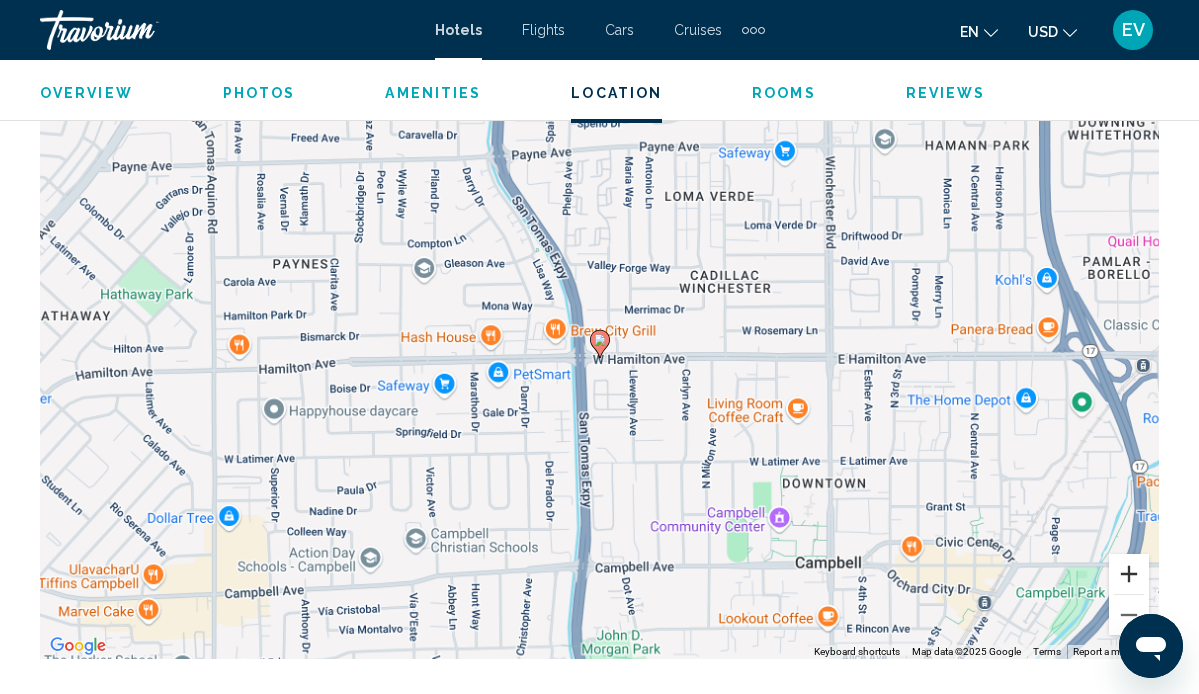 click at bounding box center [1129, 574] 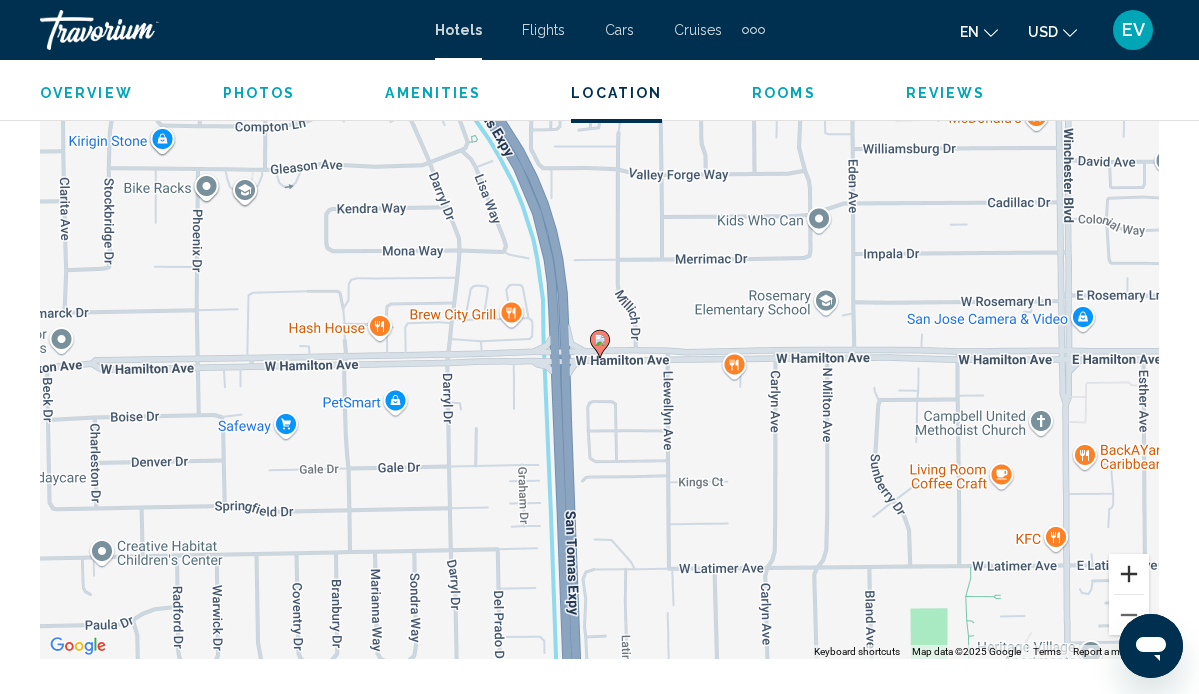 click at bounding box center [1129, 574] 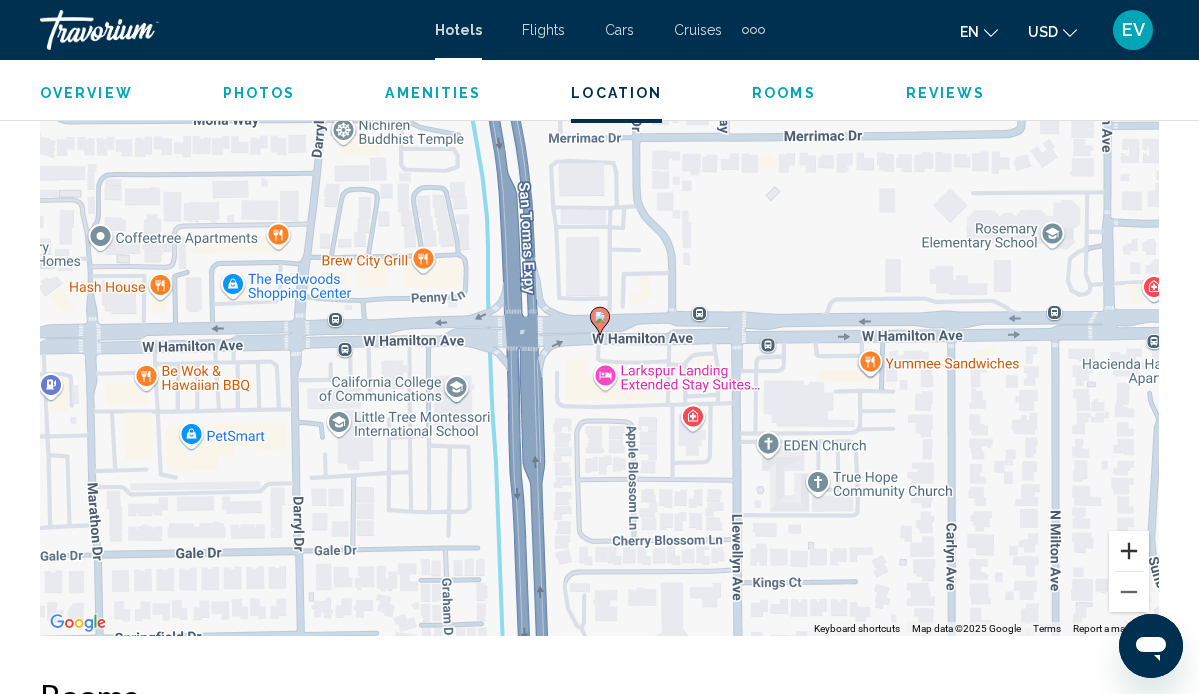 scroll, scrollTop: 2425, scrollLeft: 0, axis: vertical 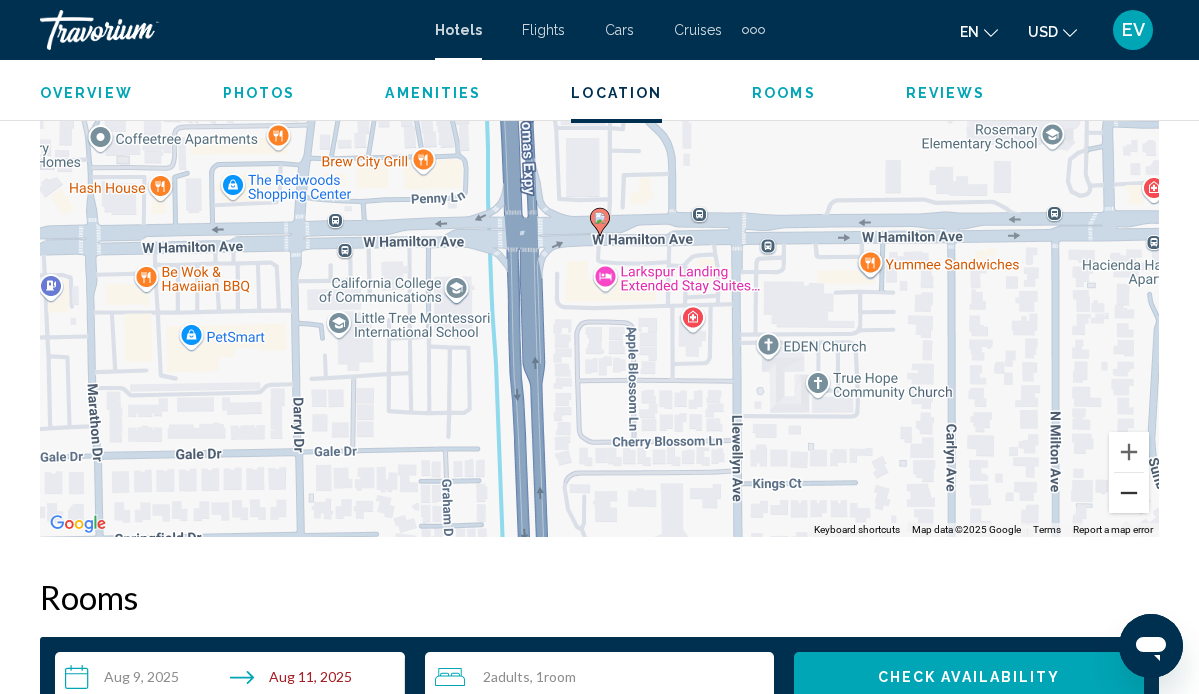 click at bounding box center (1129, 493) 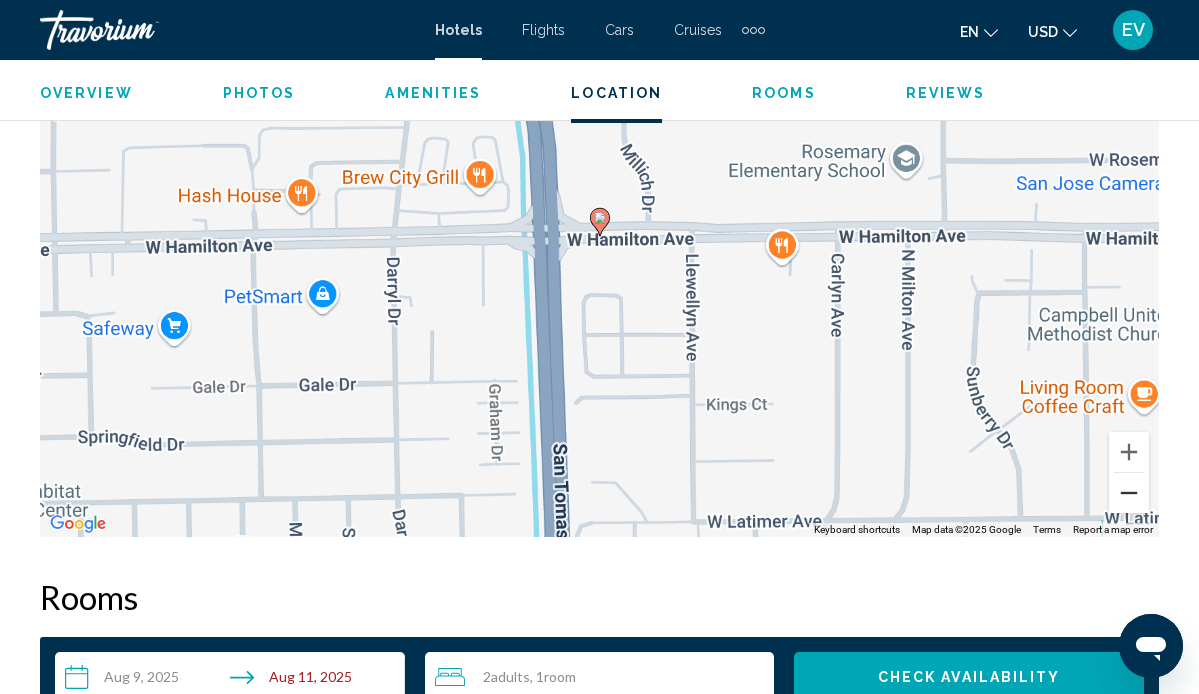 click at bounding box center (1129, 493) 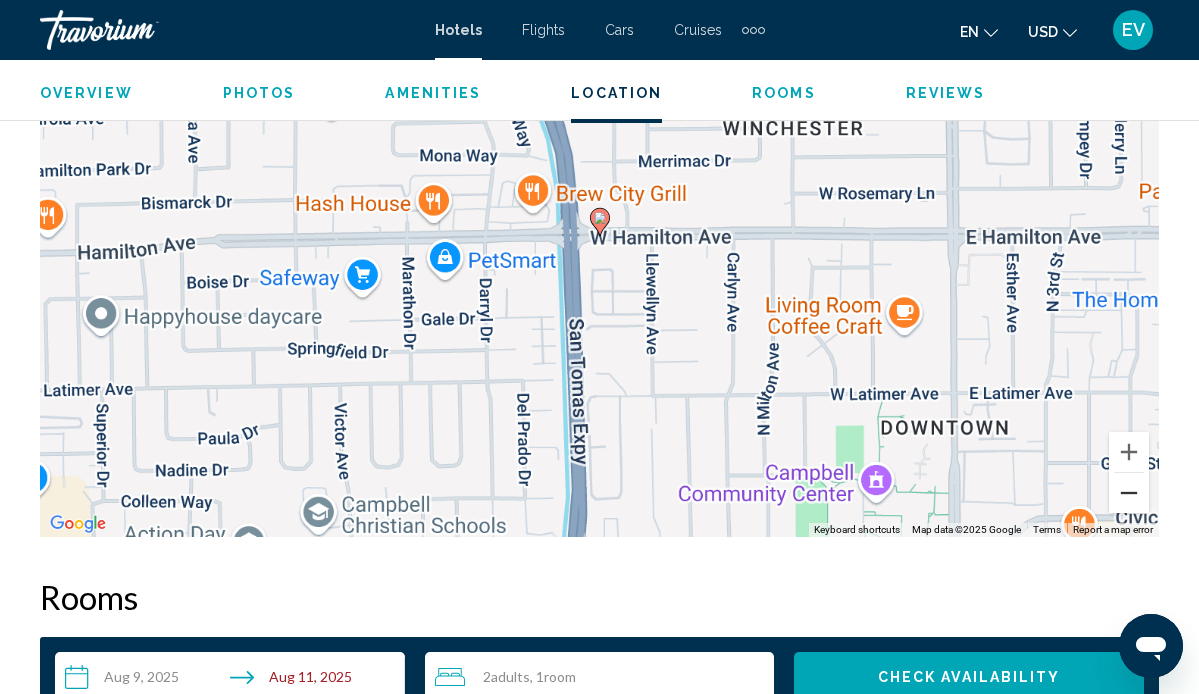 click at bounding box center (1129, 493) 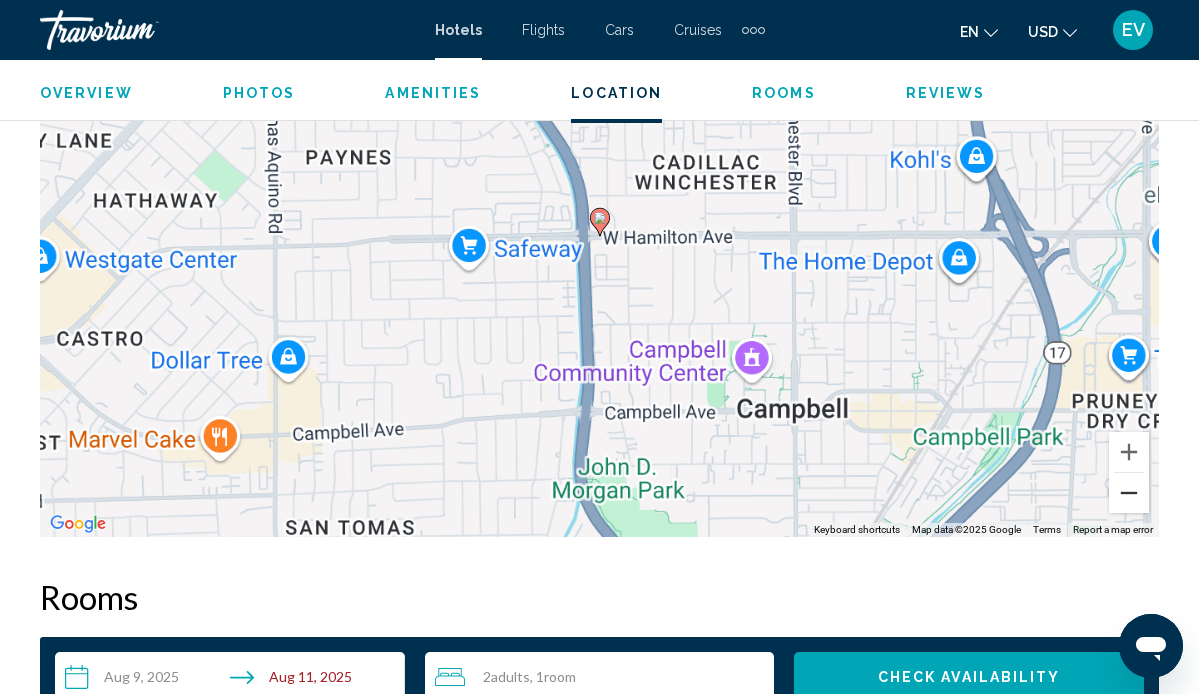 click at bounding box center [1129, 493] 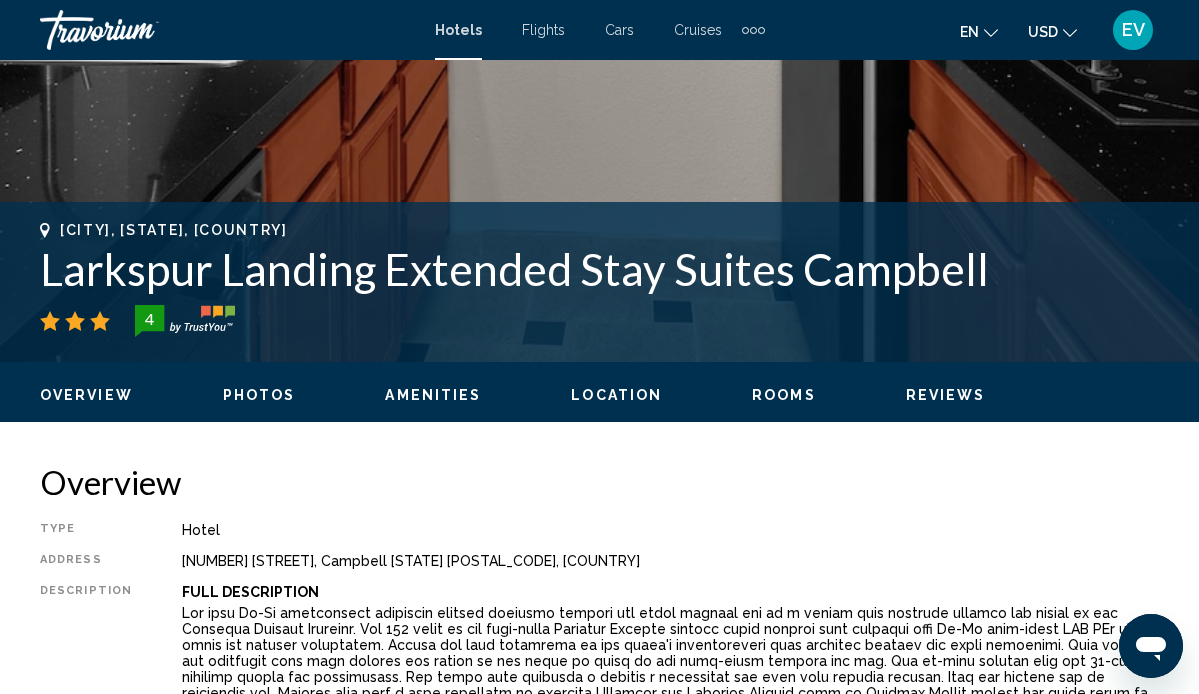 scroll, scrollTop: 427, scrollLeft: 0, axis: vertical 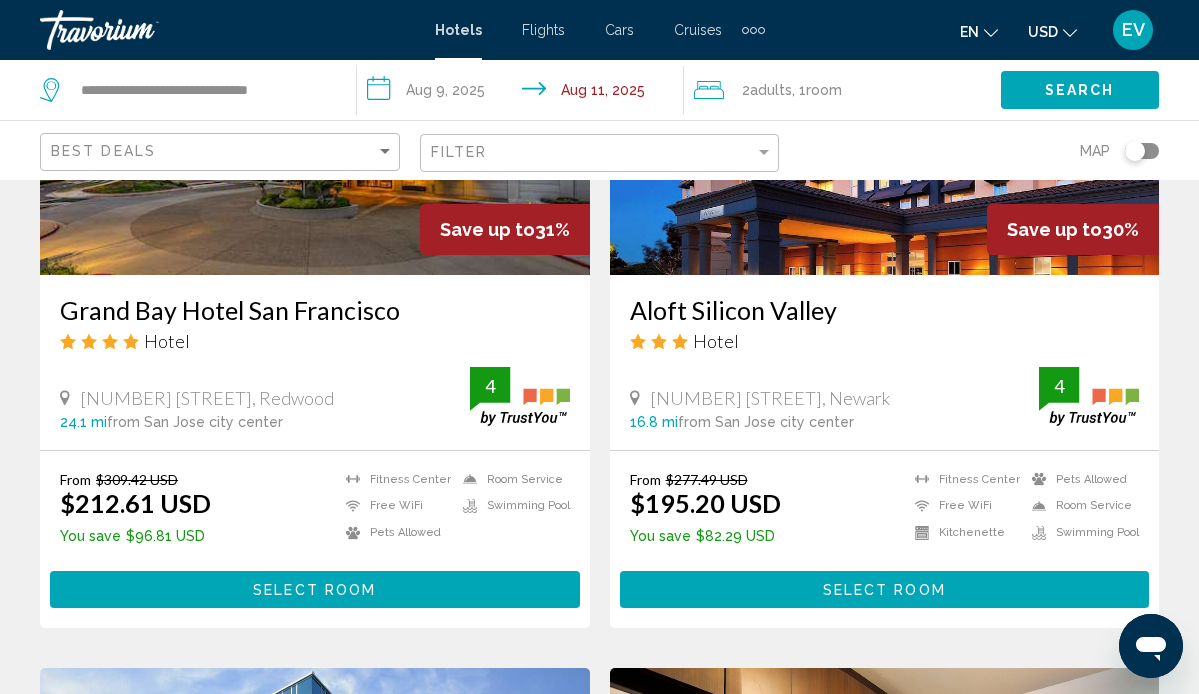 click on "Aloft Silicon Valley" at bounding box center (885, 310) 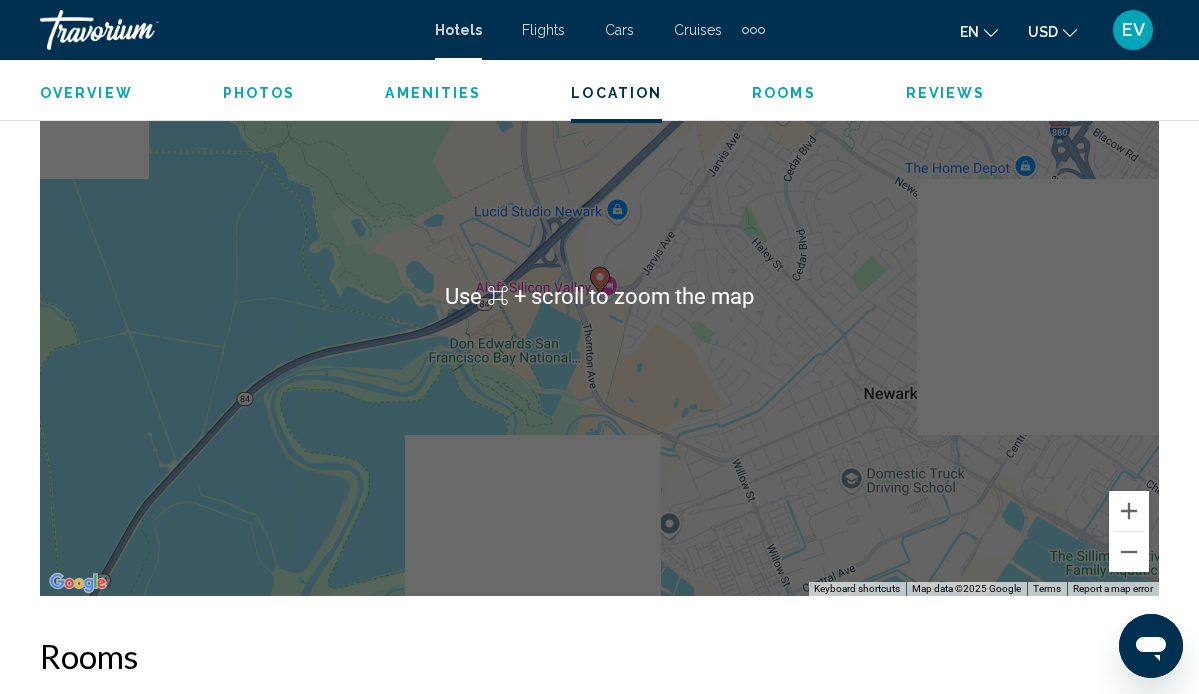 scroll, scrollTop: 2377, scrollLeft: 0, axis: vertical 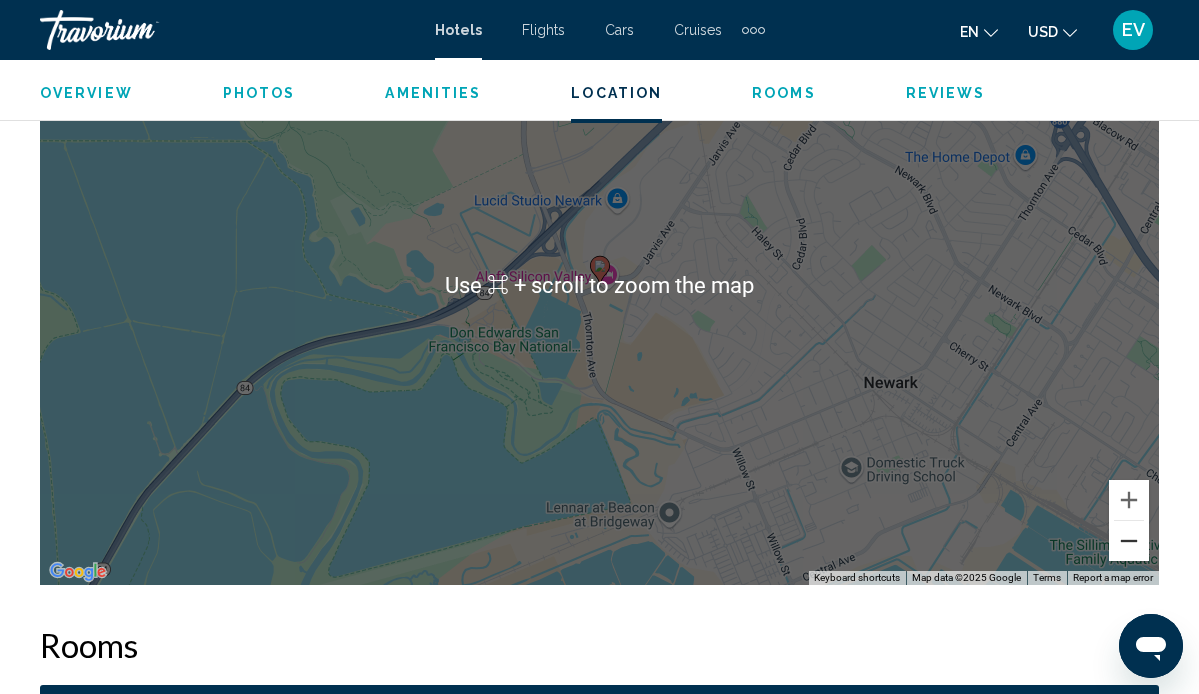 click at bounding box center (1129, 541) 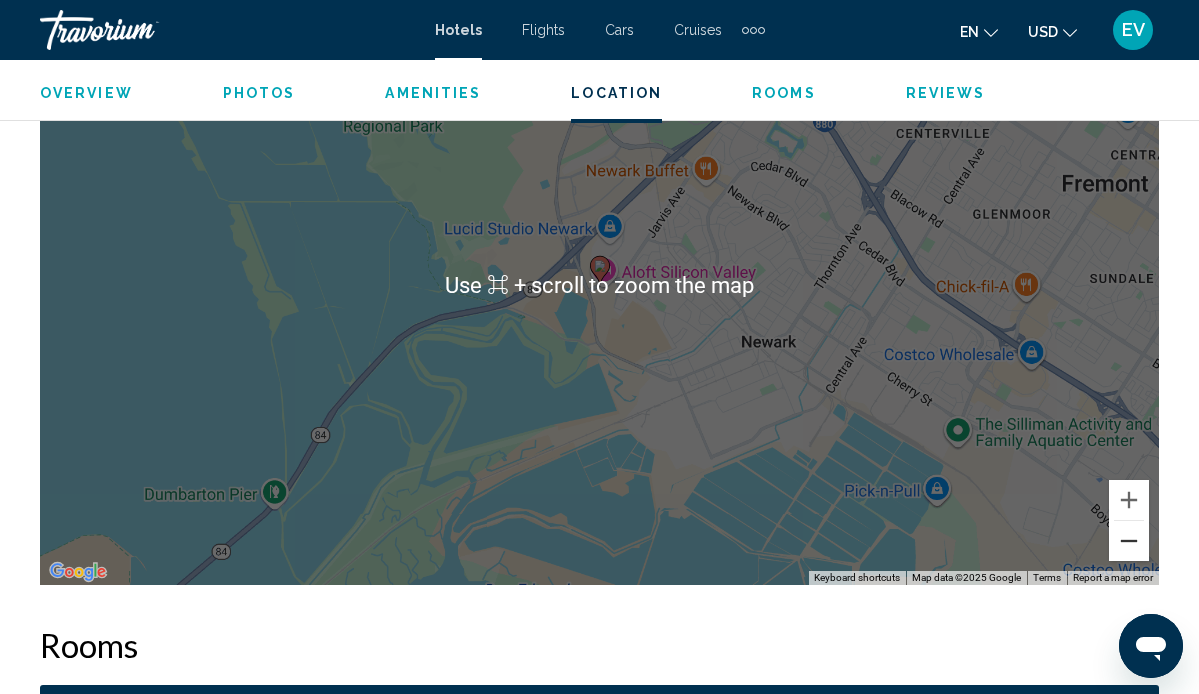 click at bounding box center (1129, 541) 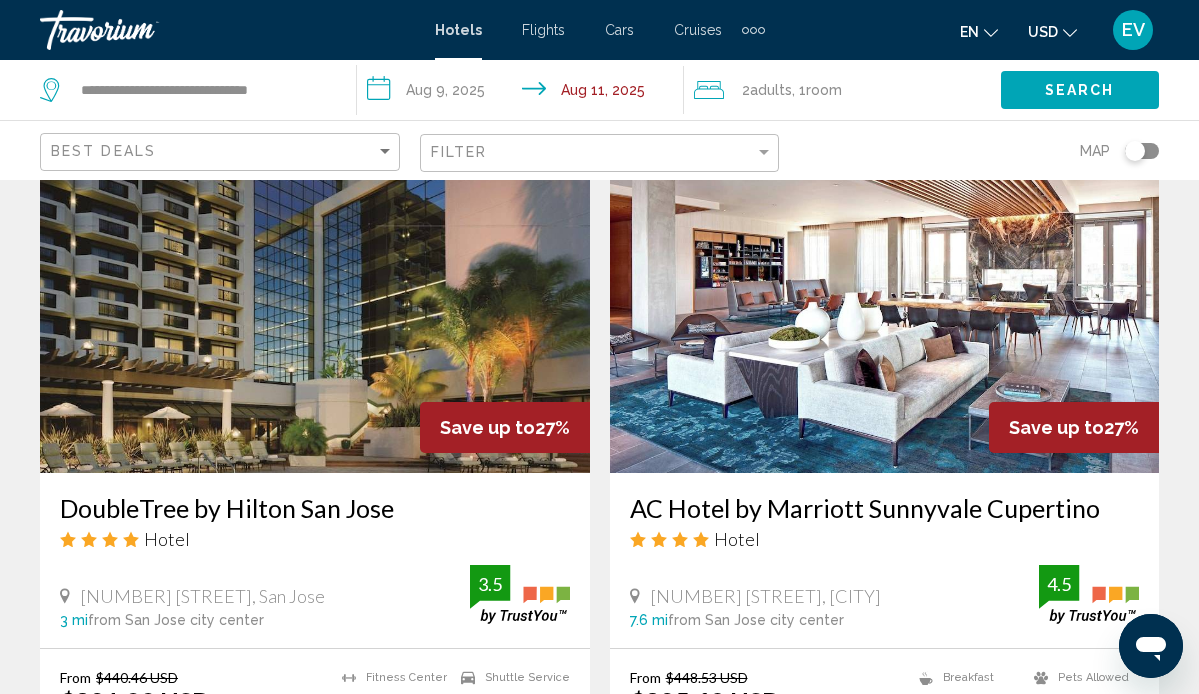 scroll, scrollTop: 3808, scrollLeft: 0, axis: vertical 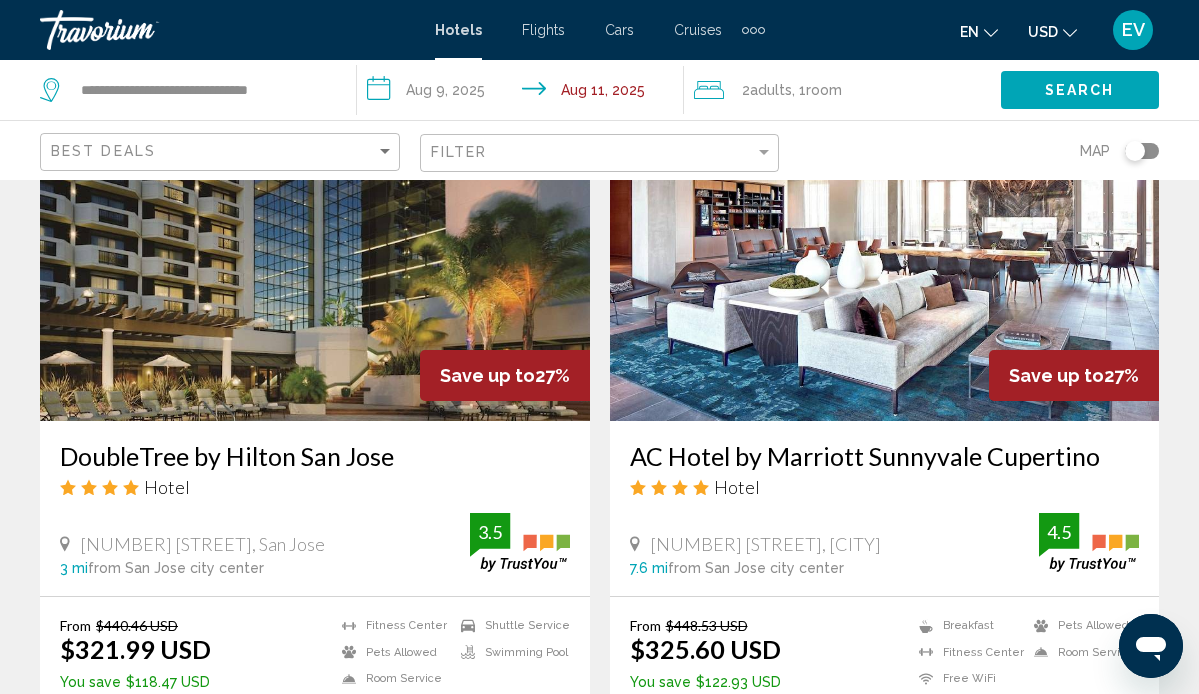 click on "AC Hotel by Marriott Sunnyvale Cupertino" at bounding box center (885, 456) 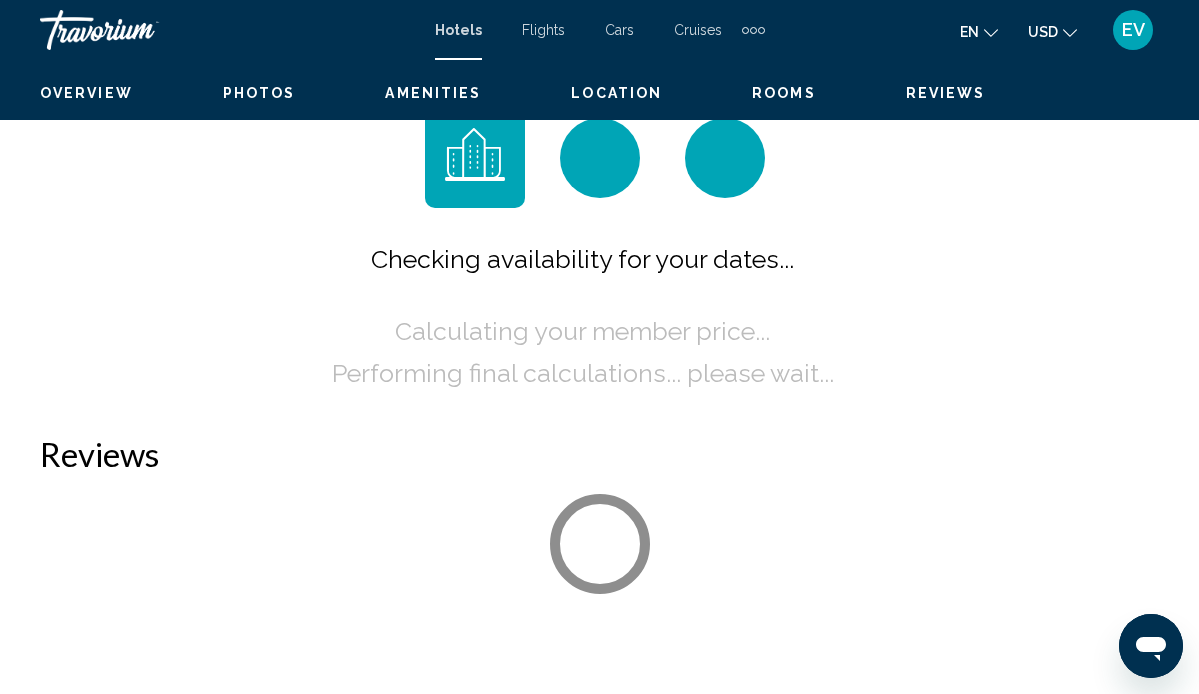 scroll, scrollTop: 188, scrollLeft: 0, axis: vertical 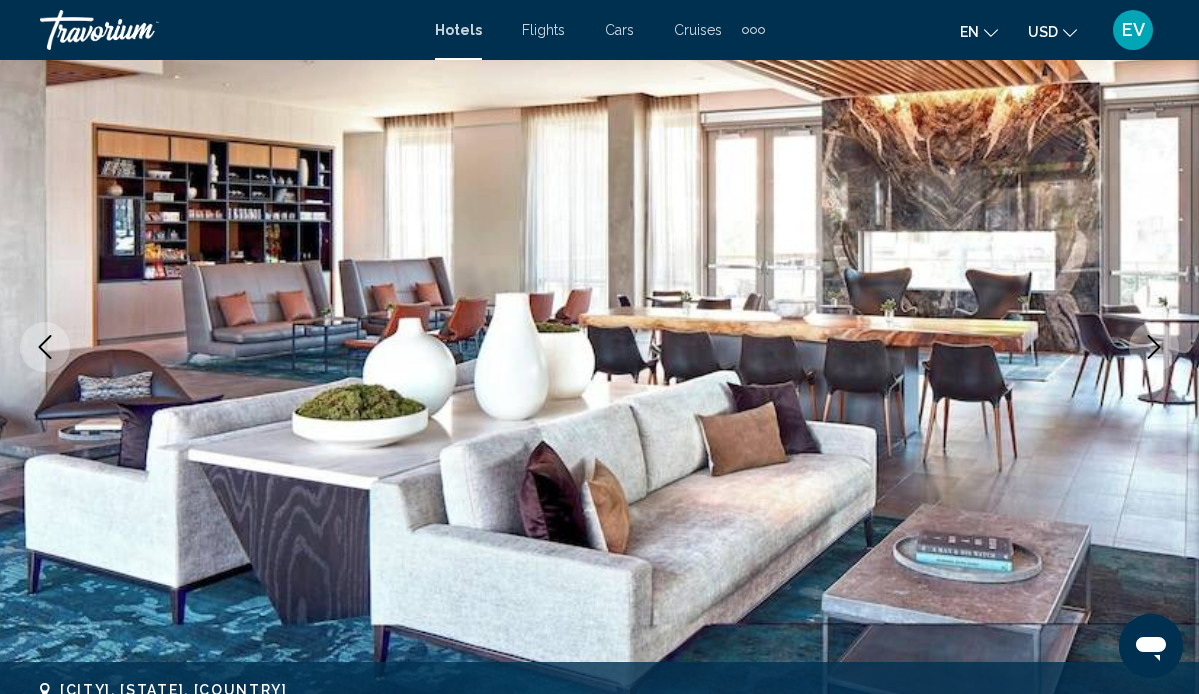 click 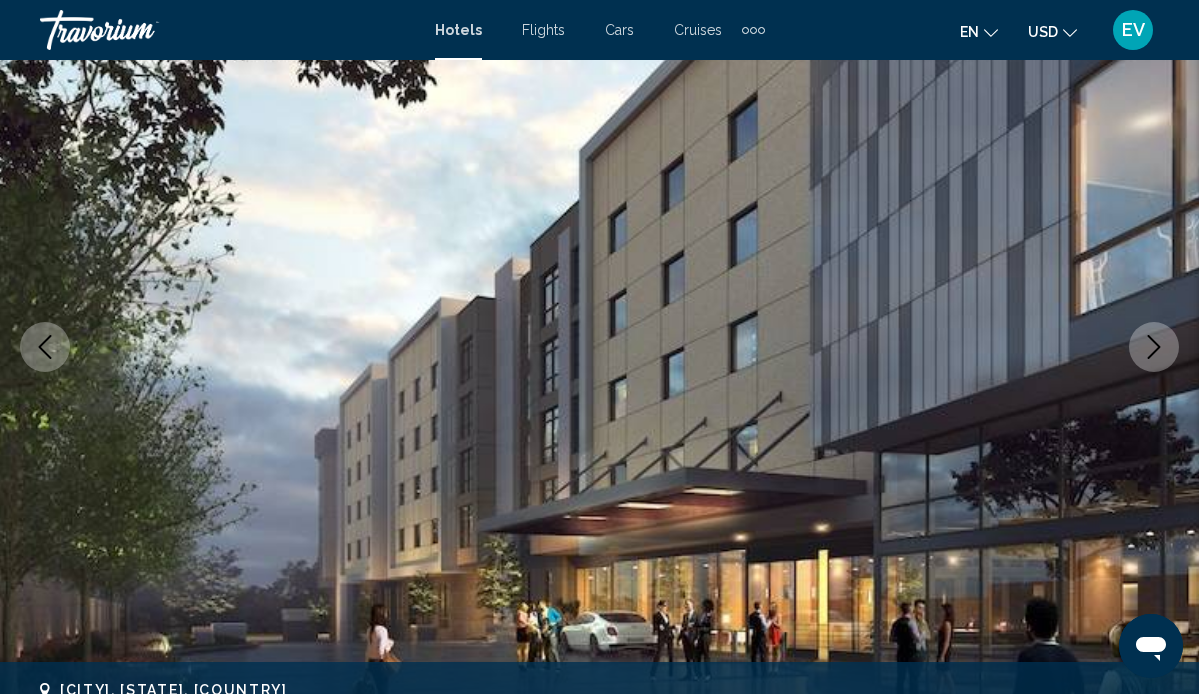 click 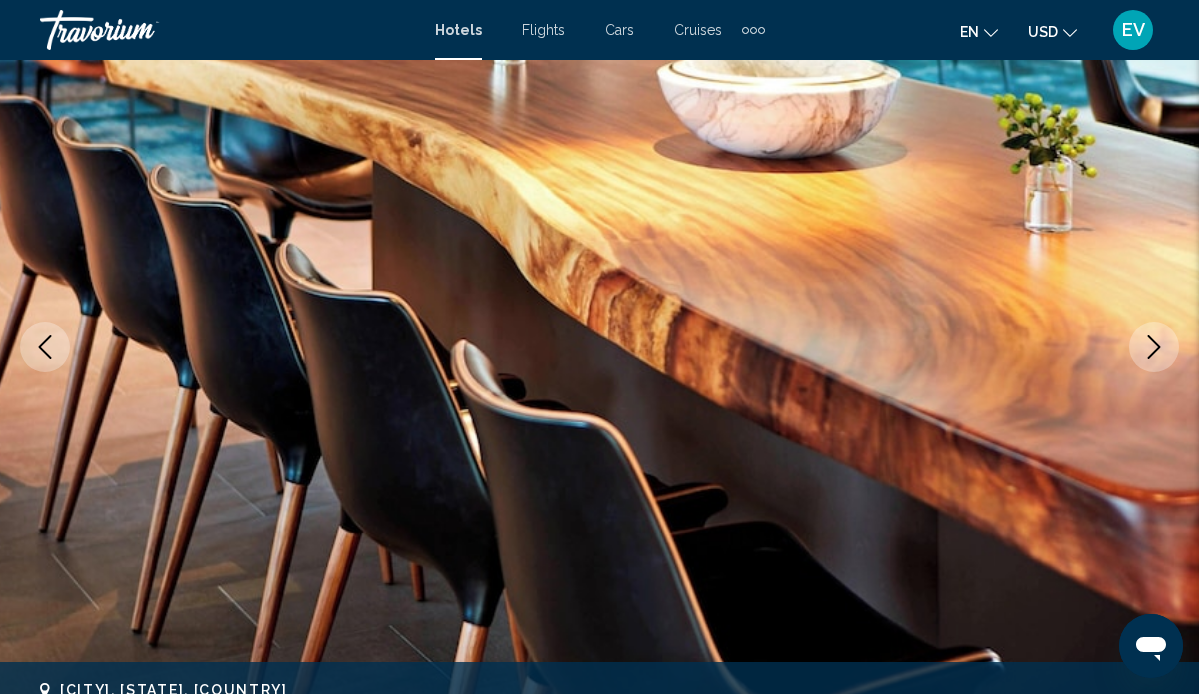 click 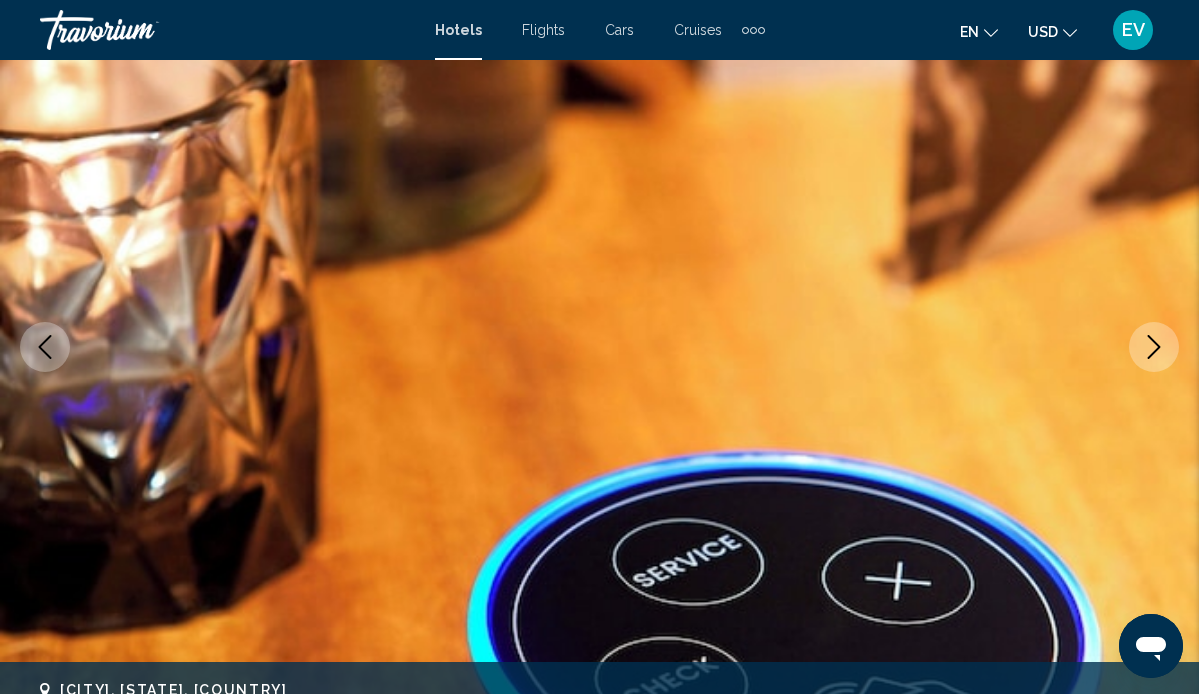 click 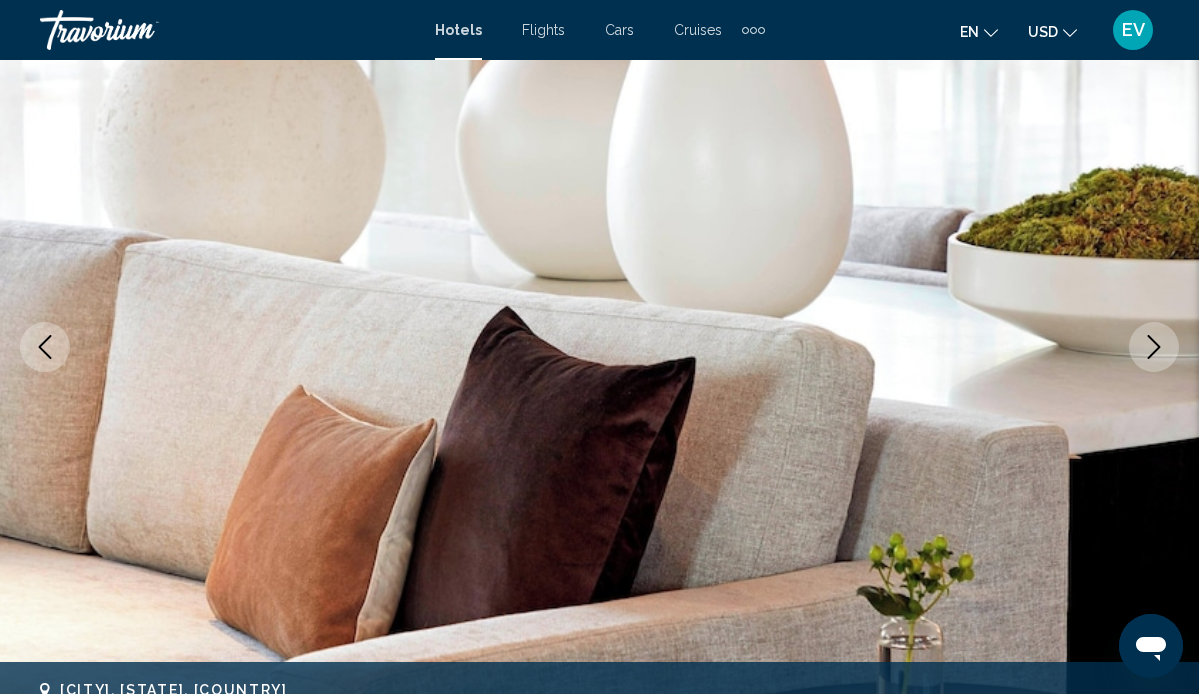 click 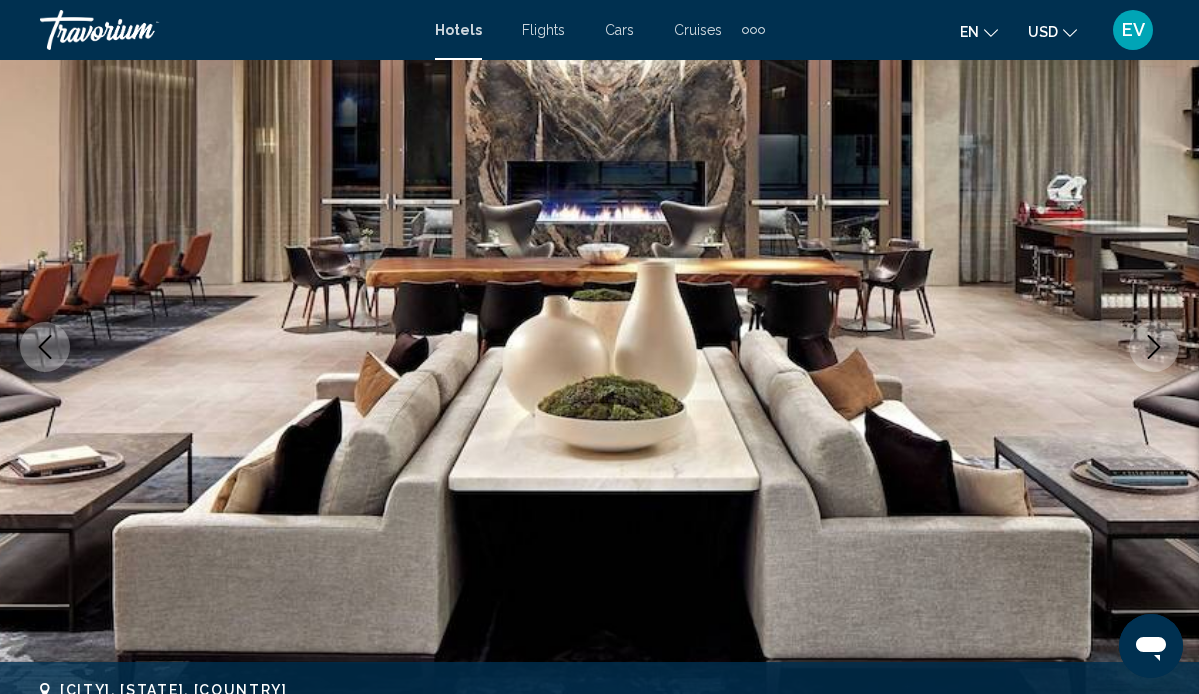 click at bounding box center (1154, 347) 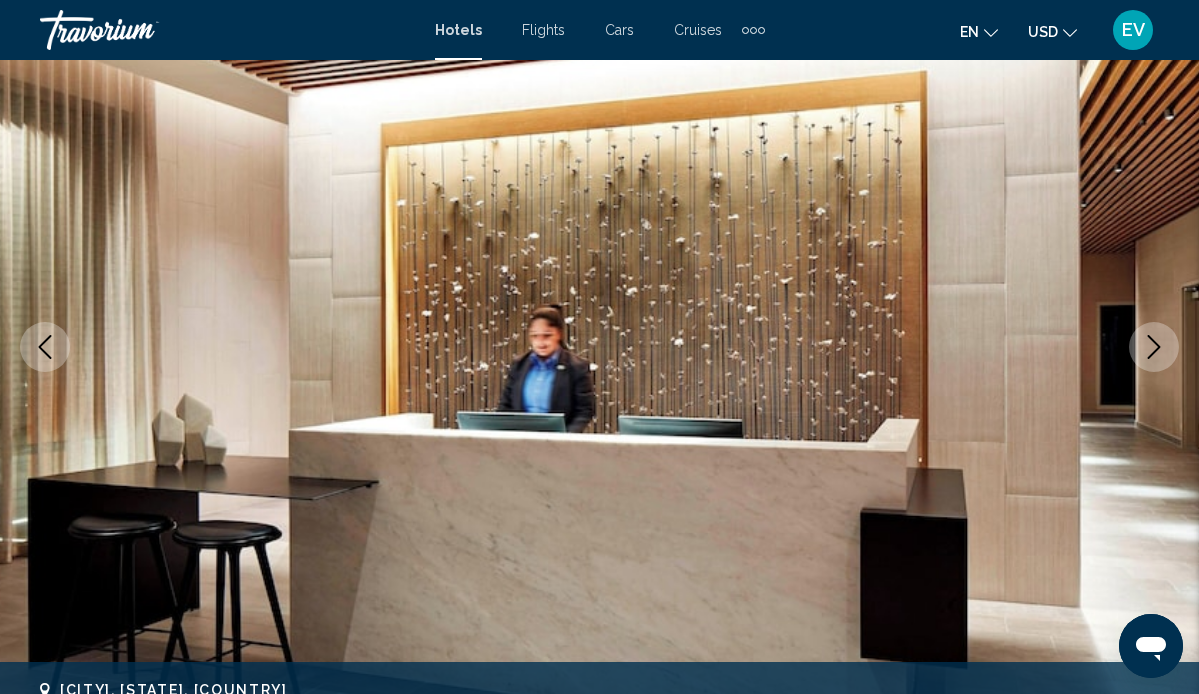 click at bounding box center [1154, 347] 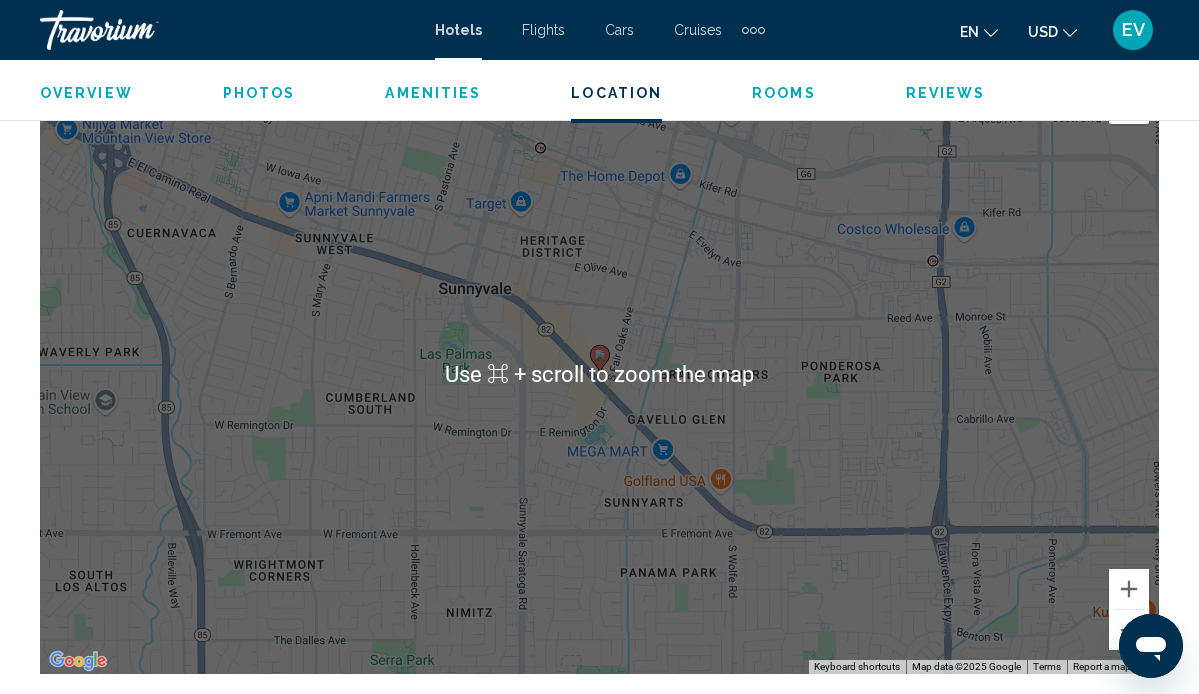 scroll, scrollTop: 2291, scrollLeft: 0, axis: vertical 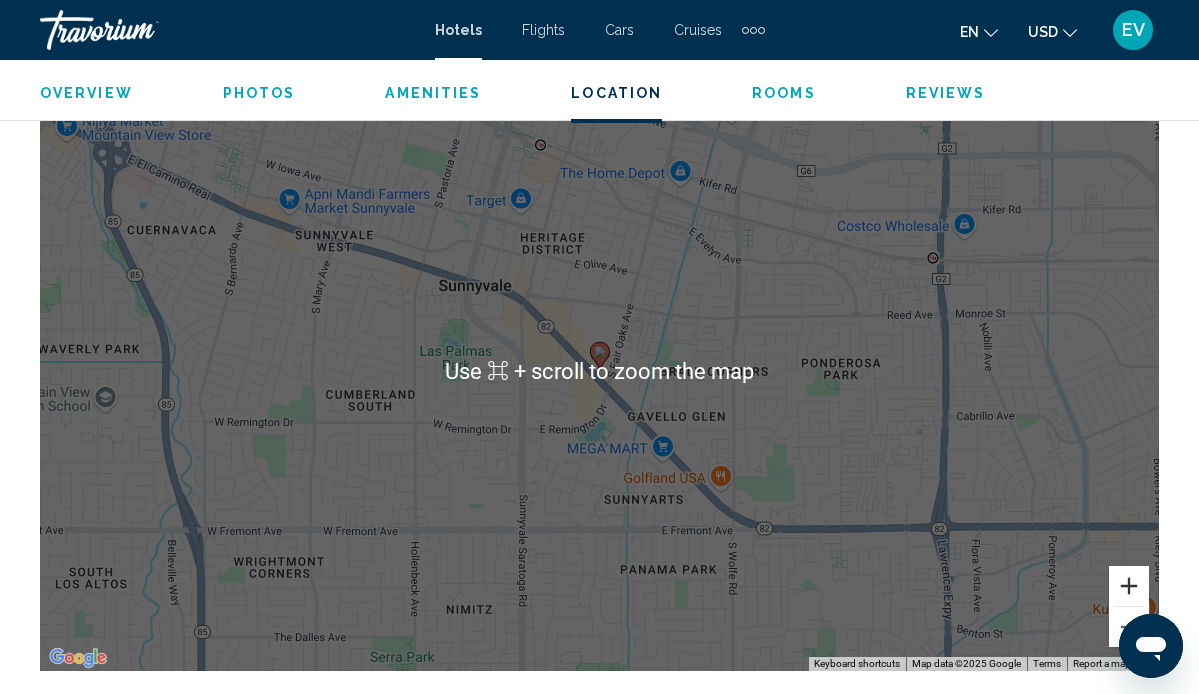 click at bounding box center [1129, 586] 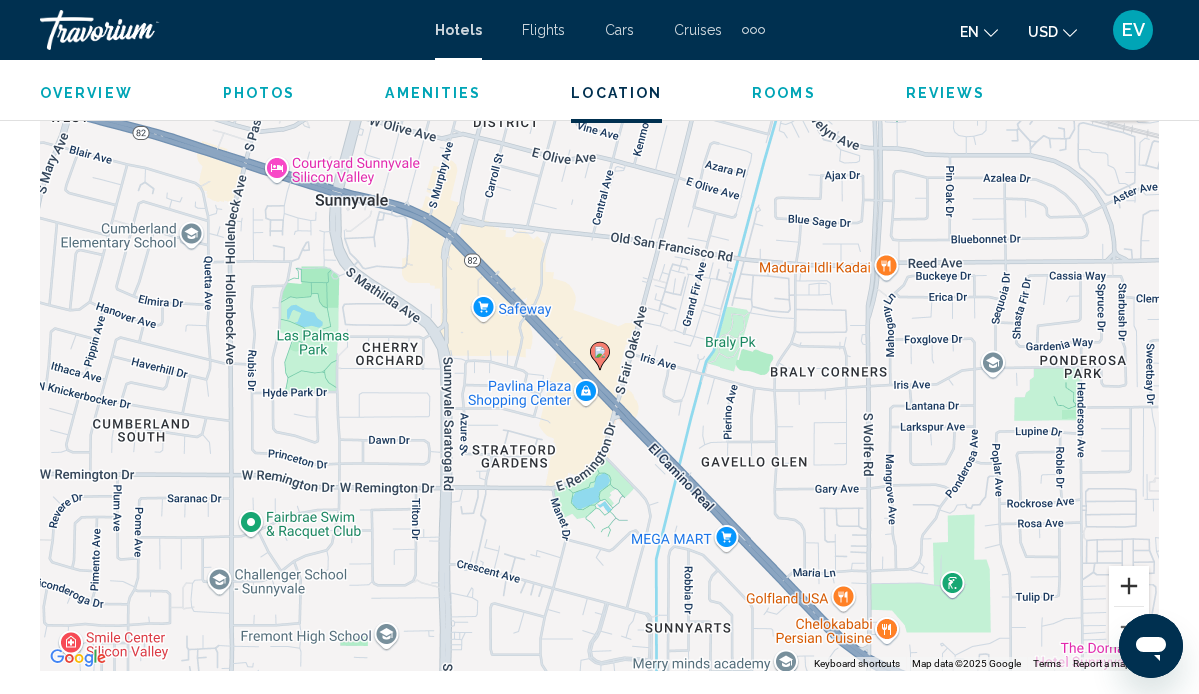 click at bounding box center [1129, 586] 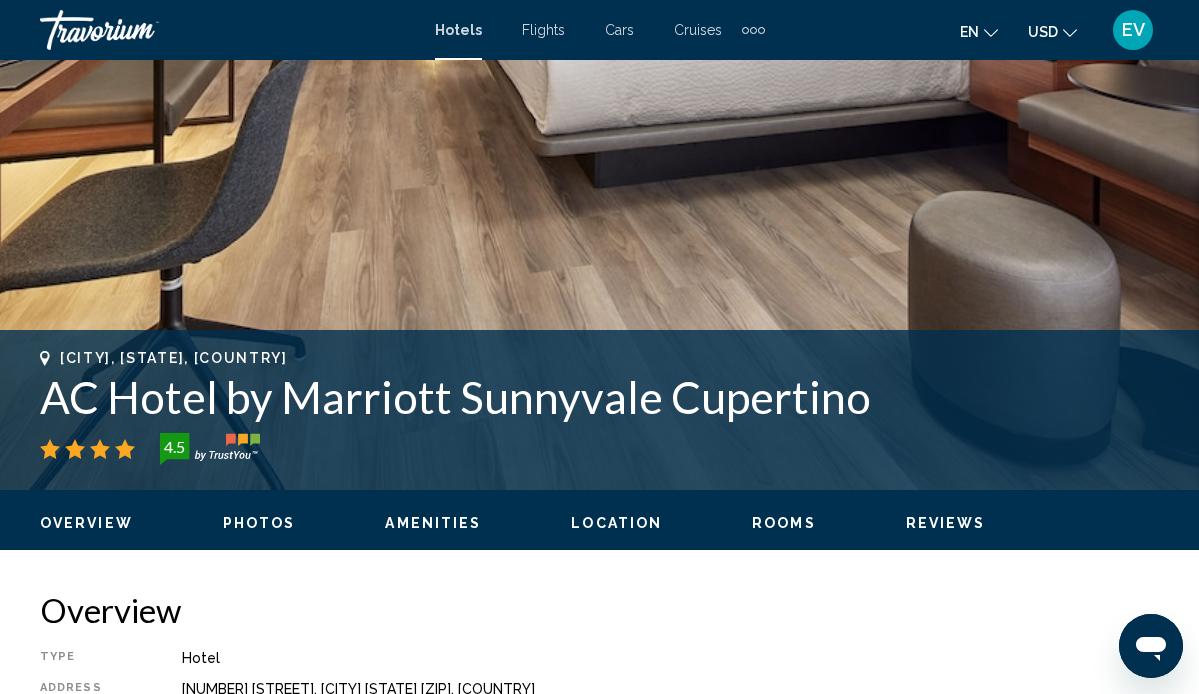 scroll, scrollTop: 521, scrollLeft: 0, axis: vertical 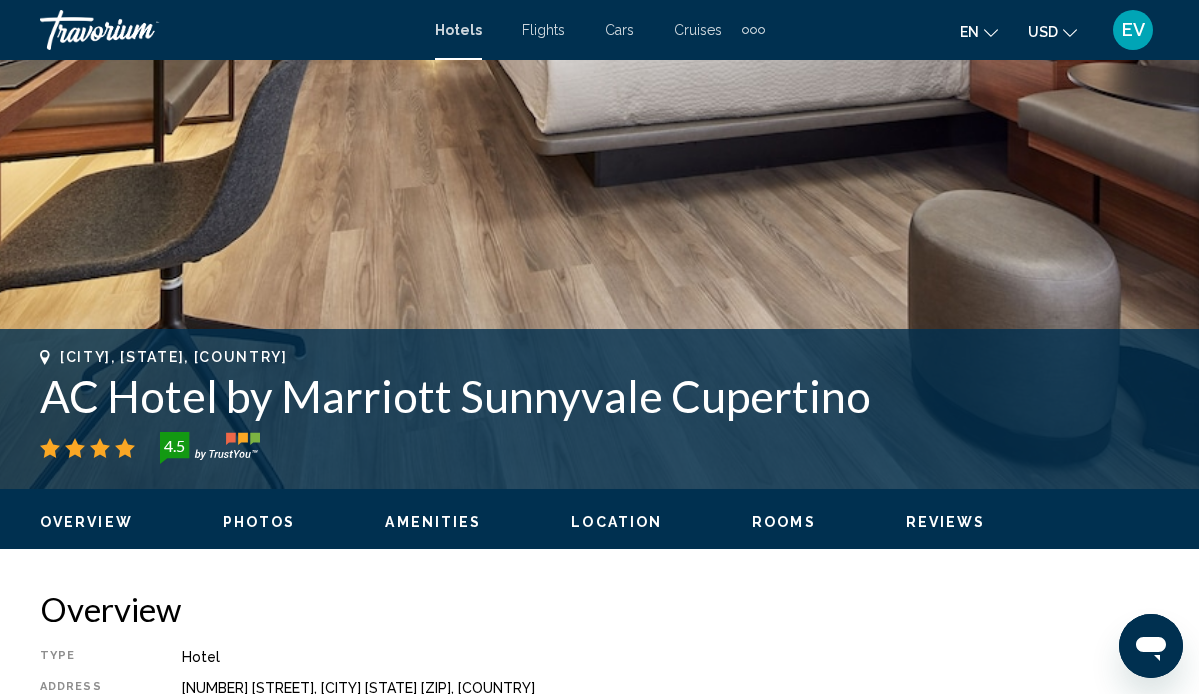 drag, startPoint x: 872, startPoint y: 392, endPoint x: 13, endPoint y: 390, distance: 859.0023 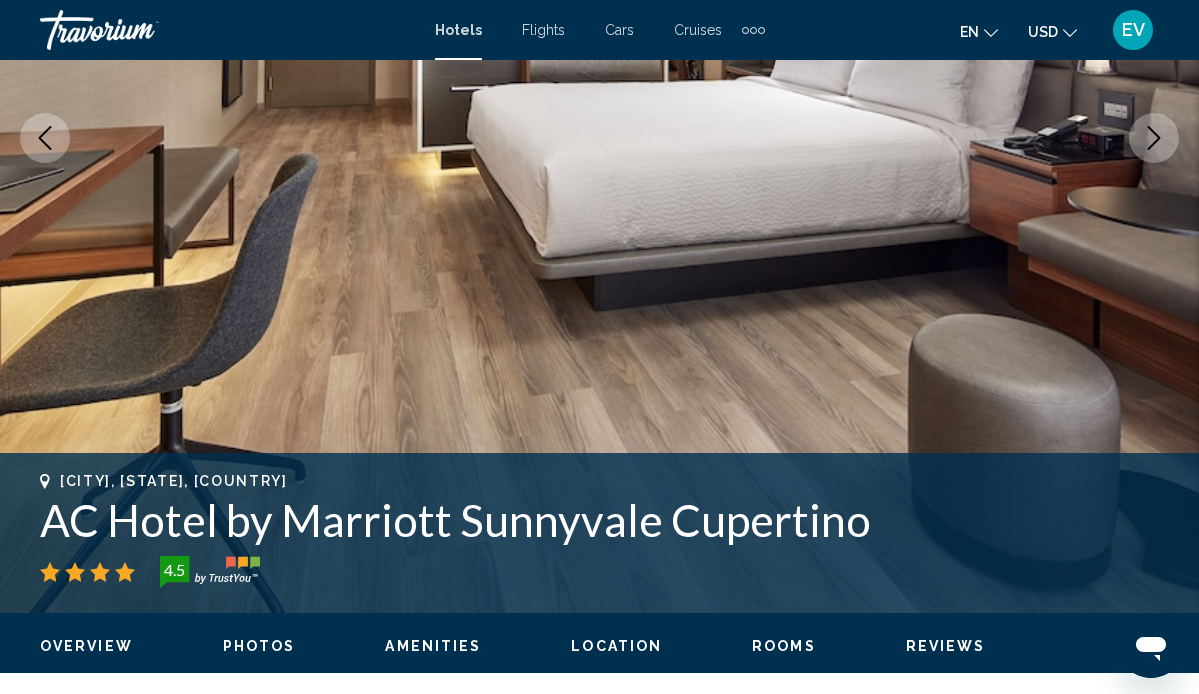 scroll, scrollTop: 390, scrollLeft: 0, axis: vertical 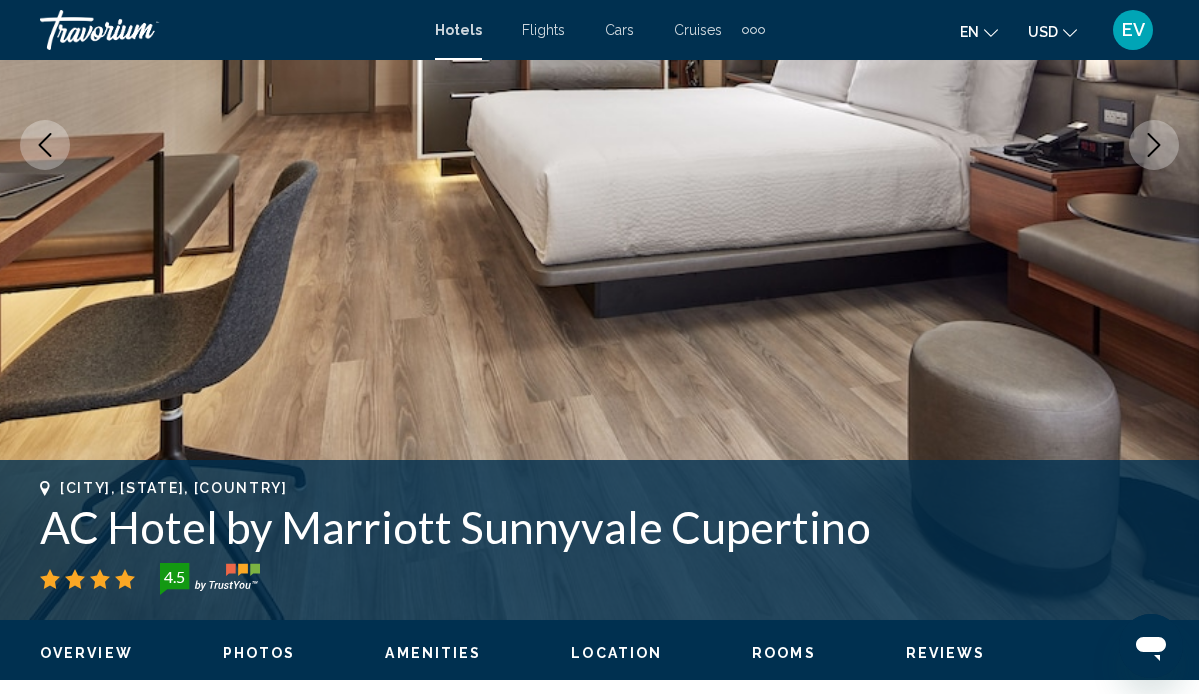 click at bounding box center (599, 145) 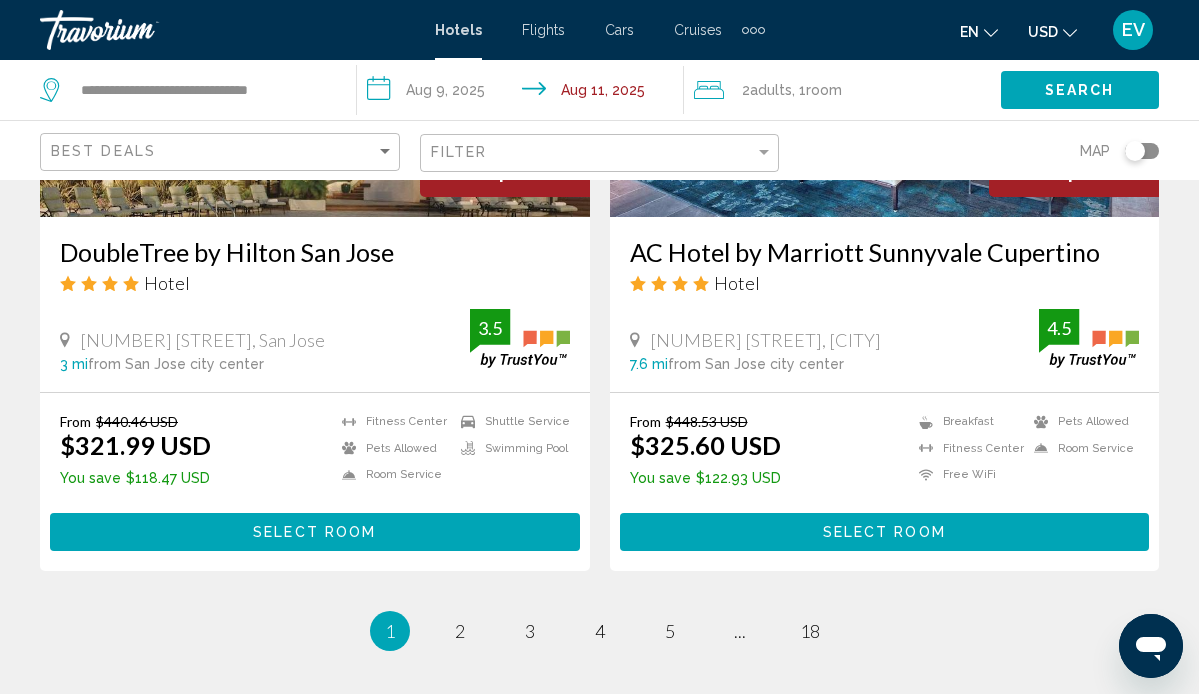 scroll, scrollTop: 4021, scrollLeft: 0, axis: vertical 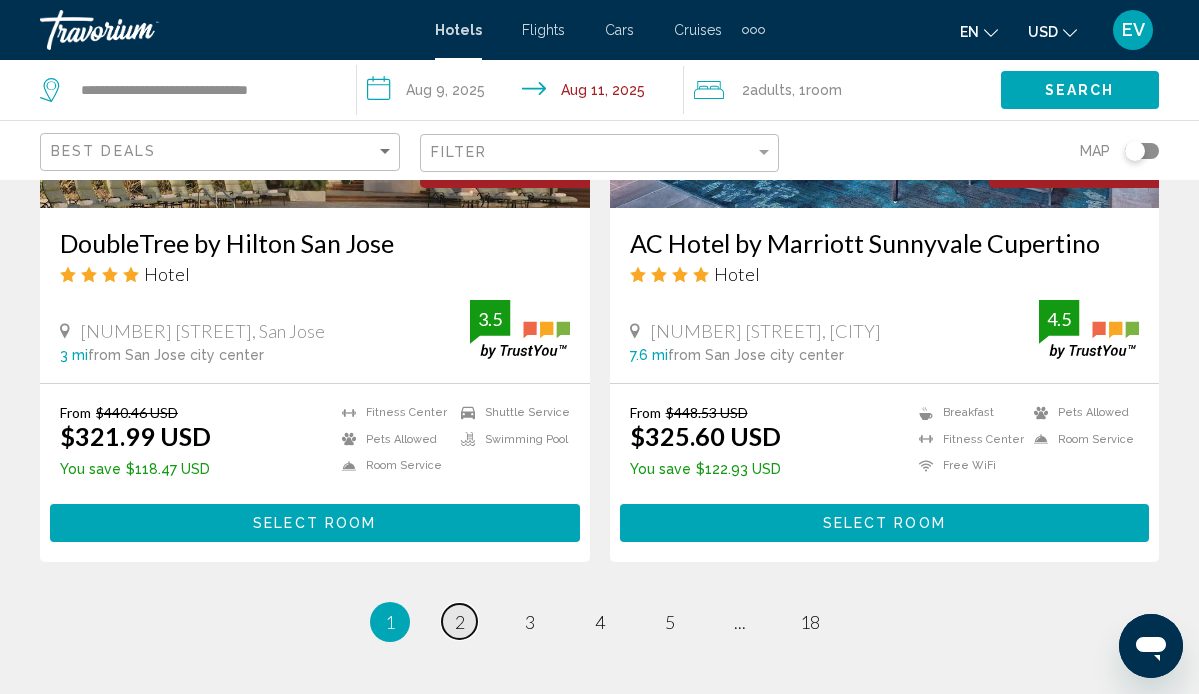 click on "page  2" at bounding box center [459, 621] 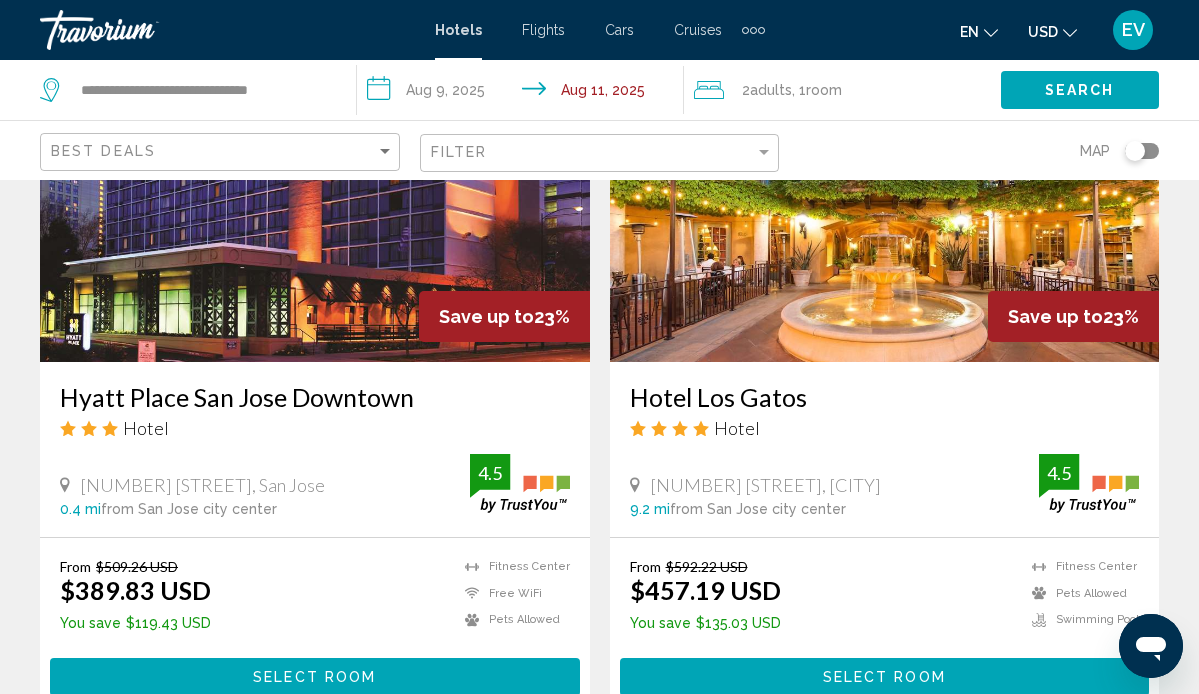 scroll, scrollTop: 928, scrollLeft: 0, axis: vertical 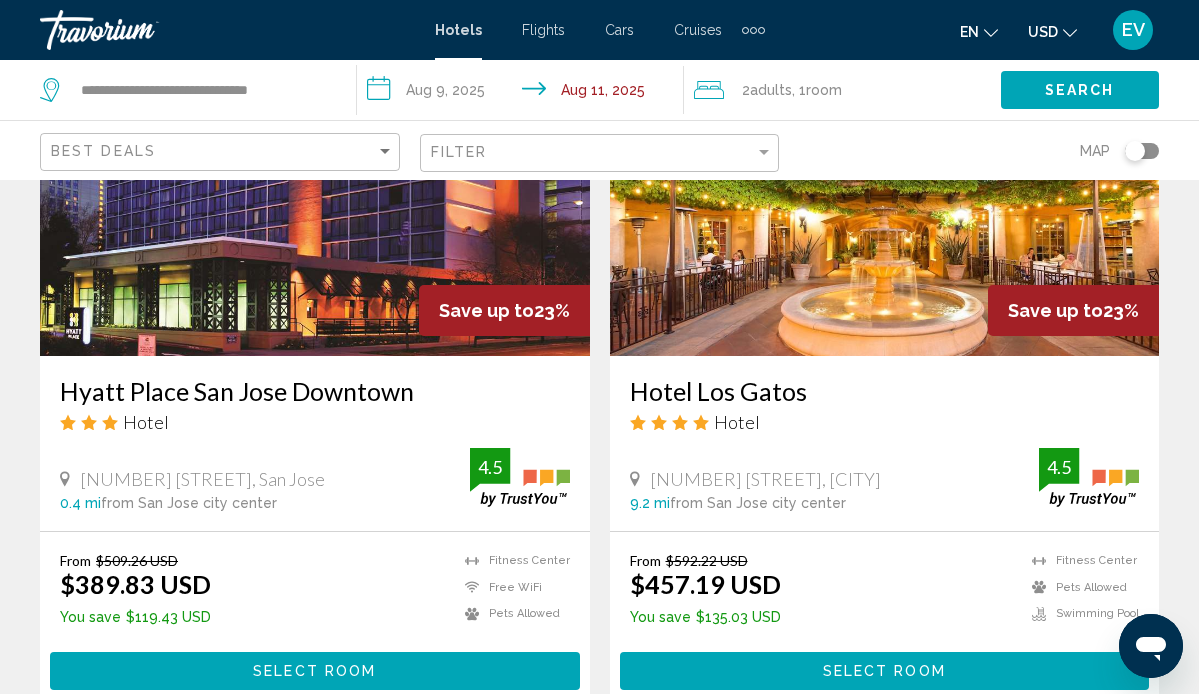 click on "Hotel Los Gatos" at bounding box center [885, 391] 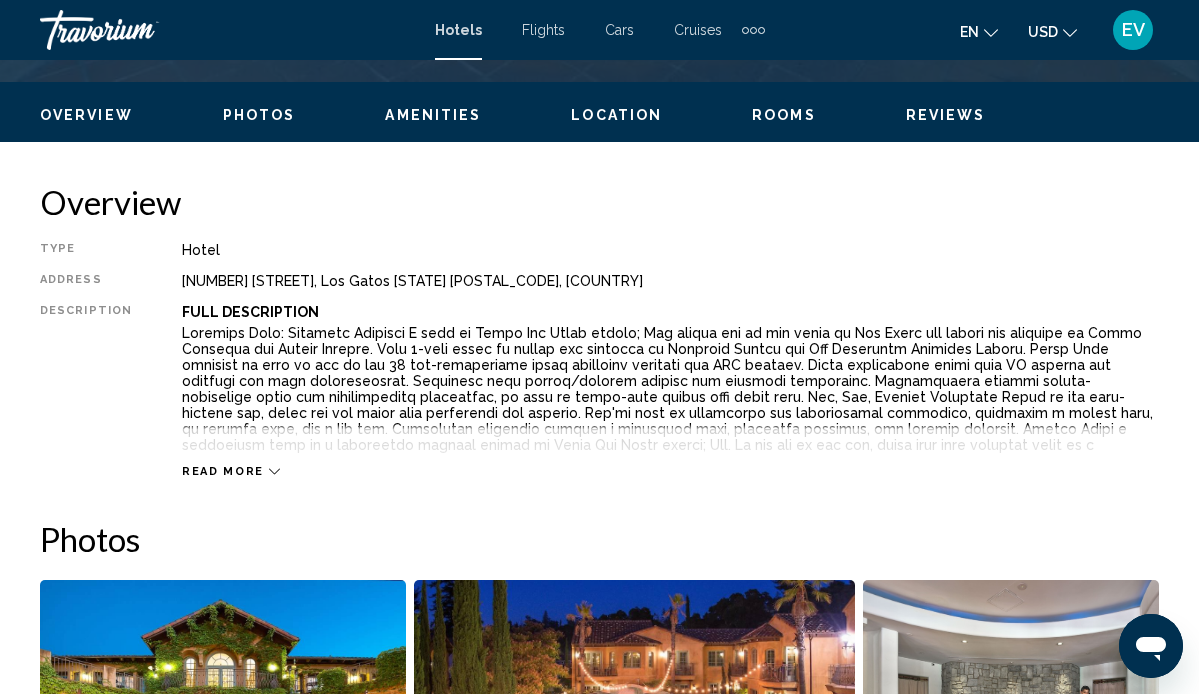 scroll, scrollTop: 188, scrollLeft: 0, axis: vertical 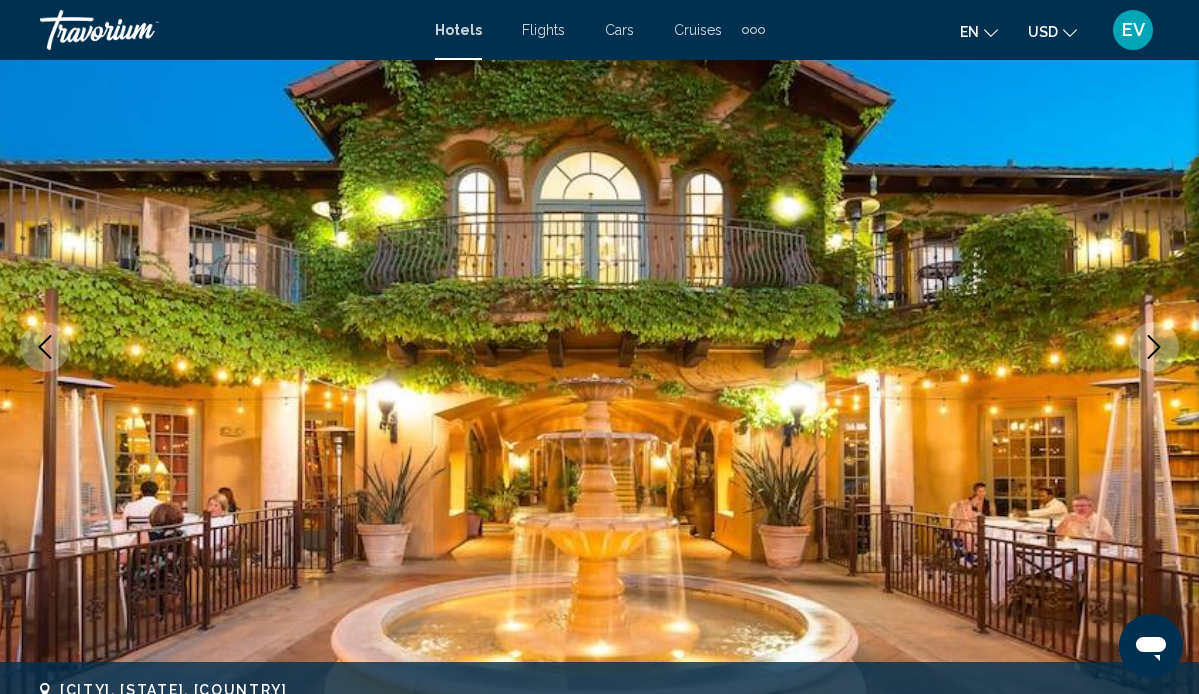click 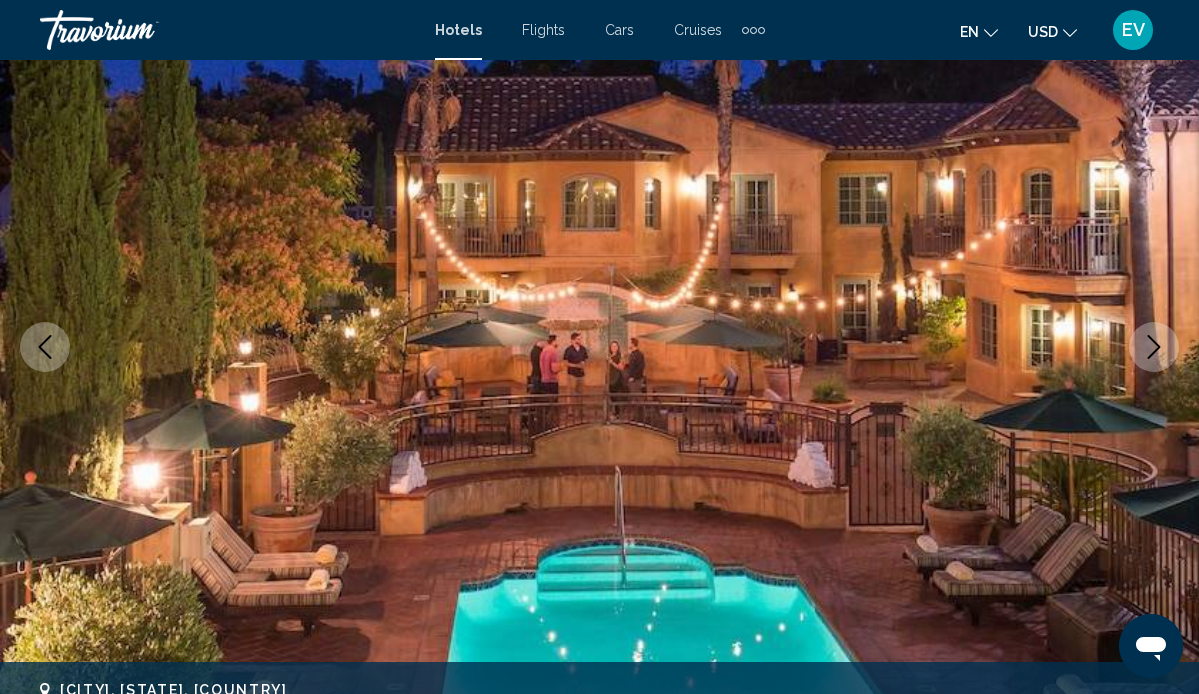 click 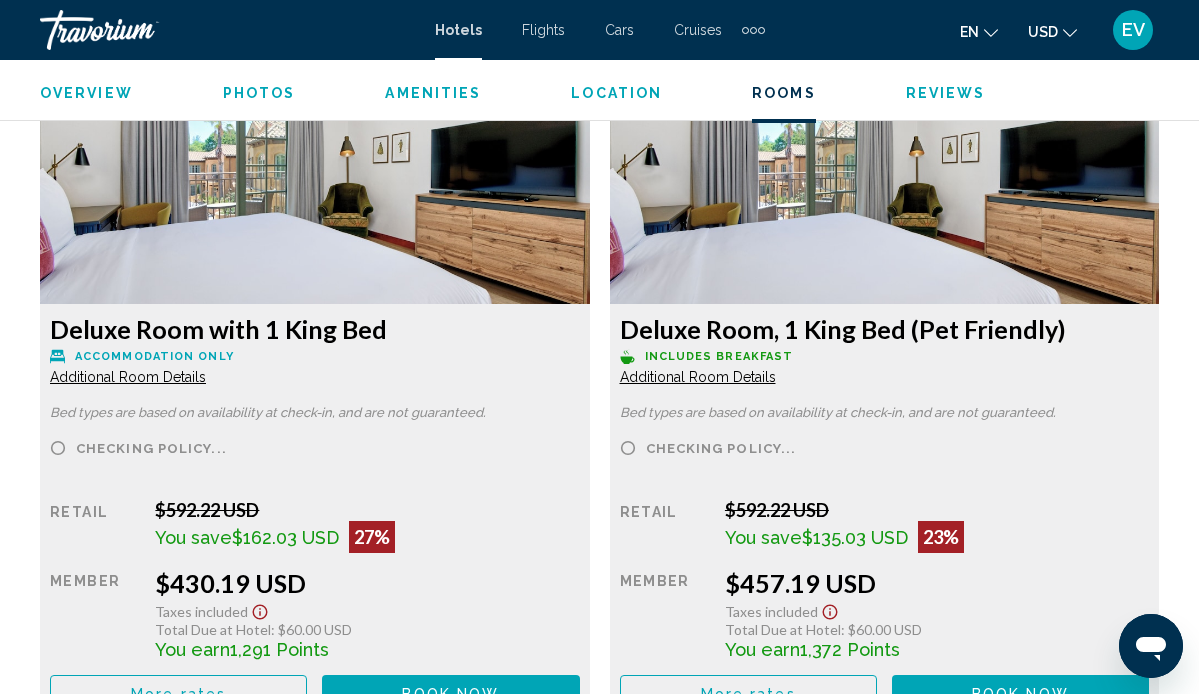 scroll, scrollTop: 3160, scrollLeft: 0, axis: vertical 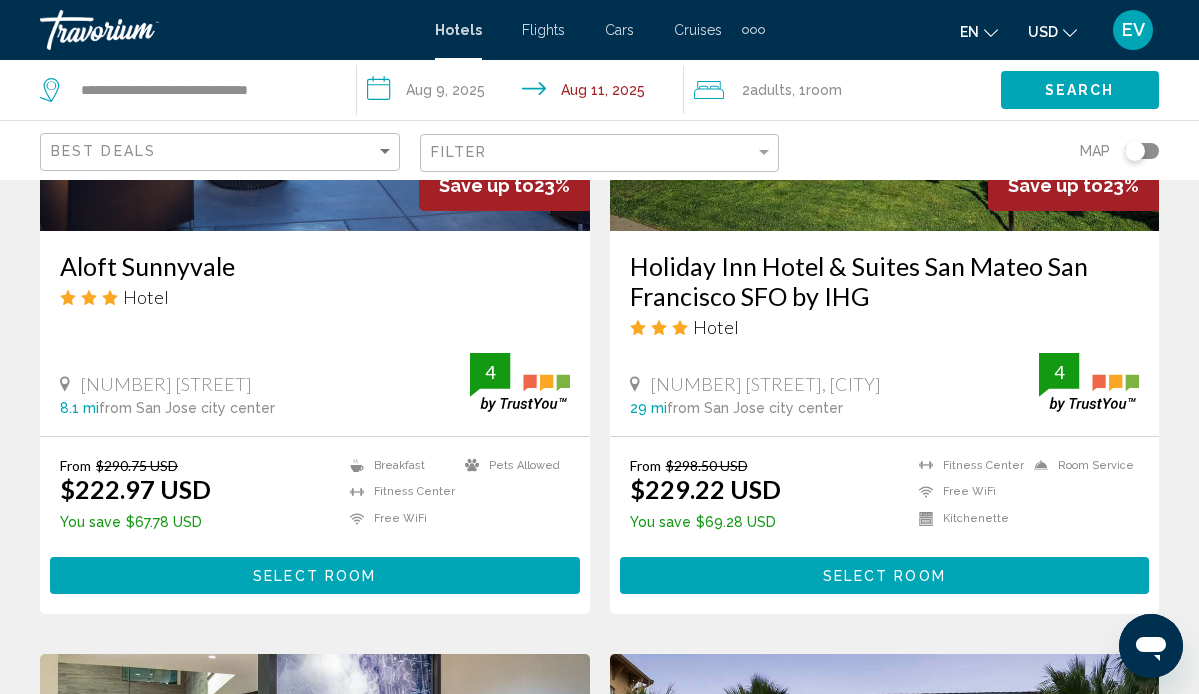 click on "Aloft Sunnyvale" at bounding box center (315, 266) 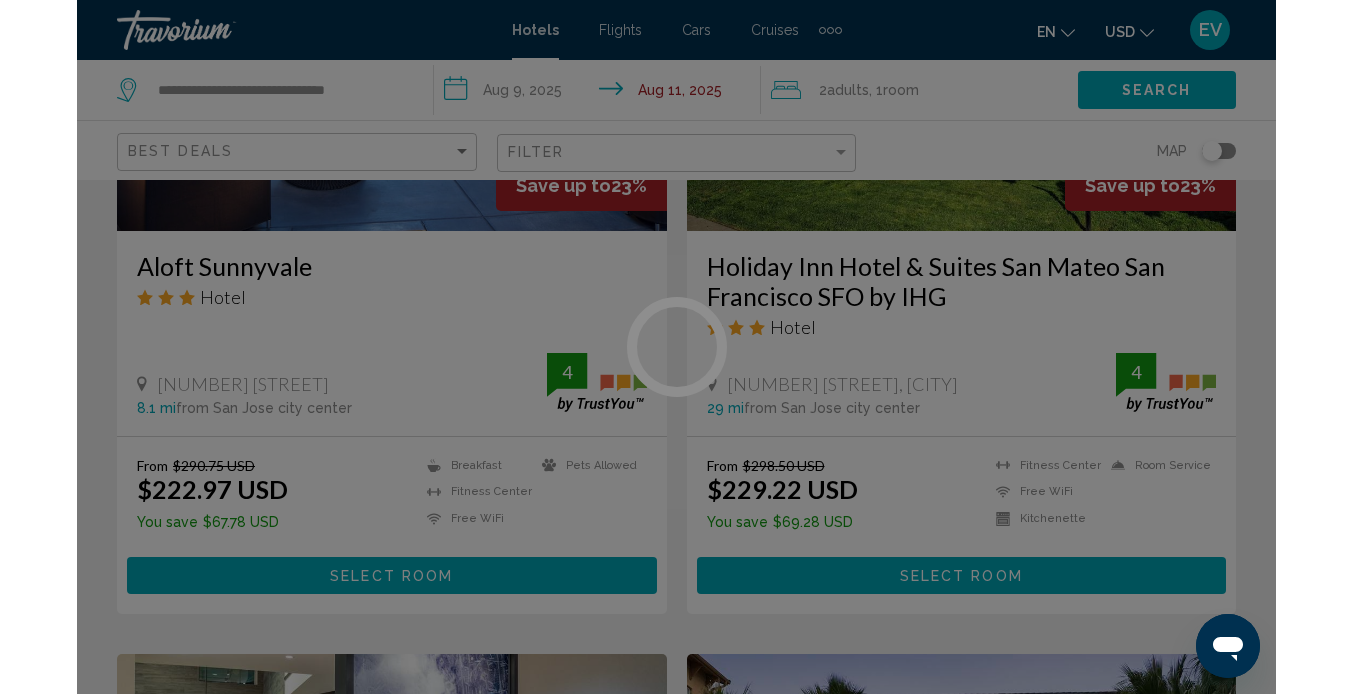 scroll, scrollTop: 188, scrollLeft: 0, axis: vertical 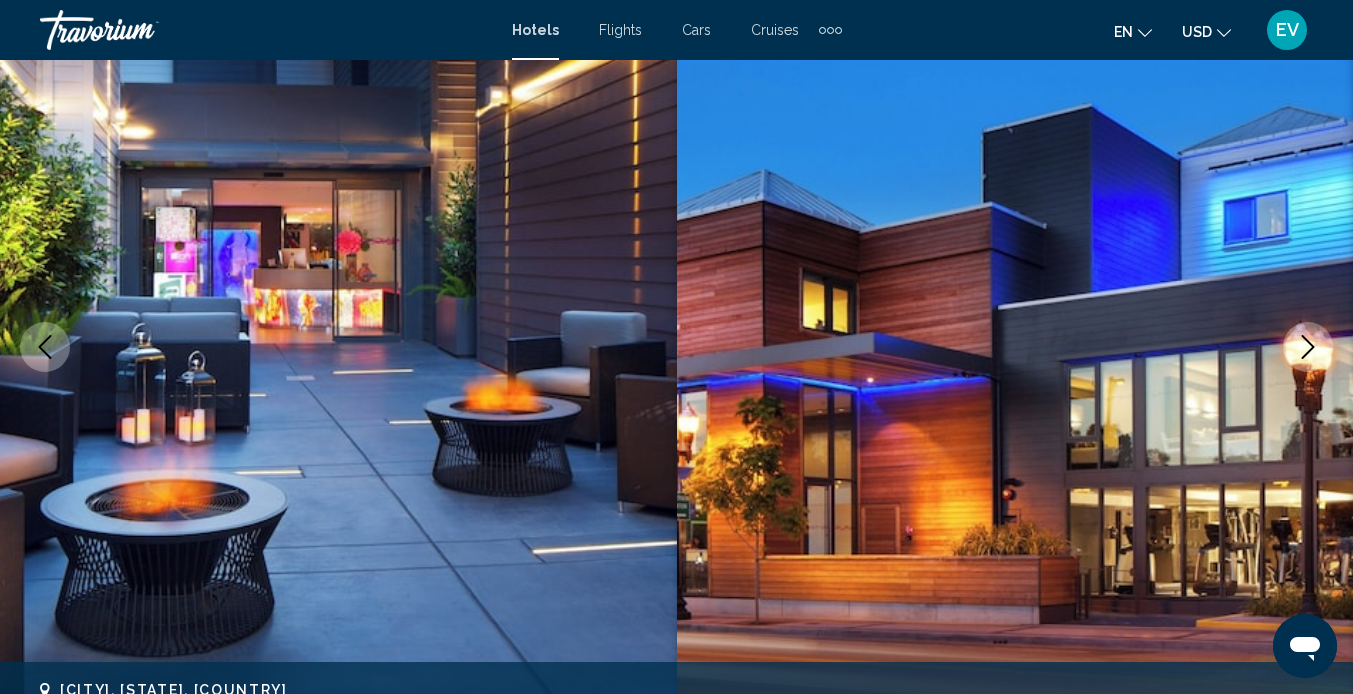click 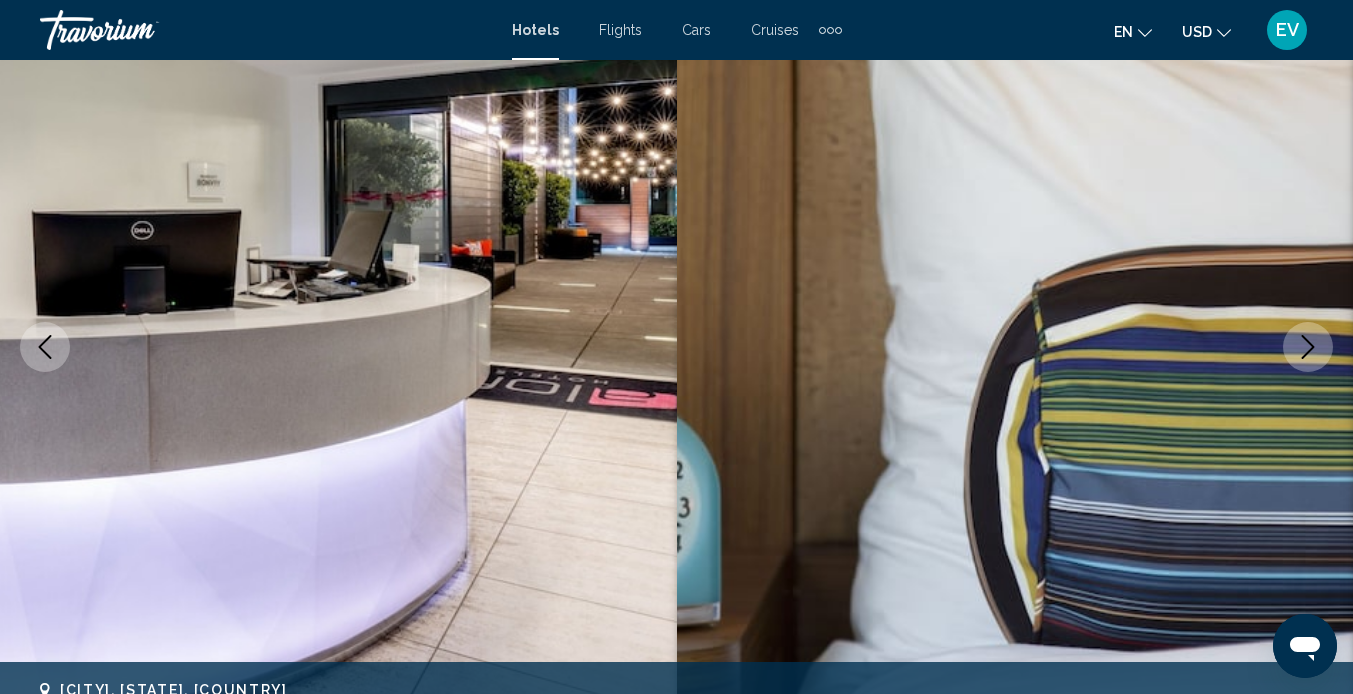 click 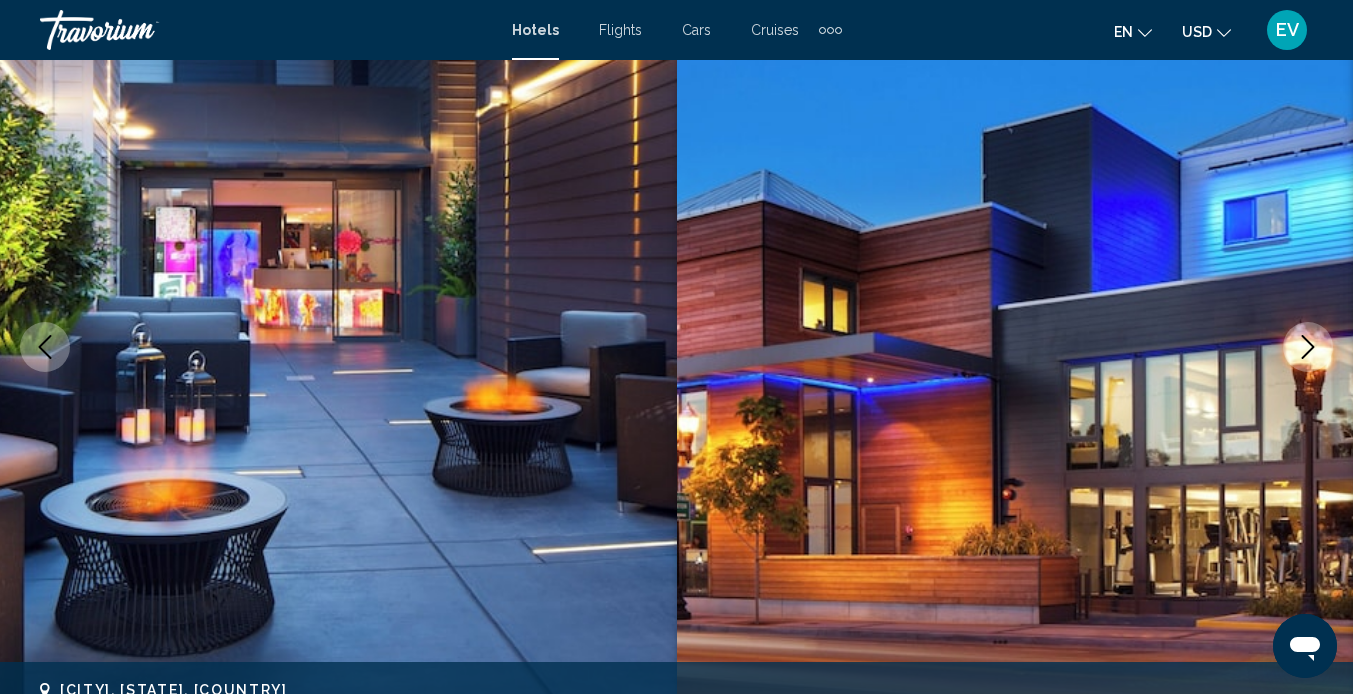 click 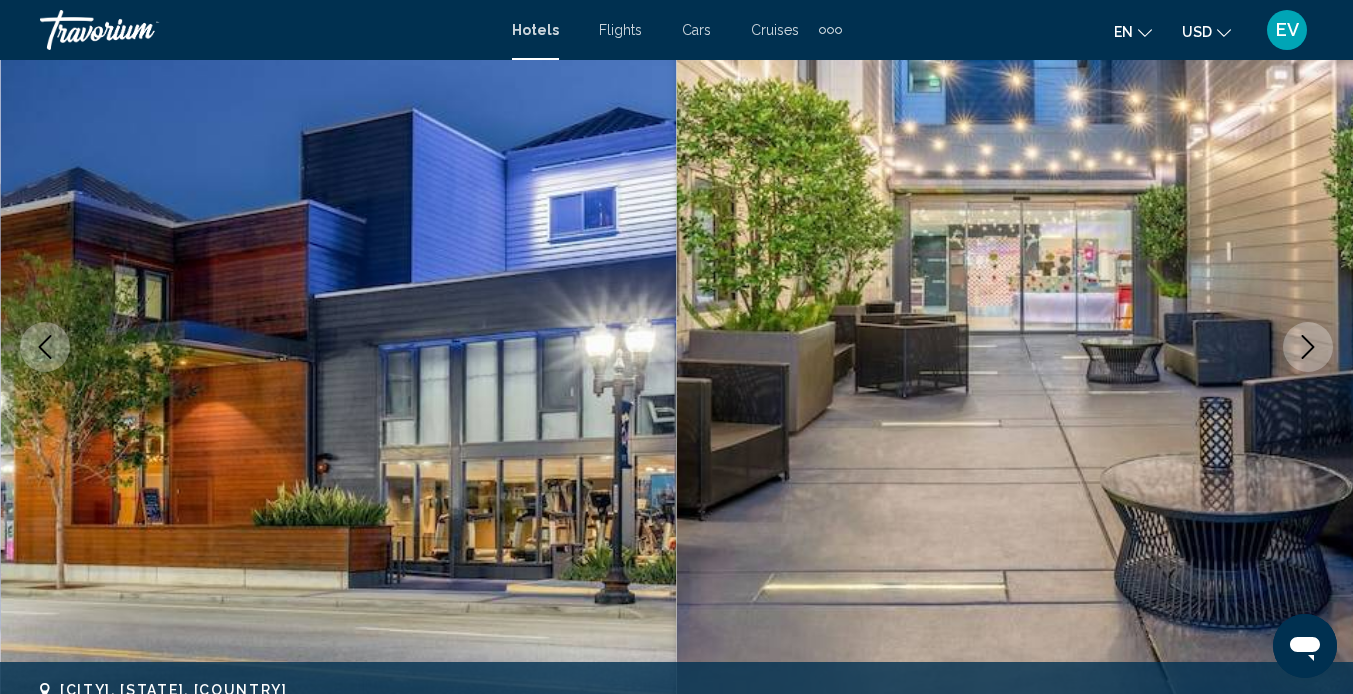 click 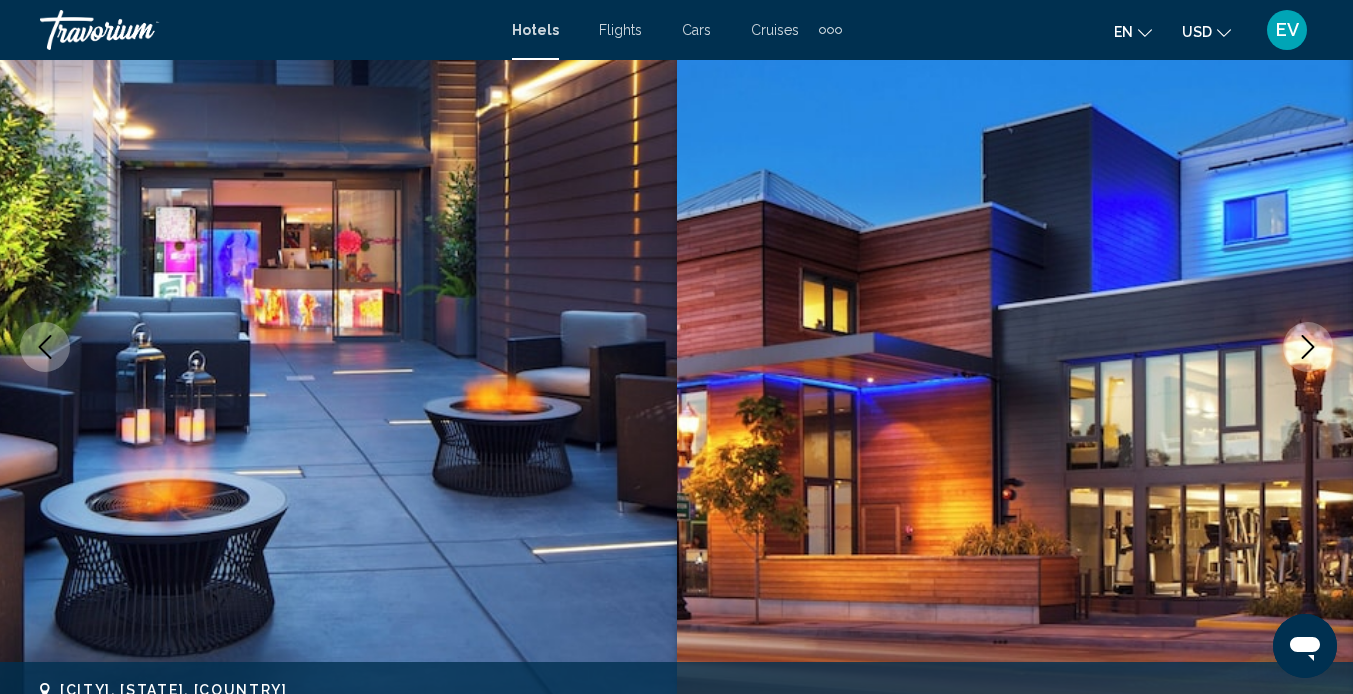 click 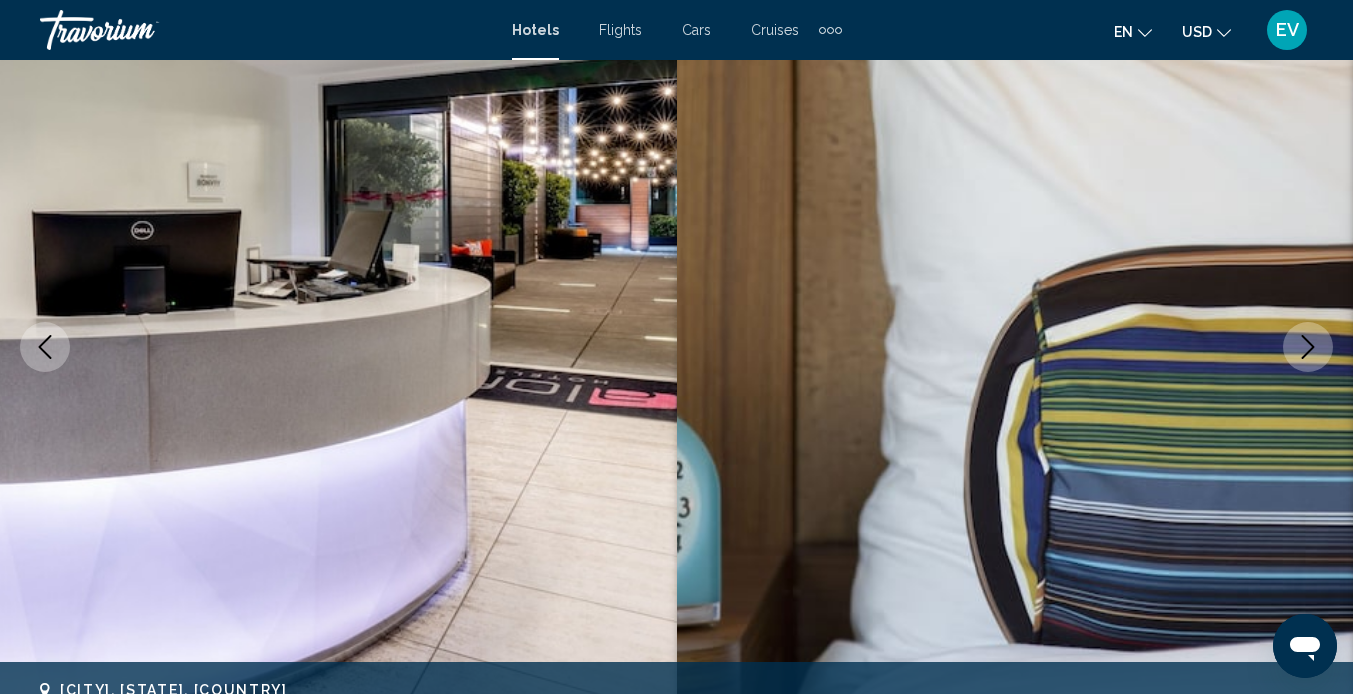 click at bounding box center (338, 347) 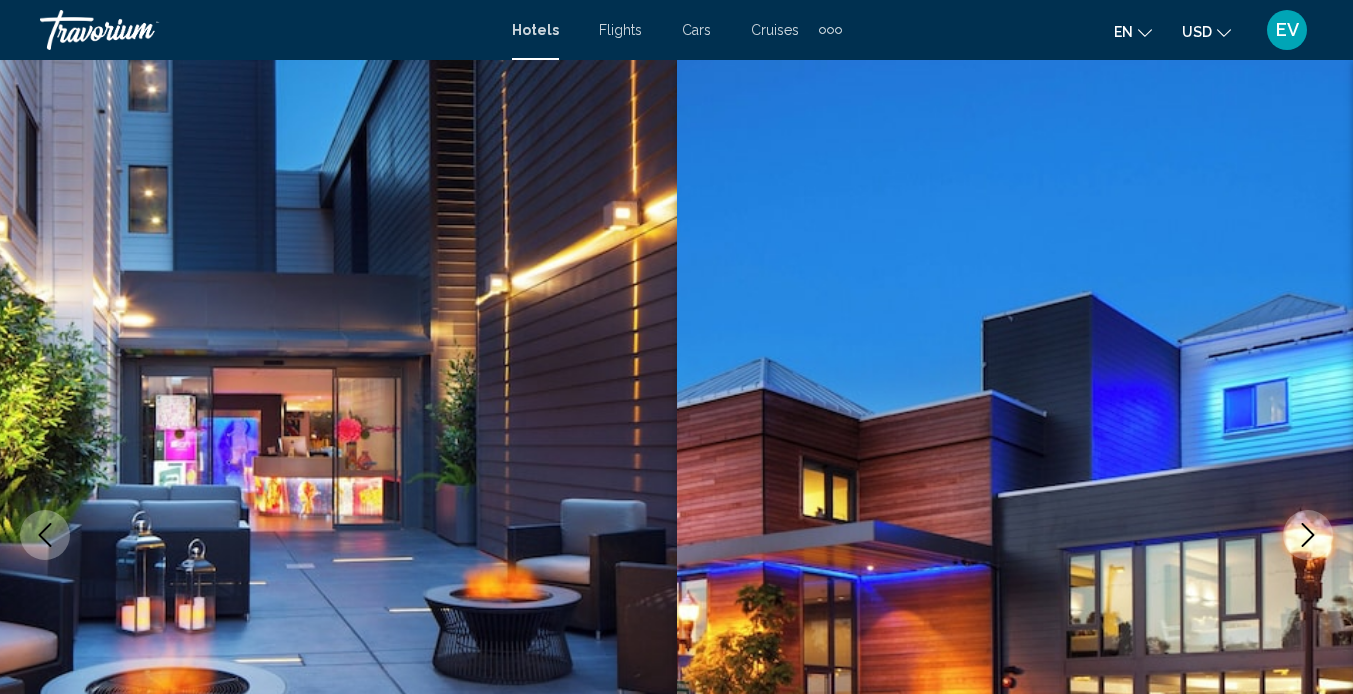 scroll, scrollTop: 0, scrollLeft: 0, axis: both 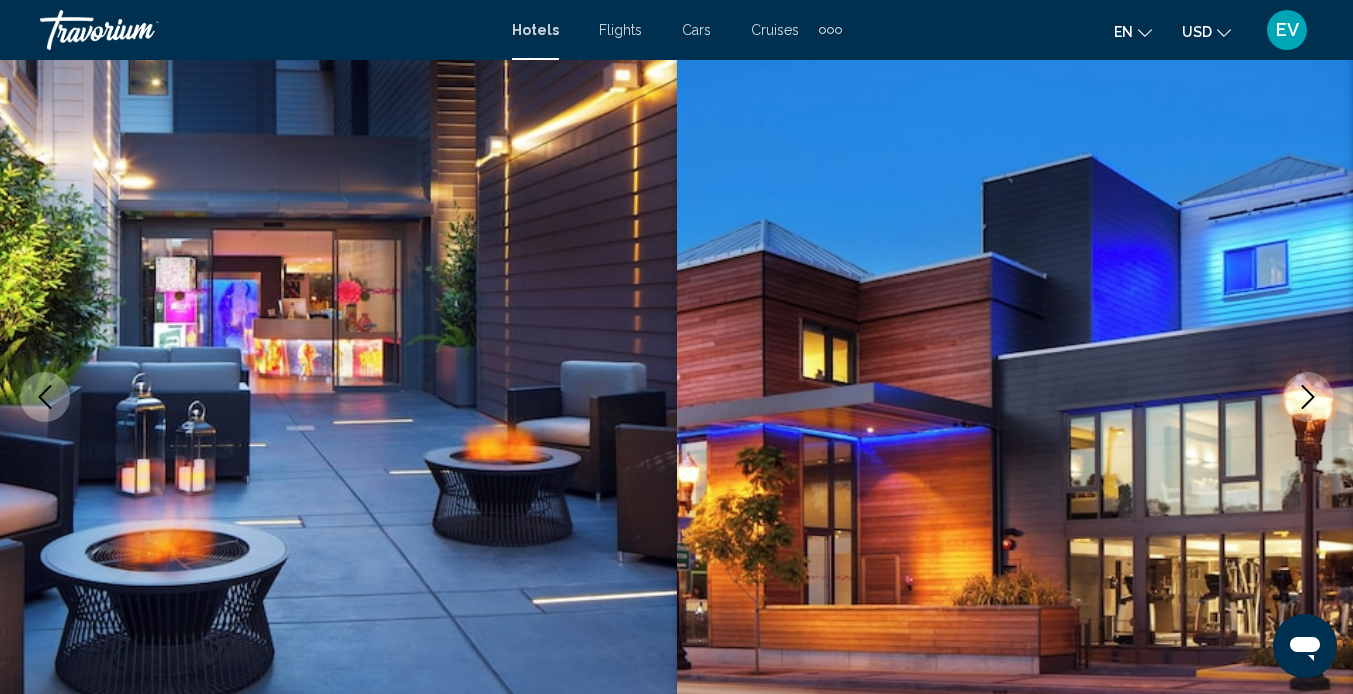 click at bounding box center [1308, 397] 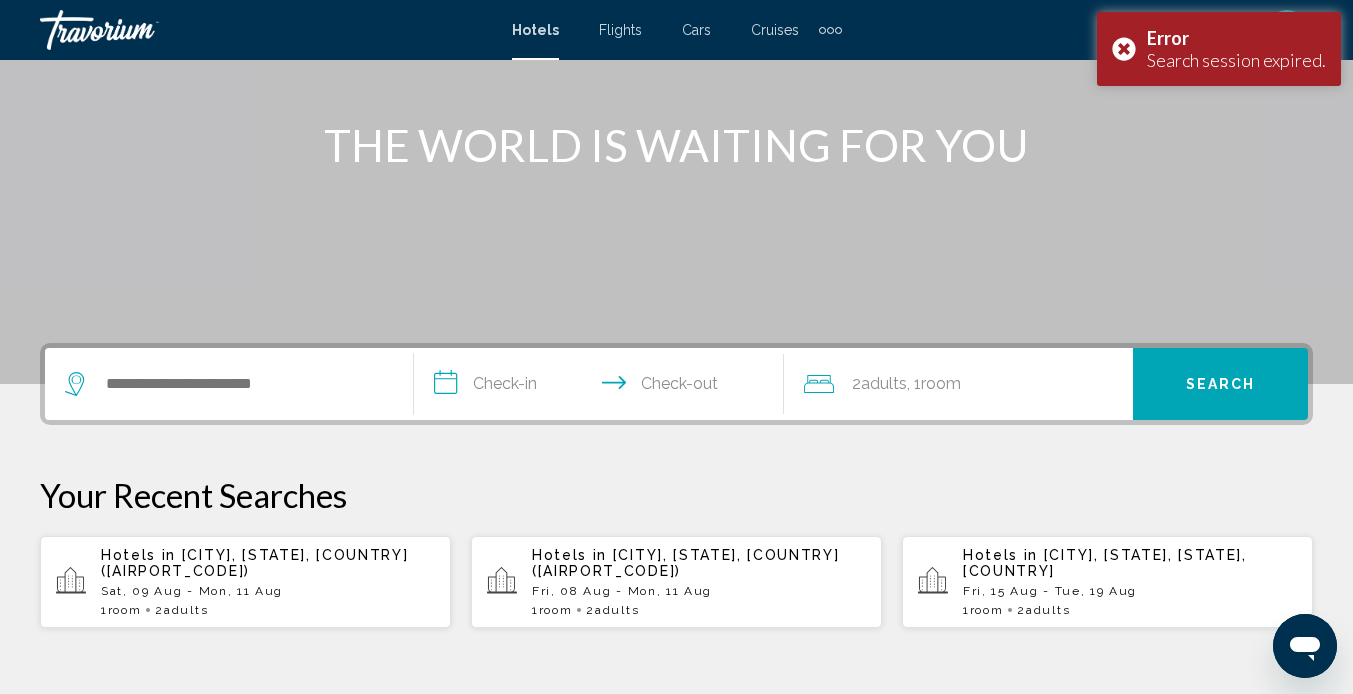 scroll, scrollTop: 244, scrollLeft: 0, axis: vertical 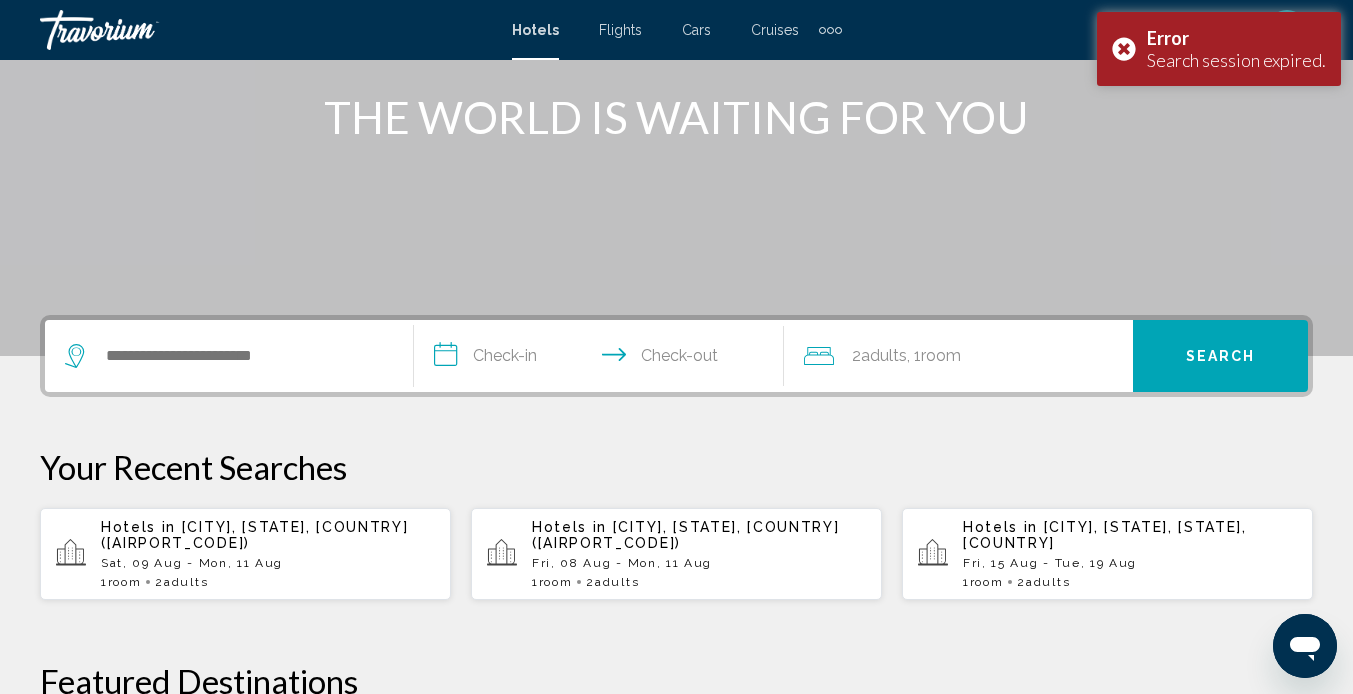 click on "Sat, 09 Aug - Mon, 11 Aug" at bounding box center [268, 563] 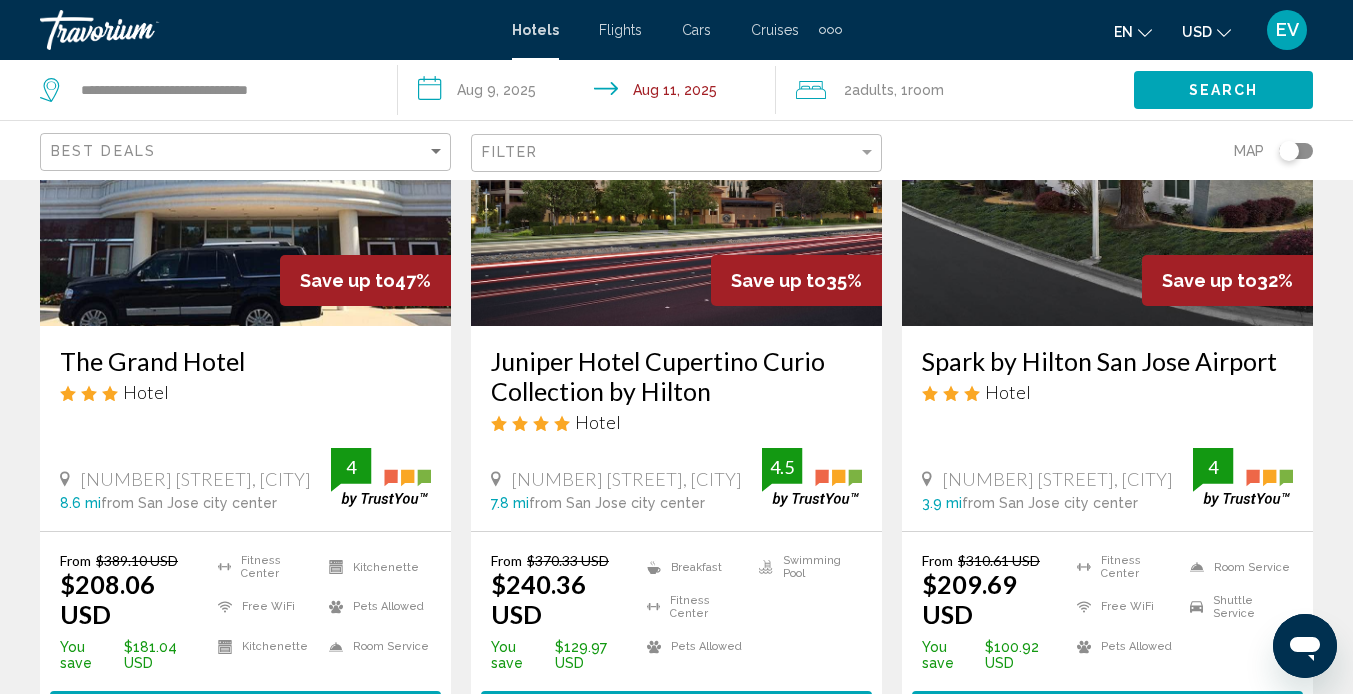scroll, scrollTop: 0, scrollLeft: 0, axis: both 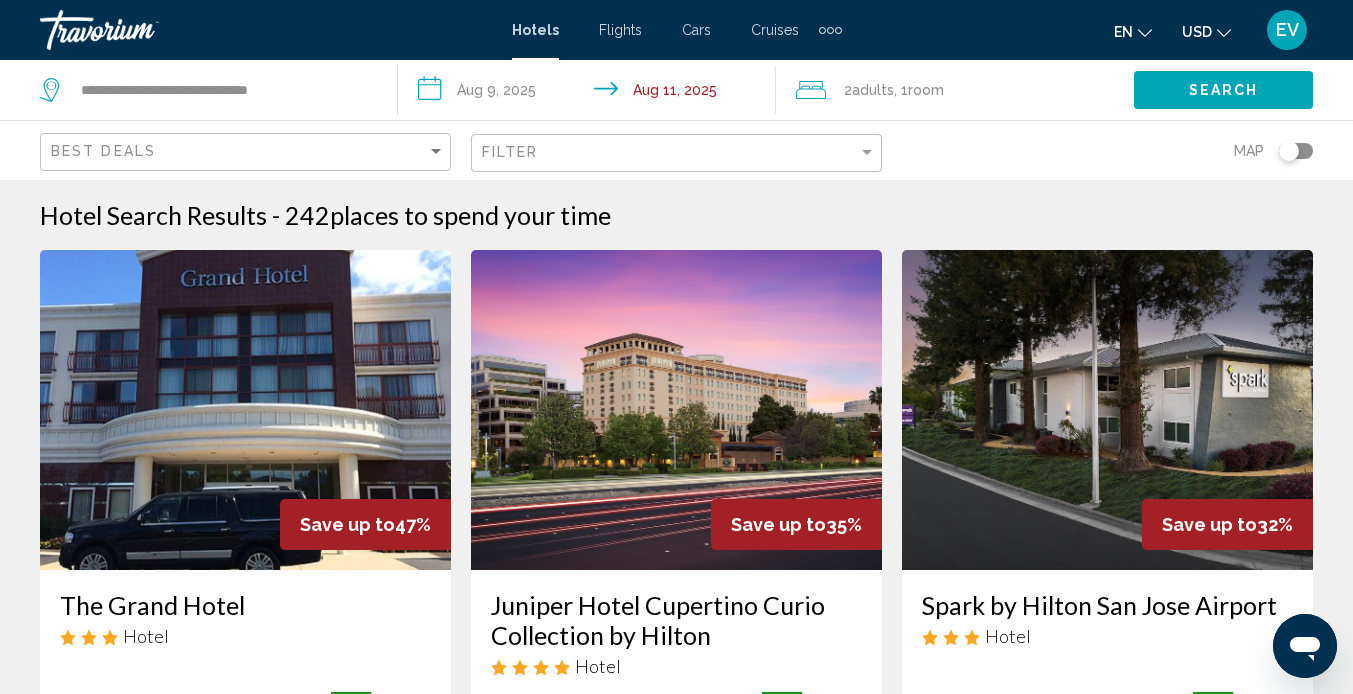 click on "Filter" 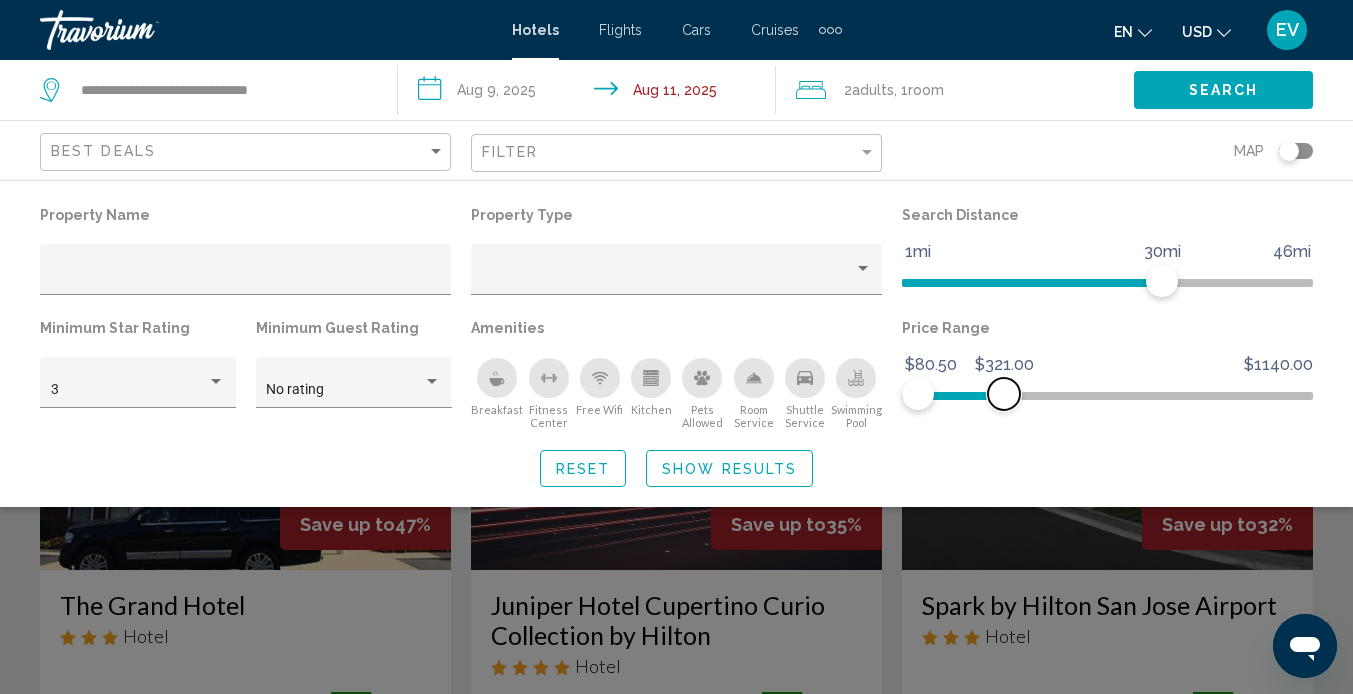 drag, startPoint x: 1293, startPoint y: 382, endPoint x: 1004, endPoint y: 381, distance: 289.00174 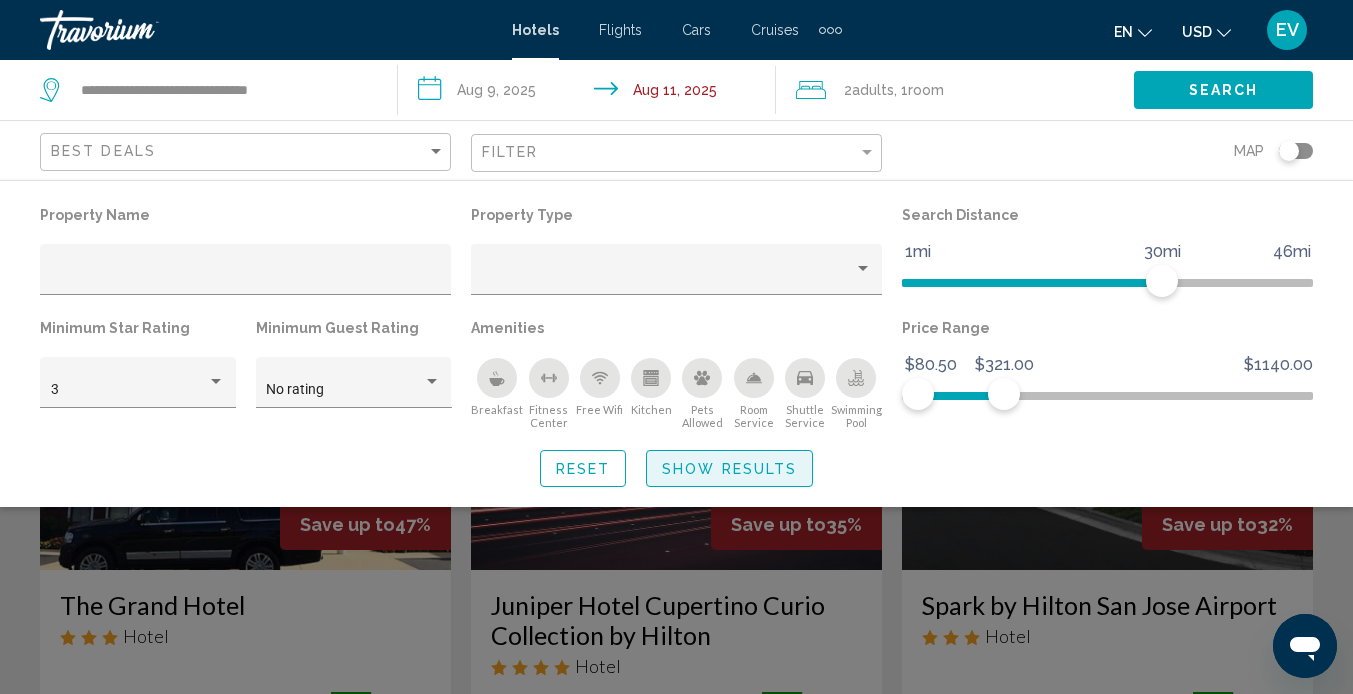 click on "Show Results" 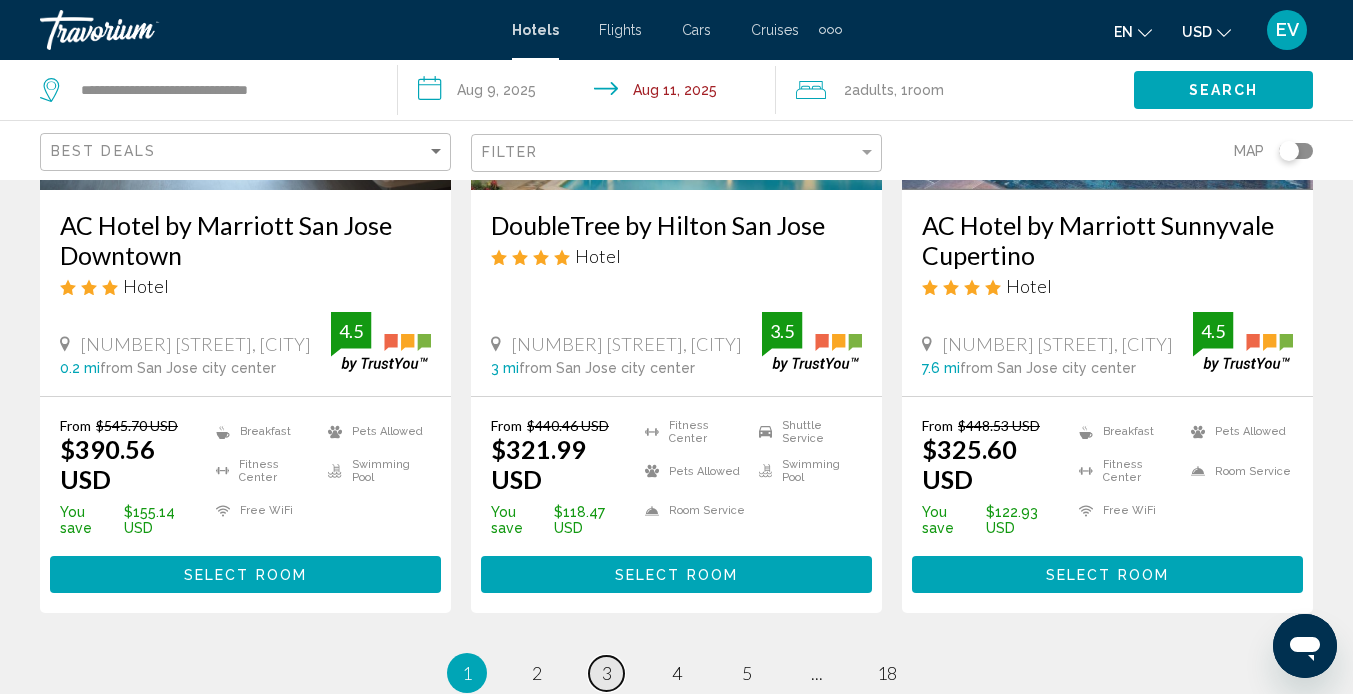 click on "3" at bounding box center (607, 673) 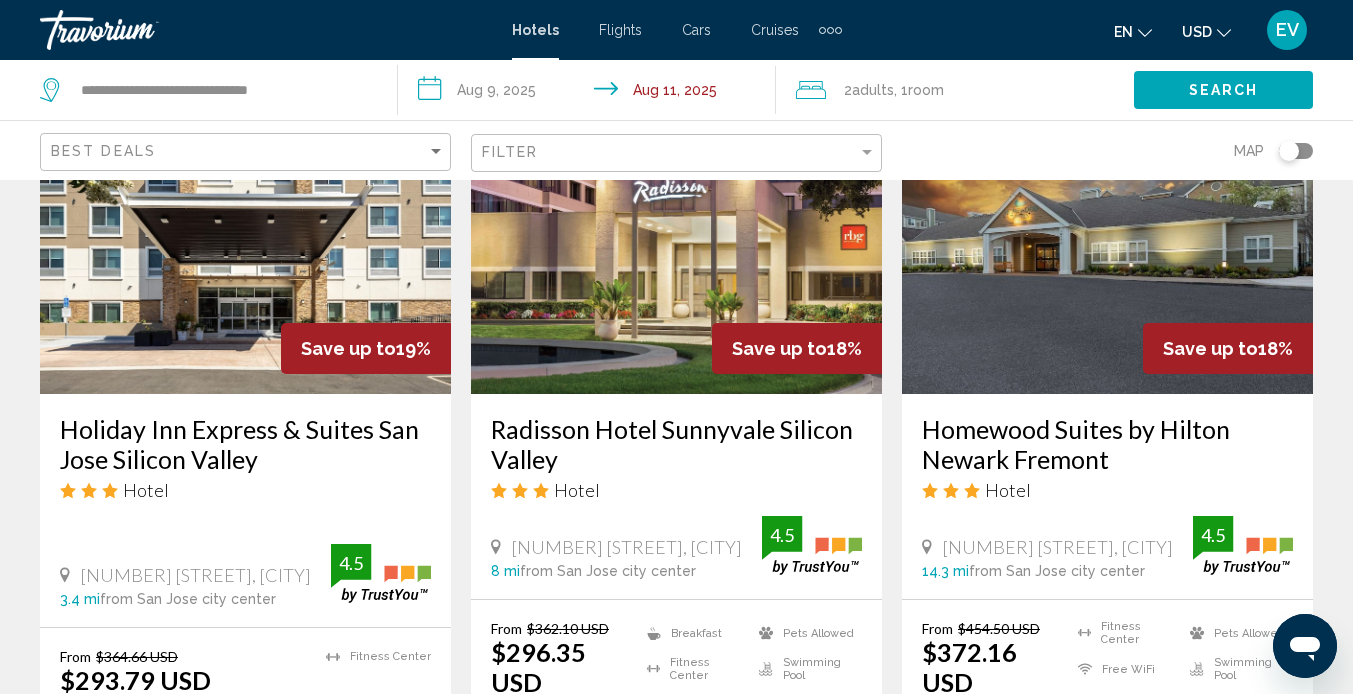 scroll, scrollTop: 952, scrollLeft: 0, axis: vertical 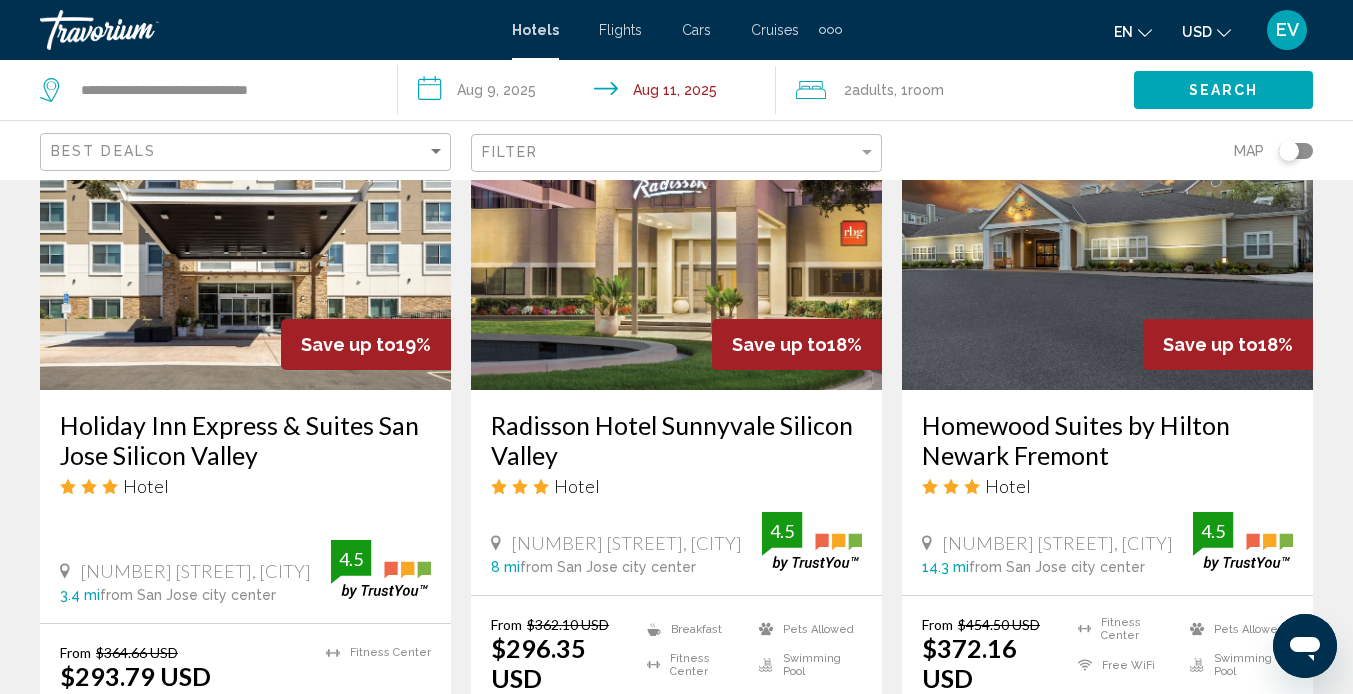 click on "Map" 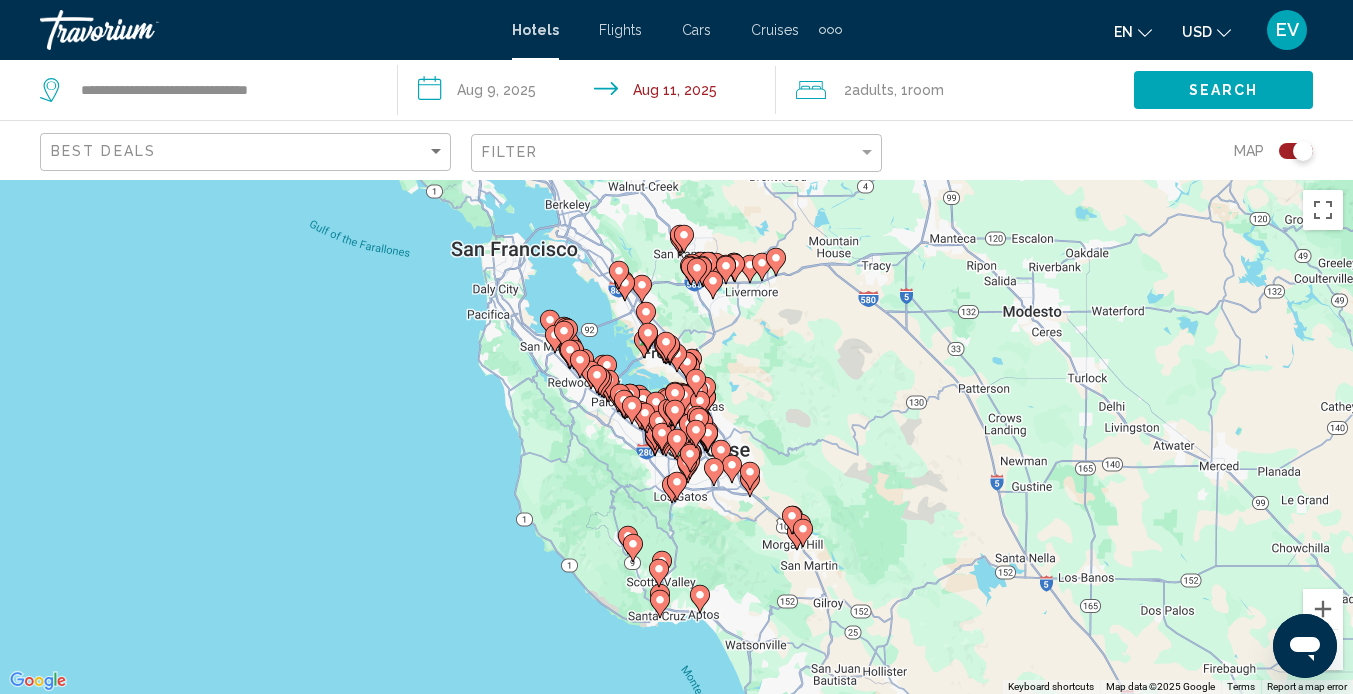 click on "To activate drag with keyboard, press Alt + Enter. Once in keyboard drag state, use the arrow keys to move the marker. To complete the drag, press the Enter key. To cancel, press Escape." at bounding box center (676, 437) 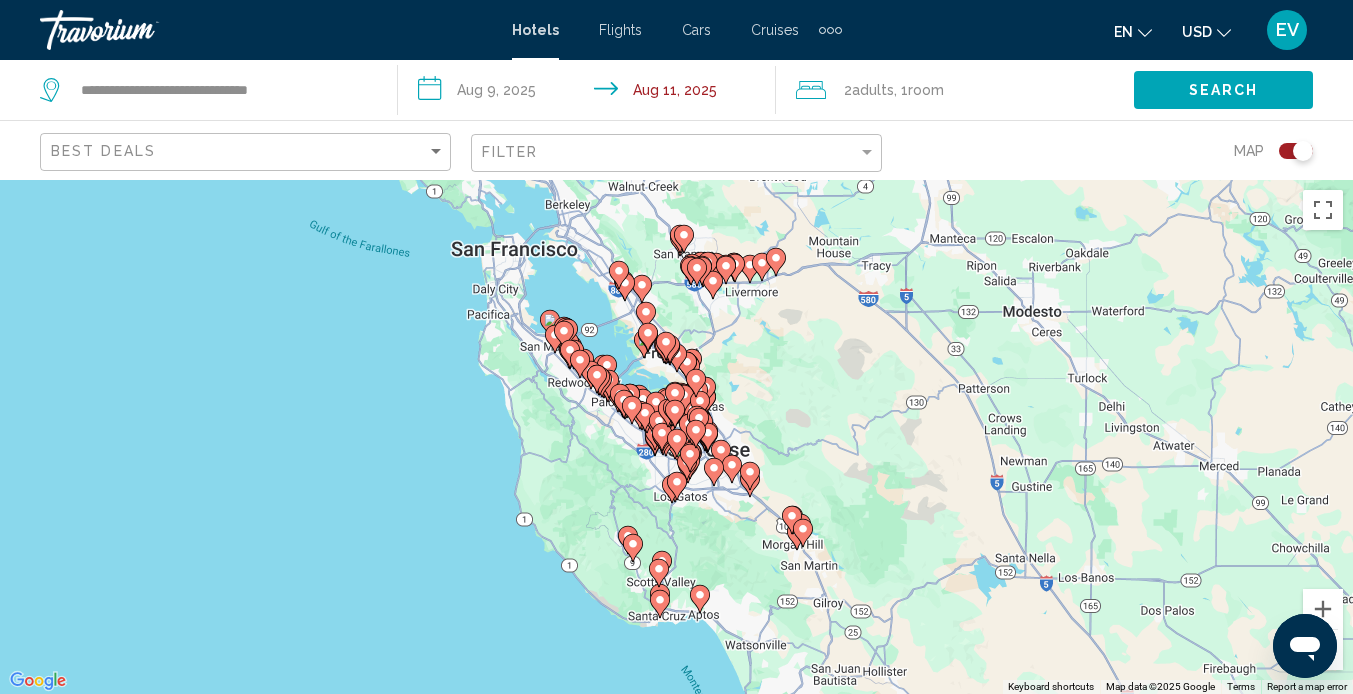 click on "To activate drag with keyboard, press Alt + Enter. Once in keyboard drag state, use the arrow keys to move the marker. To complete the drag, press the Enter key. To cancel, press Escape." at bounding box center [676, 437] 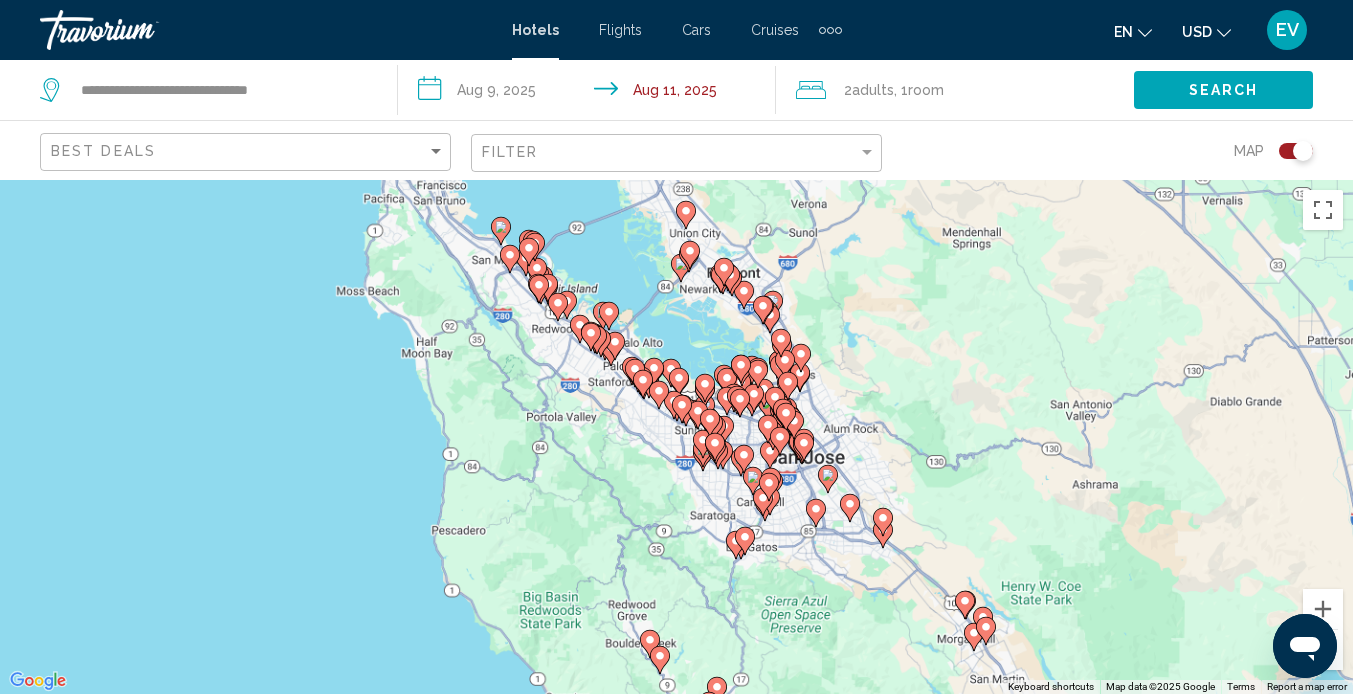 click on "To activate drag with keyboard, press Alt + Enter. Once in keyboard drag state, use the arrow keys to move the marker. To complete the drag, press the Enter key. To cancel, press Escape." at bounding box center (676, 437) 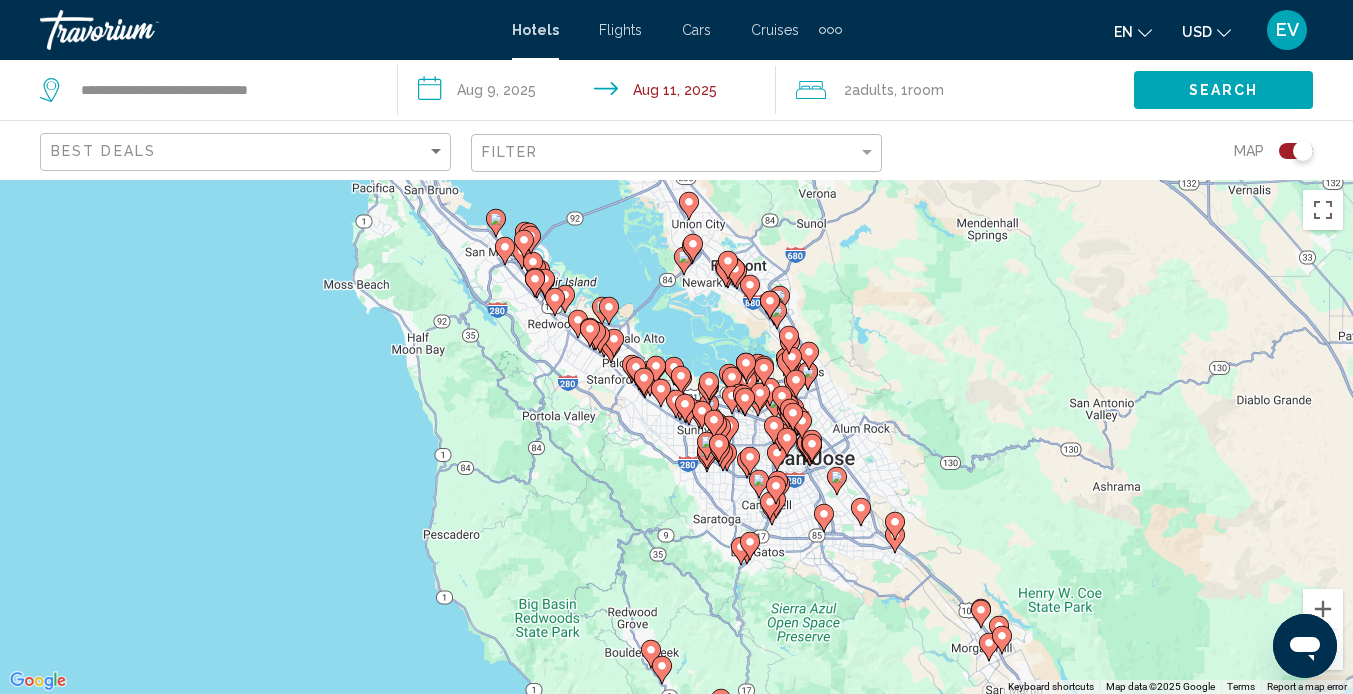 click on "To activate drag with keyboard, press Alt + Enter. Once in keyboard drag state, use the arrow keys to move the marker. To complete the drag, press the Enter key. To cancel, press Escape." at bounding box center [676, 437] 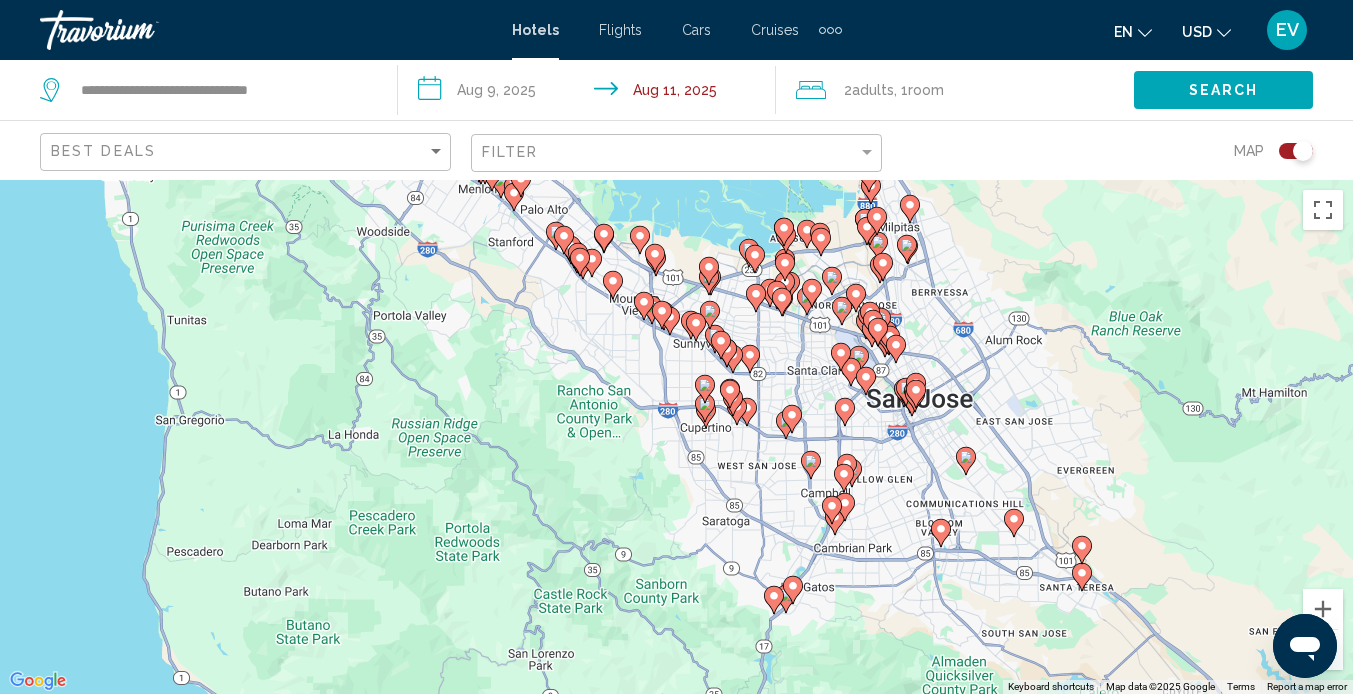 click on "To activate drag with keyboard, press Alt + Enter. Once in keyboard drag state, use the arrow keys to move the marker. To complete the drag, press the Enter key. To cancel, press Escape." at bounding box center (676, 437) 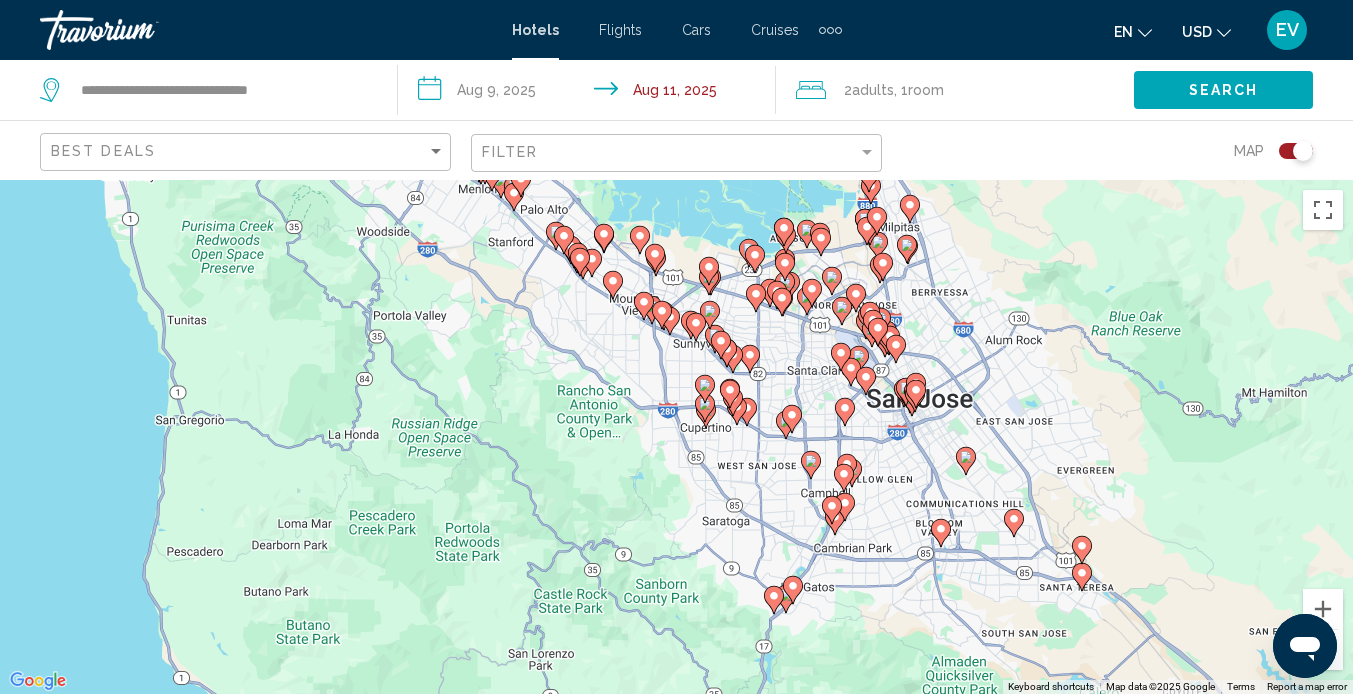 click on "To activate drag with keyboard, press Alt + Enter. Once in keyboard drag state, use the arrow keys to move the marker. To complete the drag, press the Enter key. To cancel, press Escape." at bounding box center (676, 437) 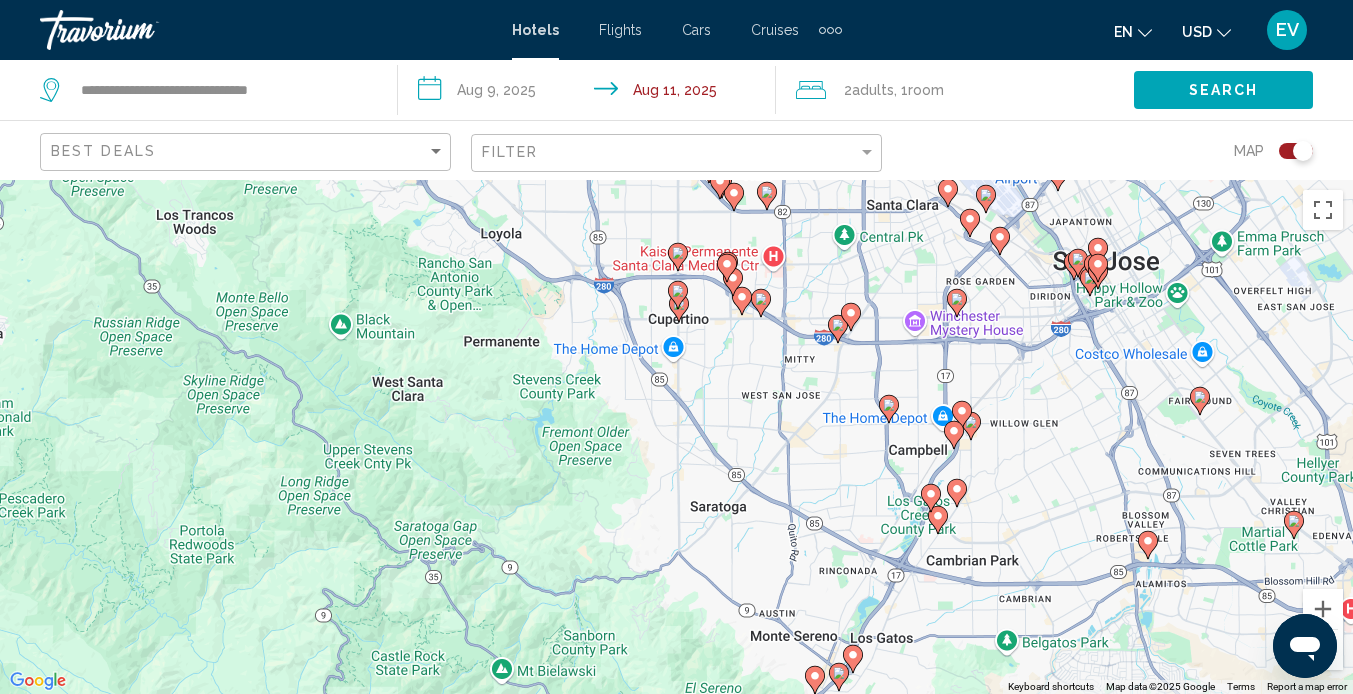 click 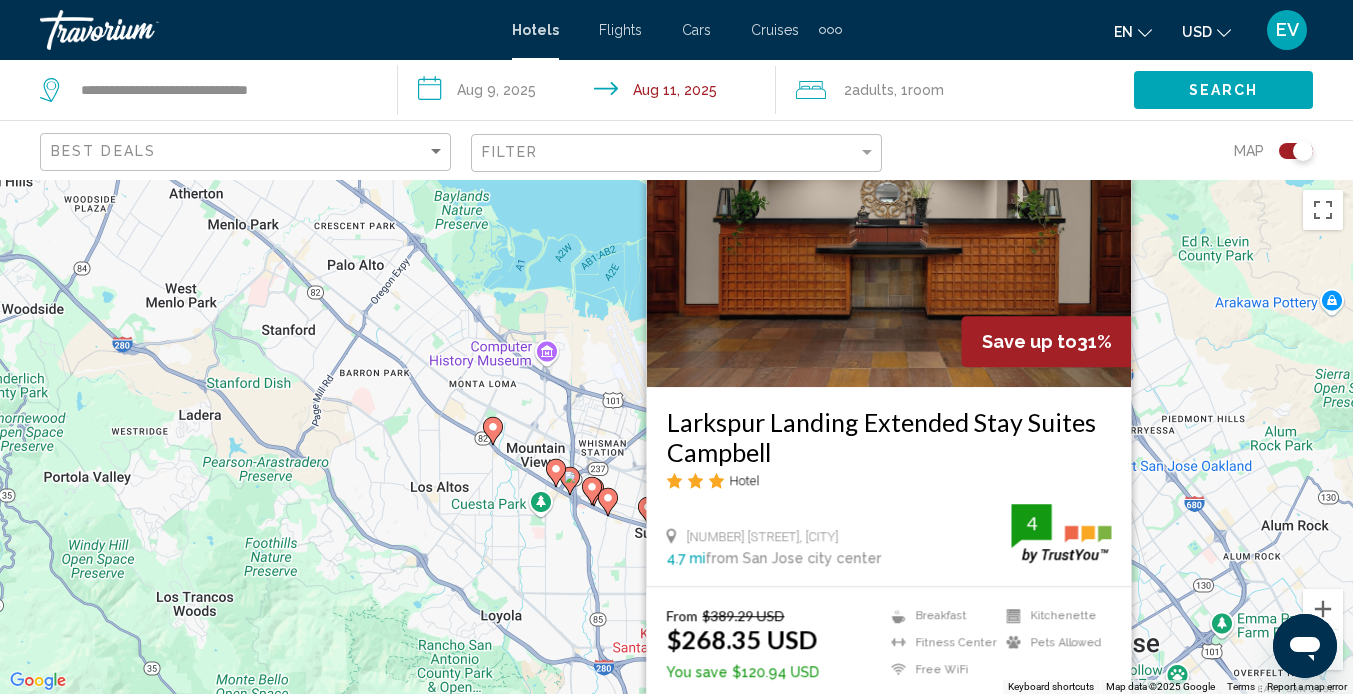 click on "To activate drag with keyboard, press Alt + Enter. Once in keyboard drag state, use the arrow keys to move the marker. To complete the drag, press the Enter key. To cancel, press Escape. Save up to  31%   Larkspur Landing Extended Stay Suites Campbell
Hotel
550 W Hamilton Ave, Campbell 4.7 mi  from San Jose city center from hotel 4 From $389.29 USD $268.35 USD  You save  $120.94 USD
Breakfast
Fitness Center
Free WiFi
Kitchenette
Pets Allowed  4 Select Room" at bounding box center [676, 437] 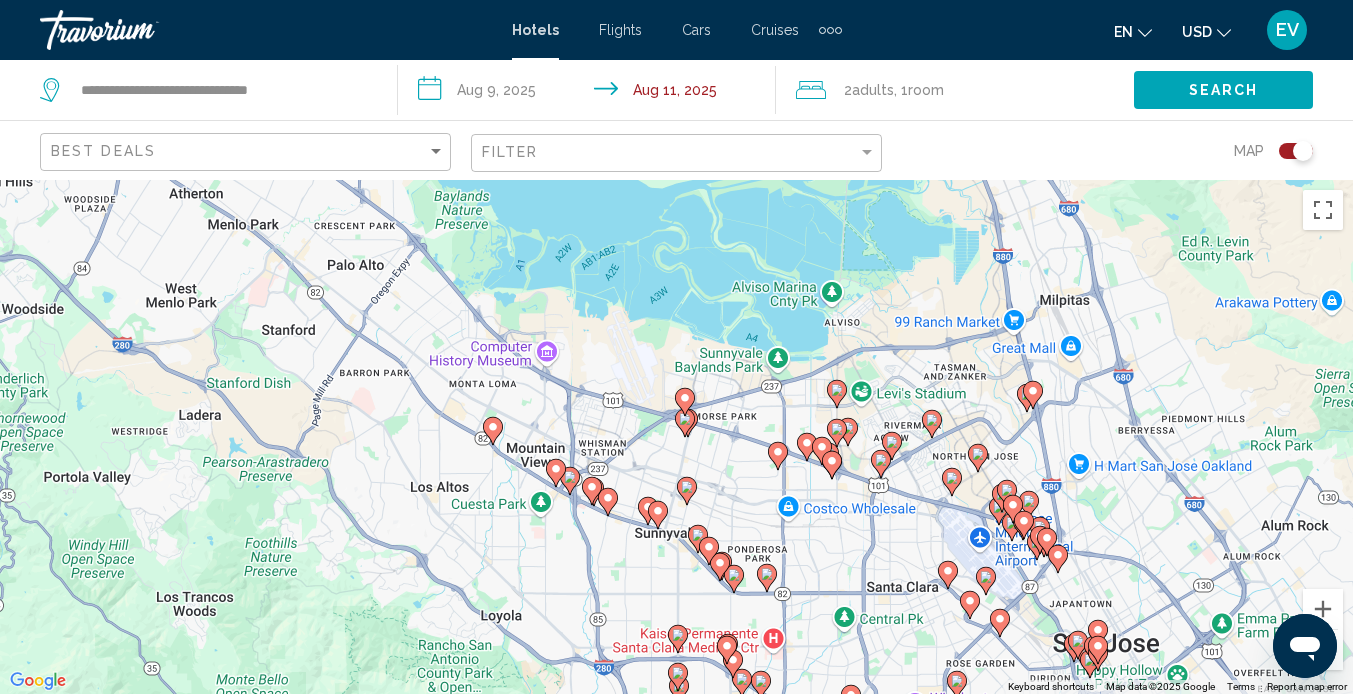 click 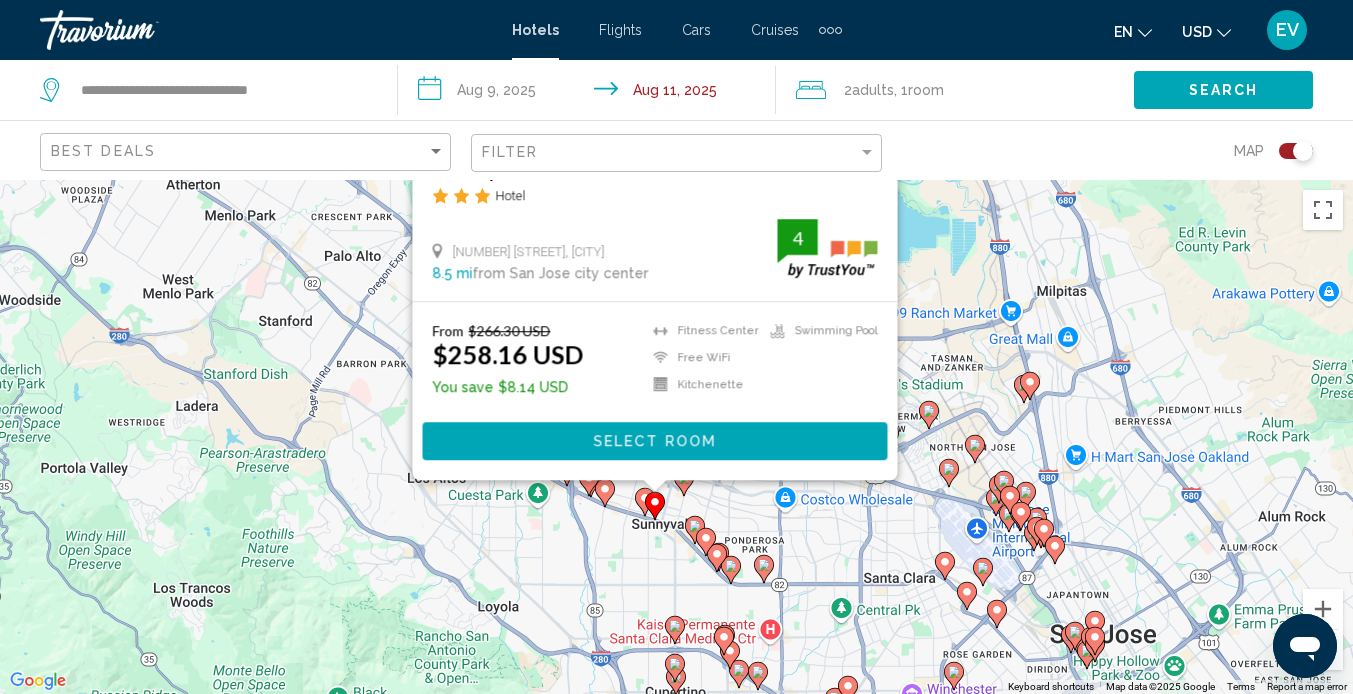drag, startPoint x: 376, startPoint y: 629, endPoint x: 373, endPoint y: 329, distance: 300.015 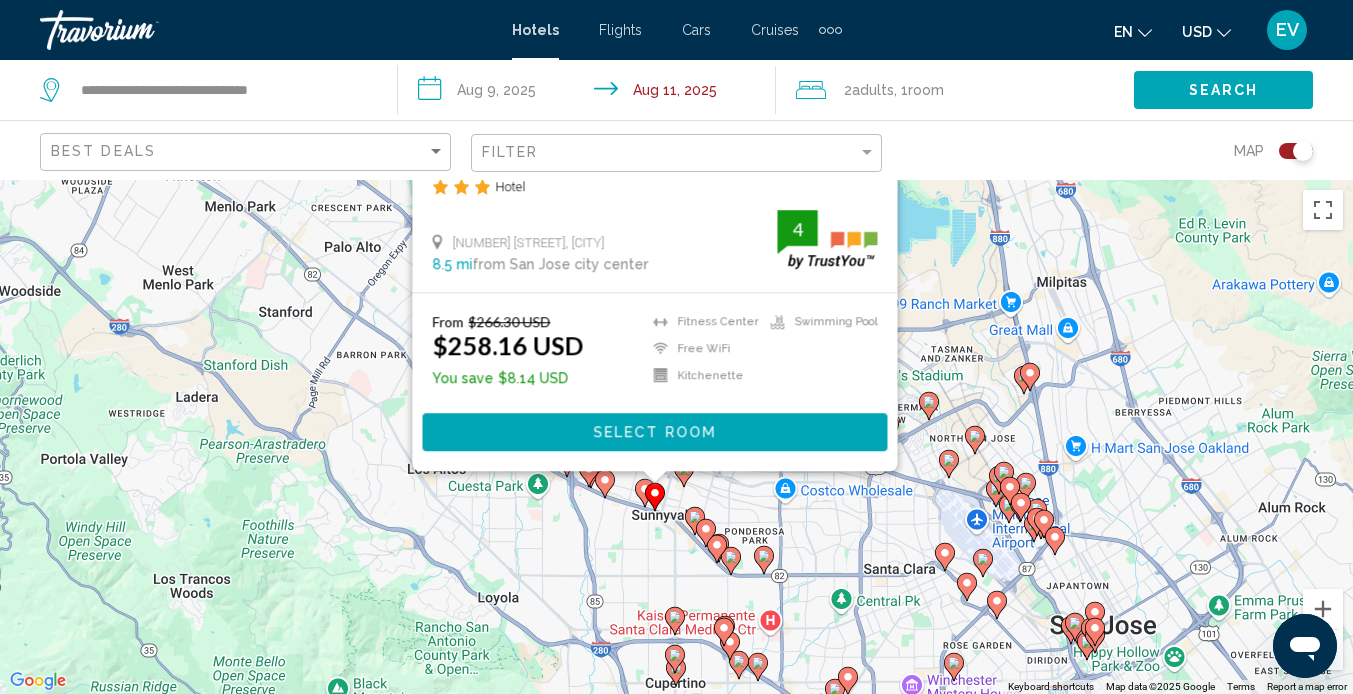 click on "To activate drag with keyboard, press Alt + Enter. Once in keyboard drag state, use the arrow keys to move the marker. To complete the drag, press the Enter key. To cancel, press Escape. Save up to  3%   Courtyard by Marriott Sunnyvale Silicon Valley
Hotel
660 W El Camino Real, Sunnyvale 8.5 mi  from San Jose city center from hotel 4 From $266.30 USD $258.16 USD  You save  $8.14 USD
Fitness Center
Free WiFi
Kitchenette
Swimming Pool  4 Select Room" at bounding box center (676, 437) 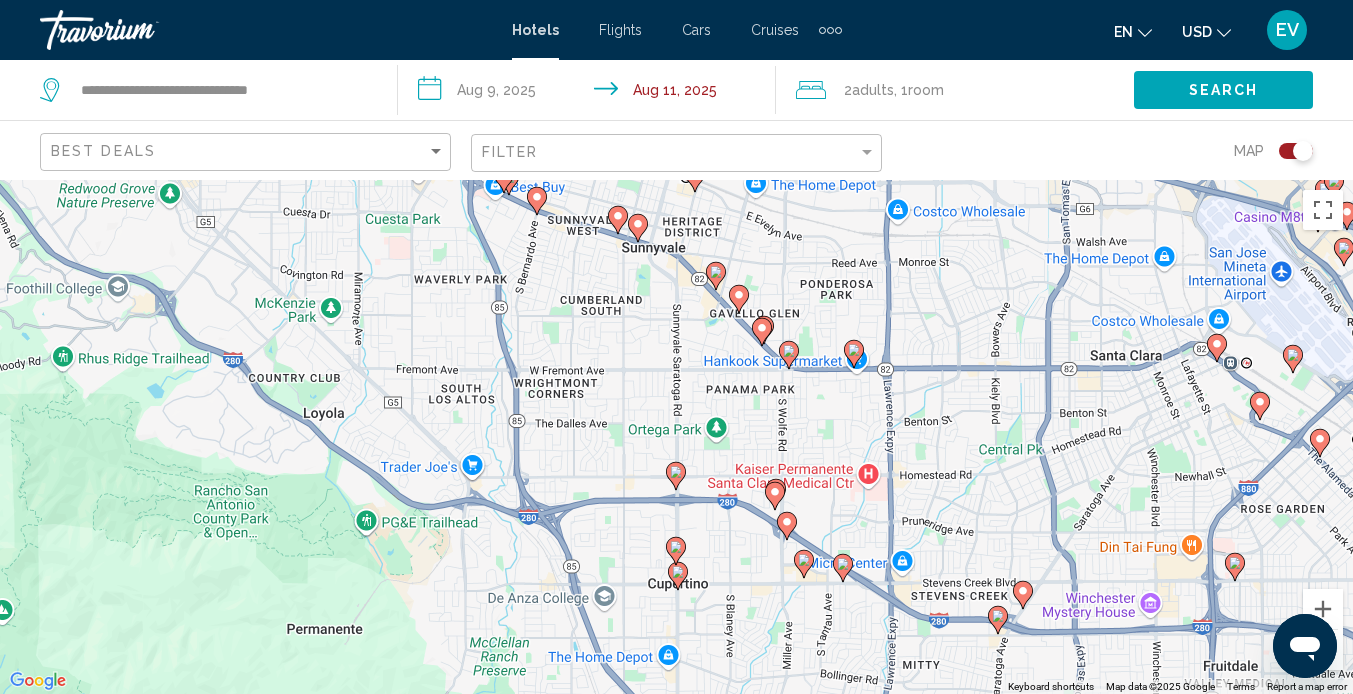 drag, startPoint x: 698, startPoint y: 595, endPoint x: 547, endPoint y: 300, distance: 331.40005 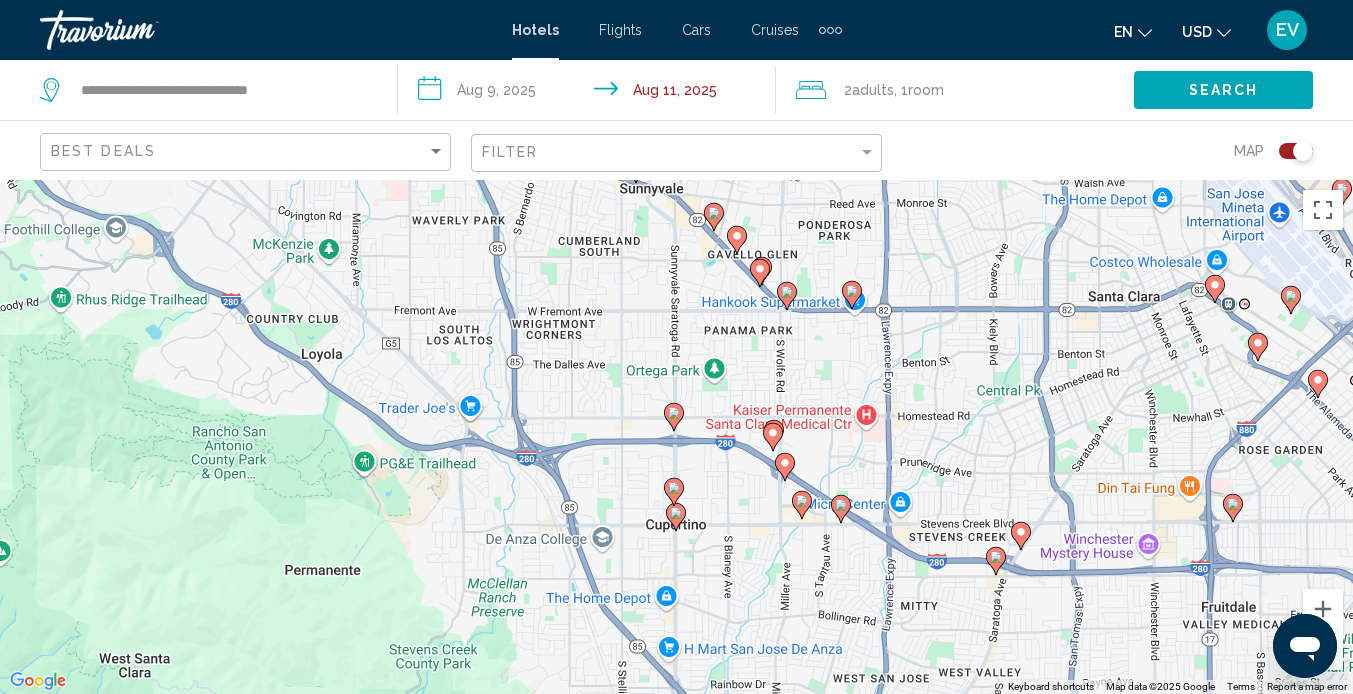 click 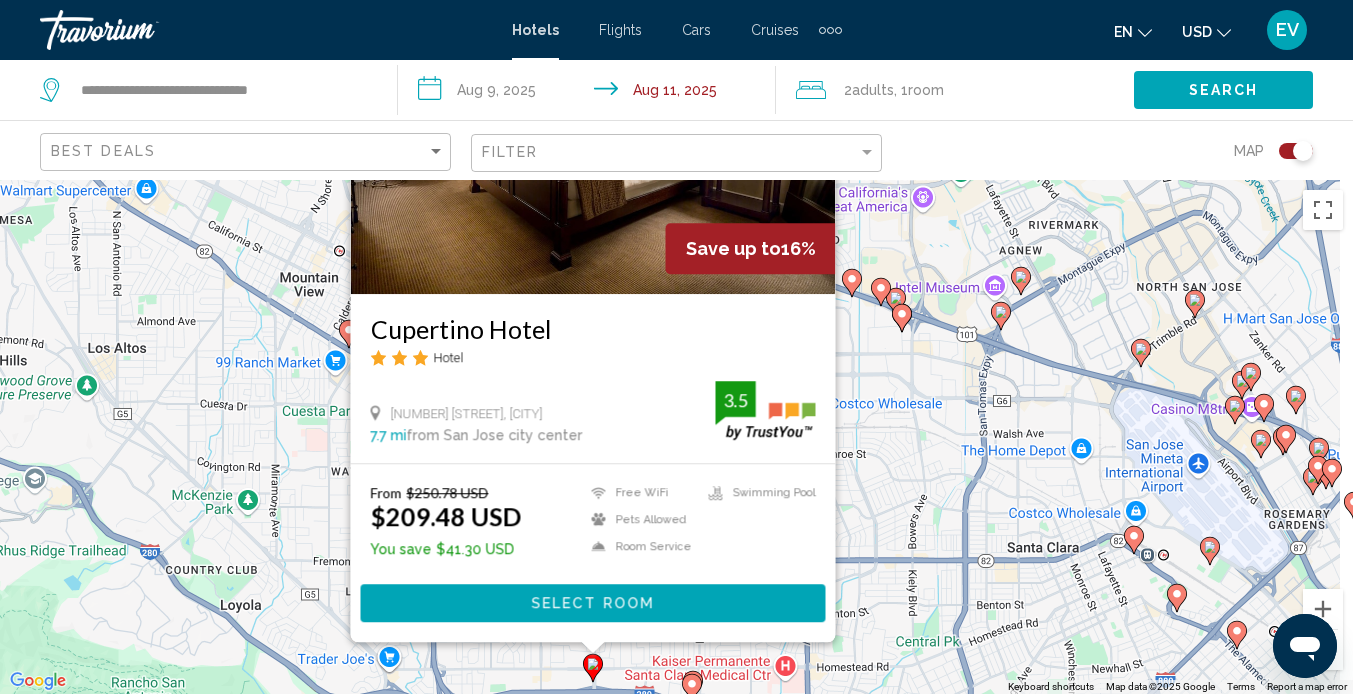 drag, startPoint x: 310, startPoint y: 535, endPoint x: 196, endPoint y: 295, distance: 265.69907 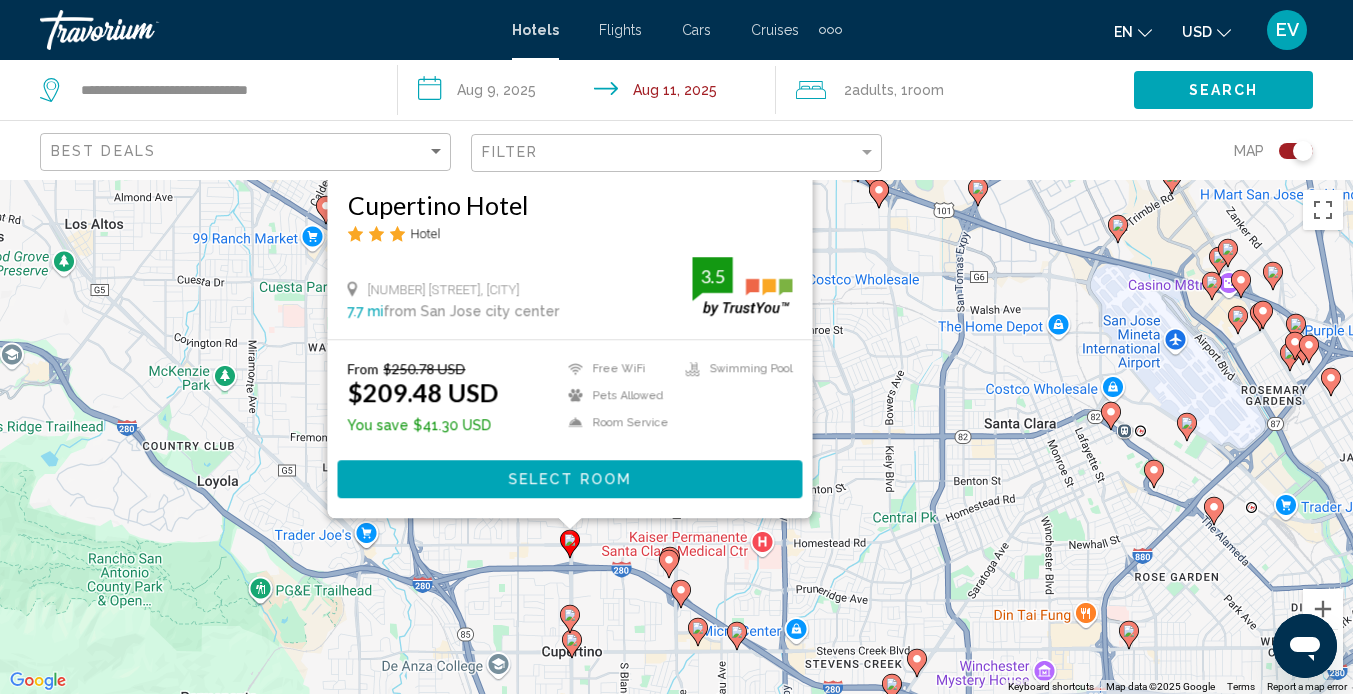 click 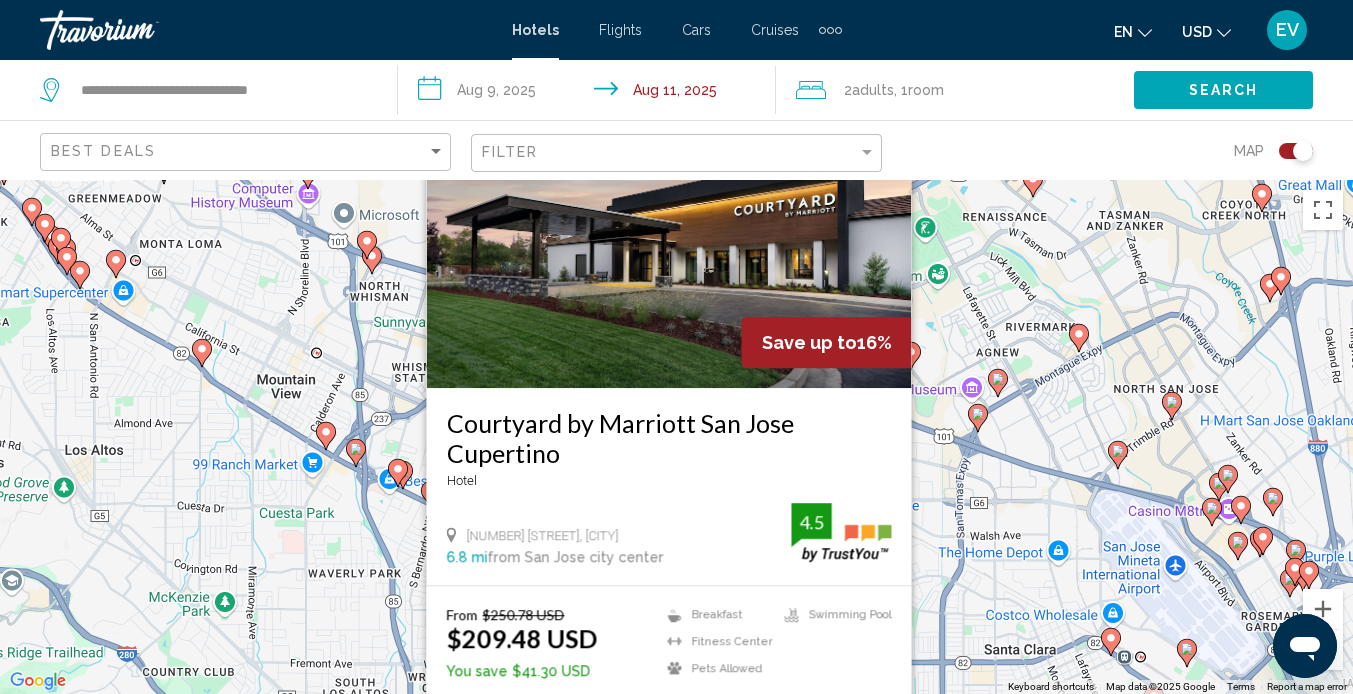 click on "Courtyard by Marriott San Jose Cupertino" at bounding box center (668, 438) 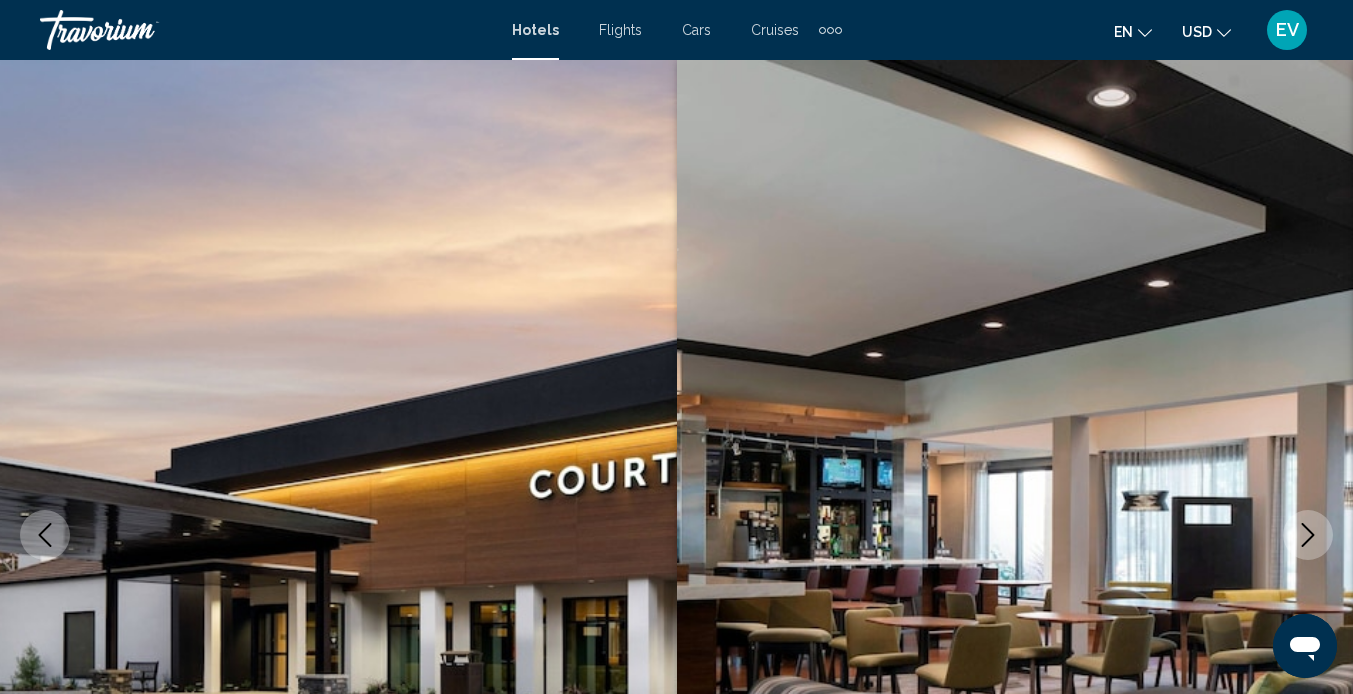 scroll, scrollTop: 188, scrollLeft: 0, axis: vertical 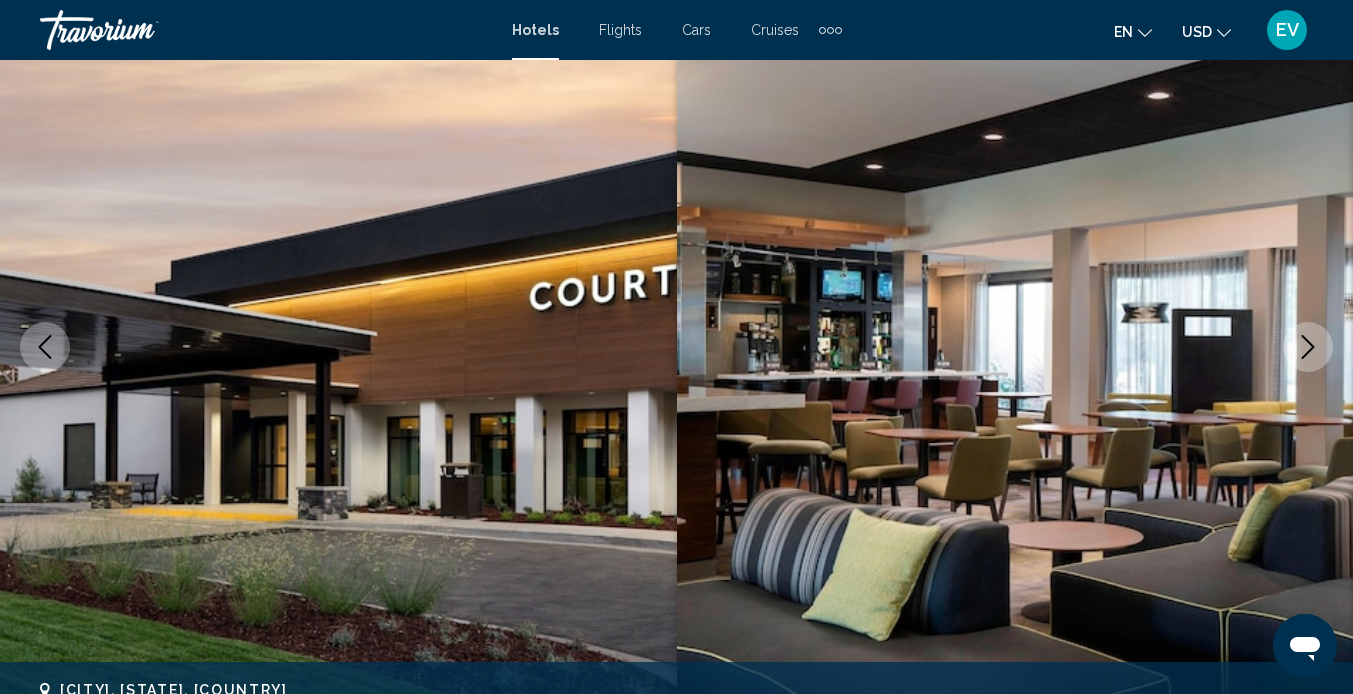 click 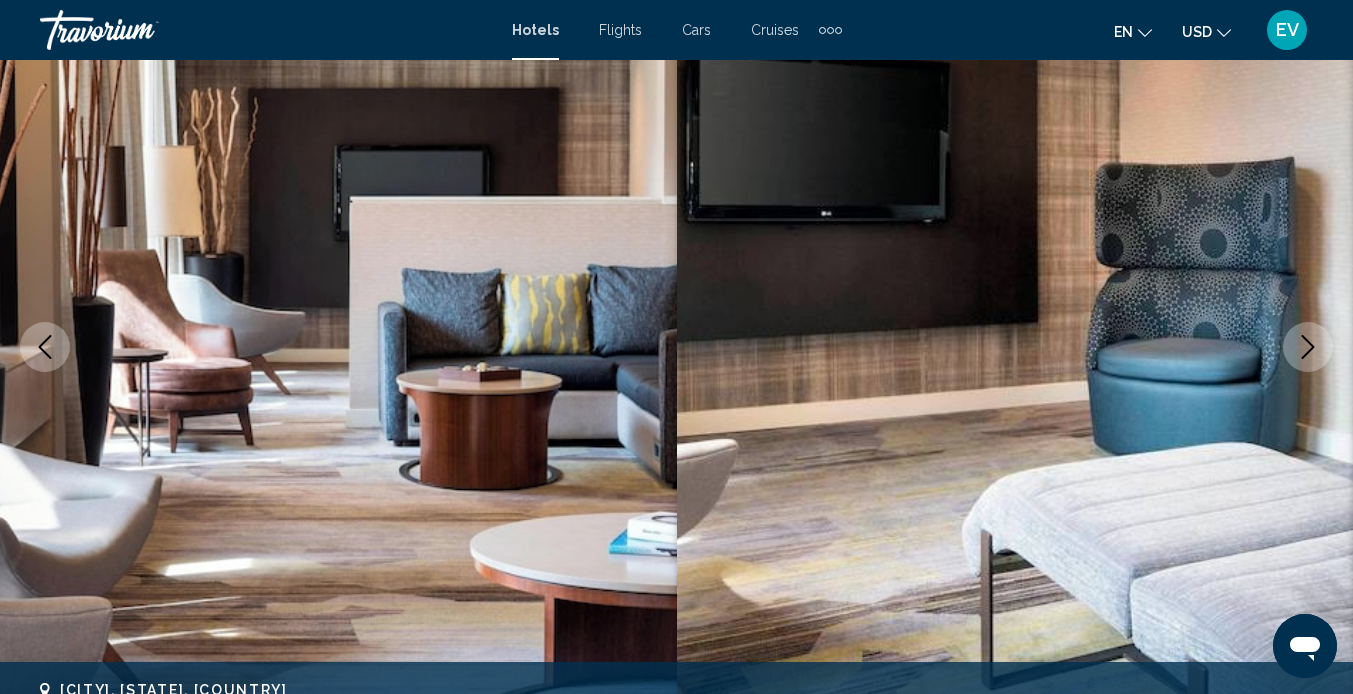 click 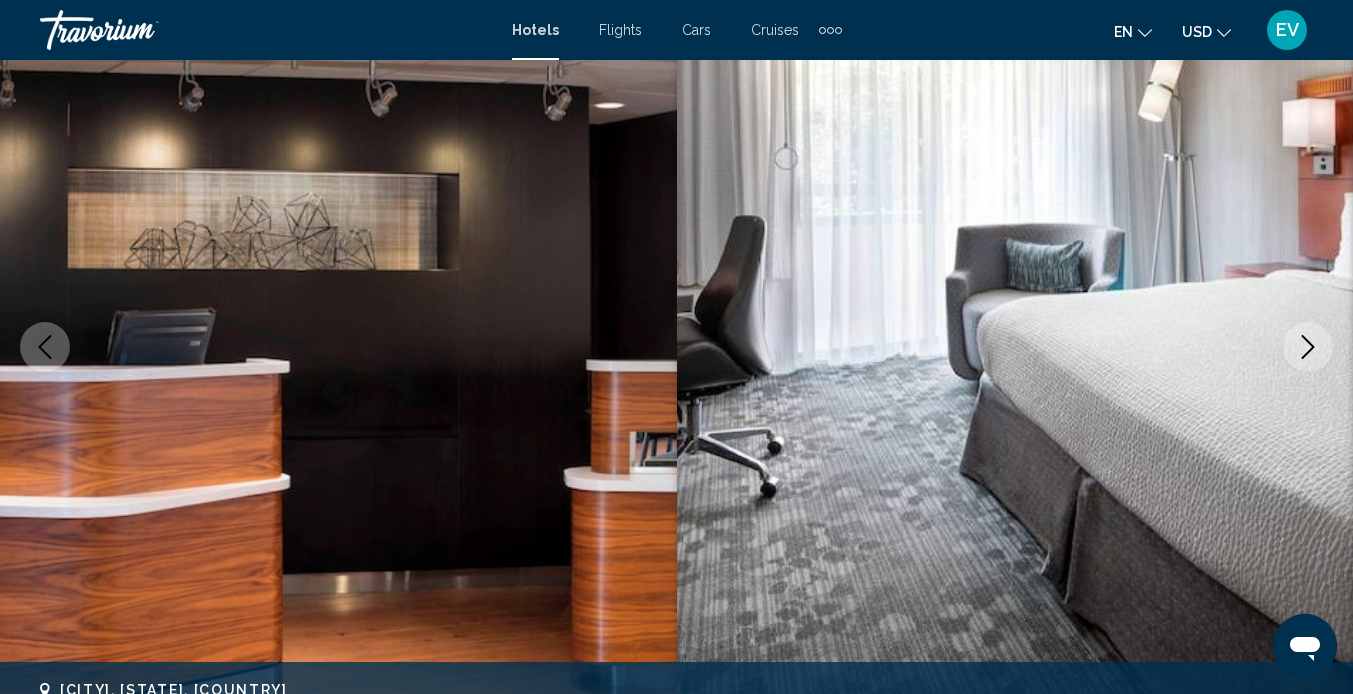 click 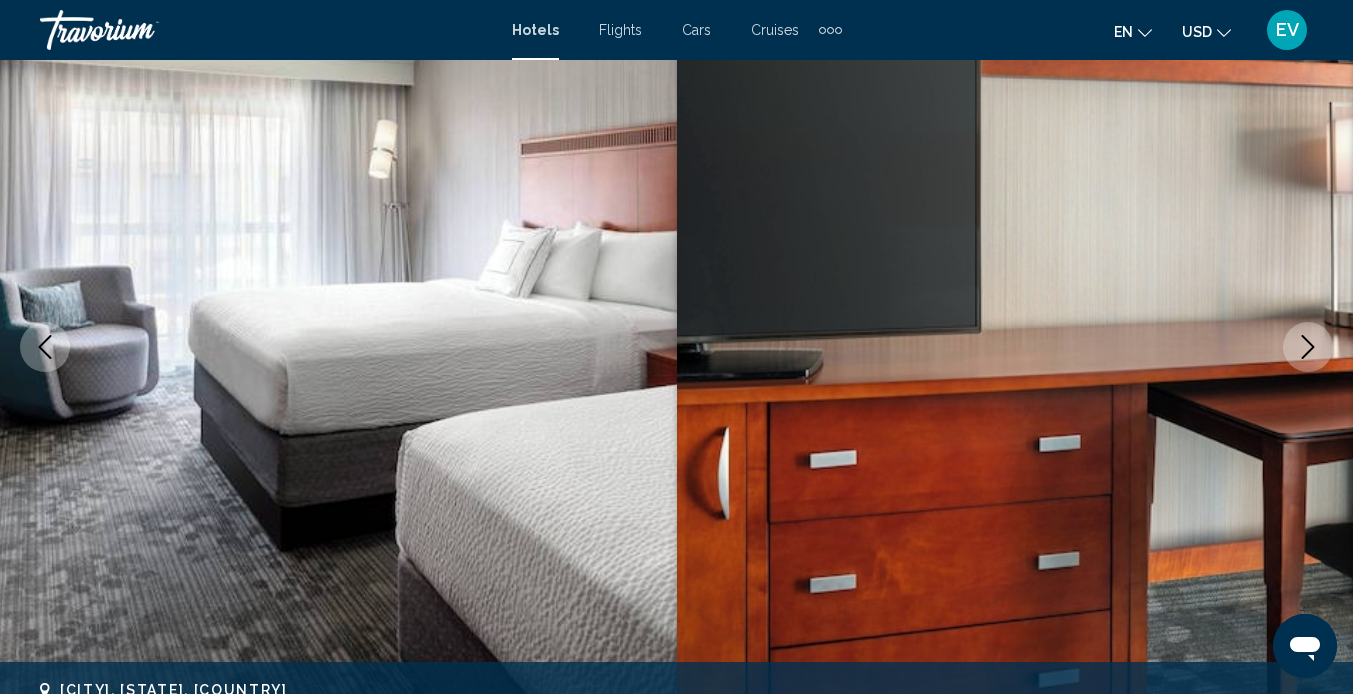 click 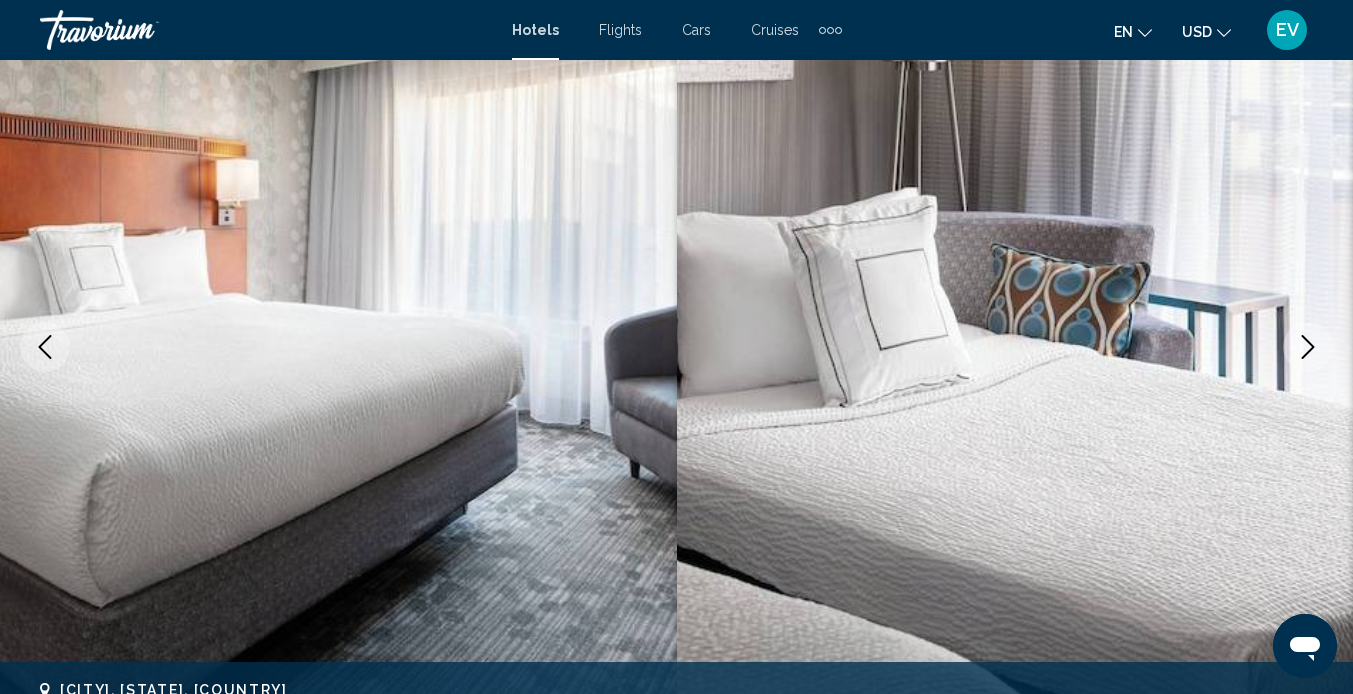 click 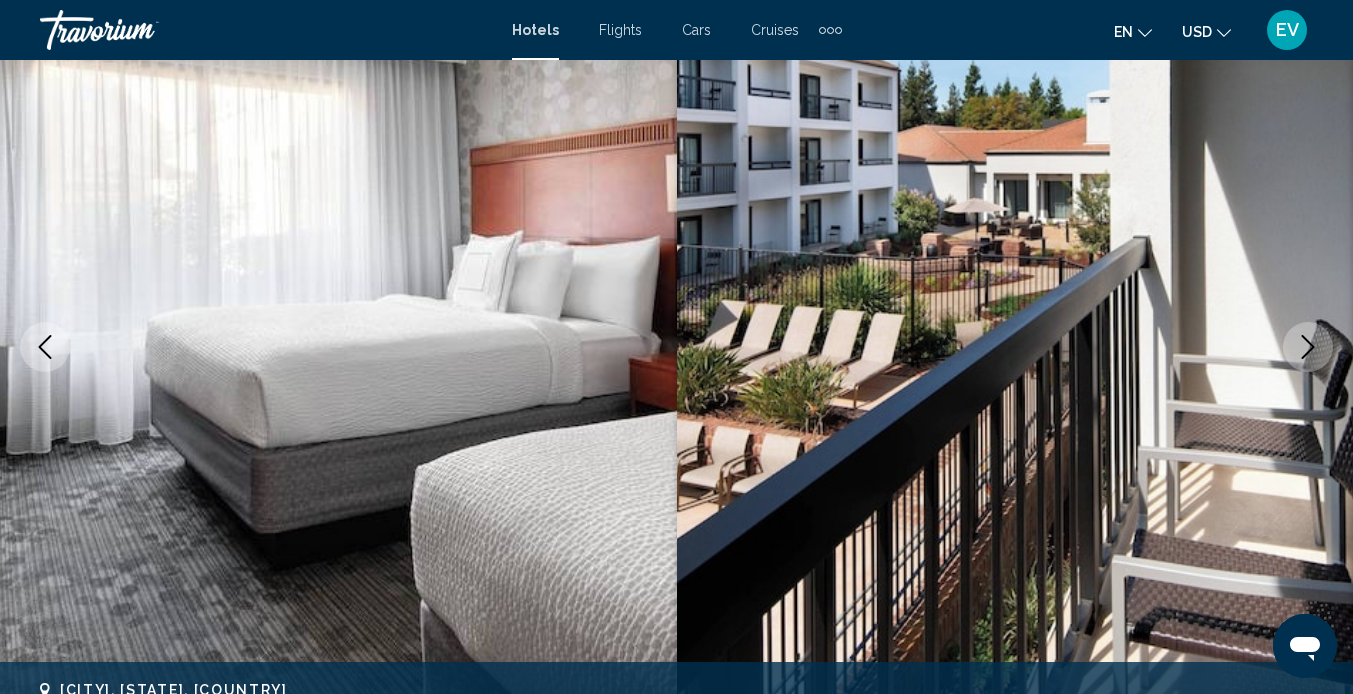 click 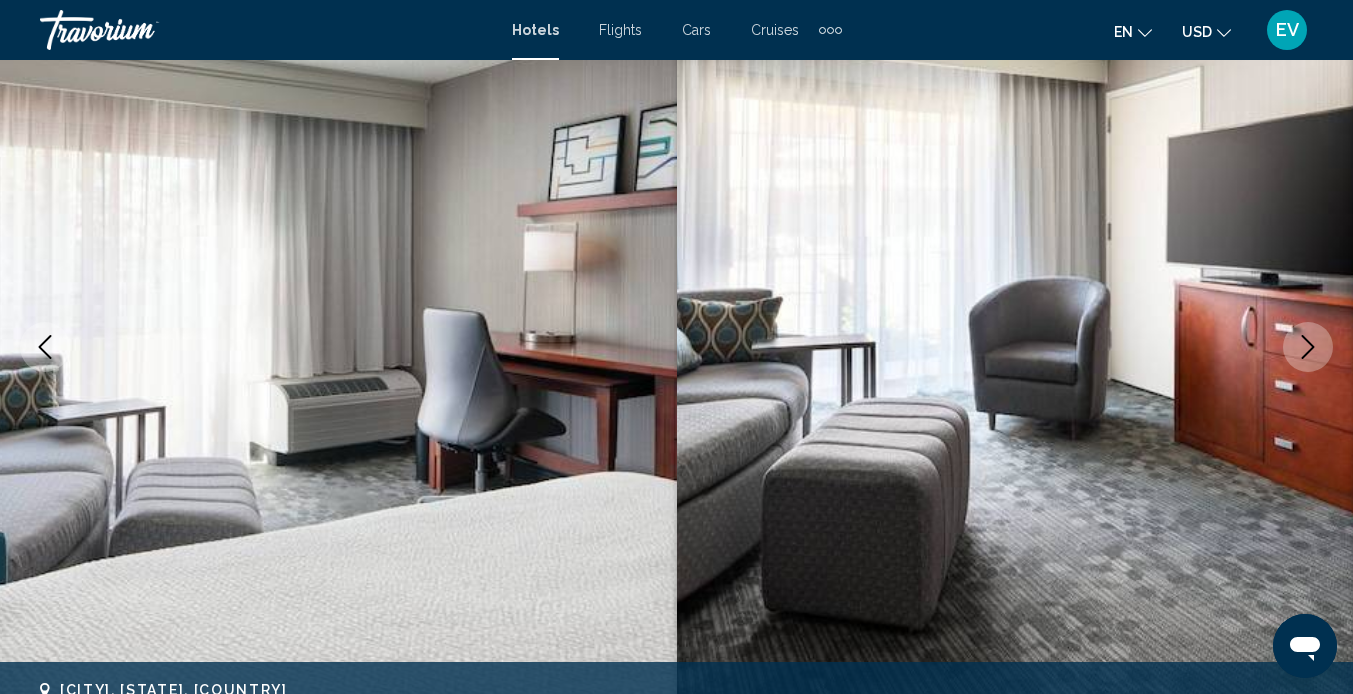 click 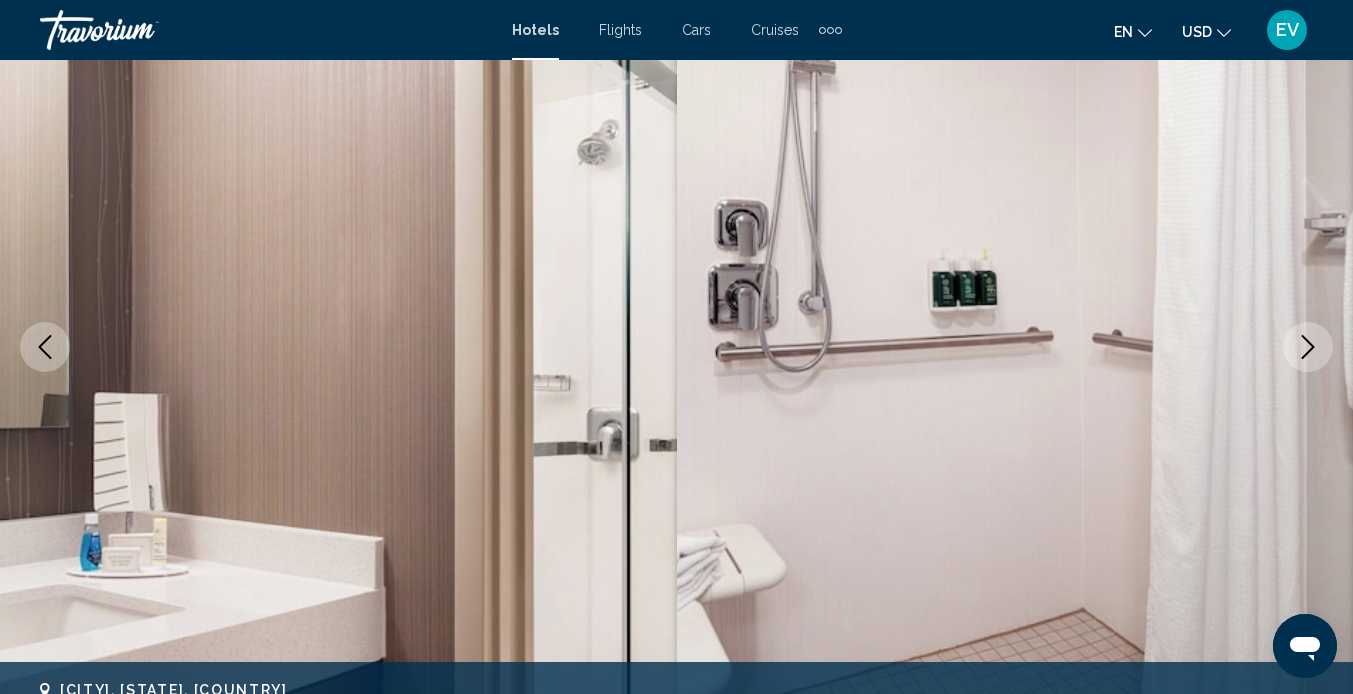 click 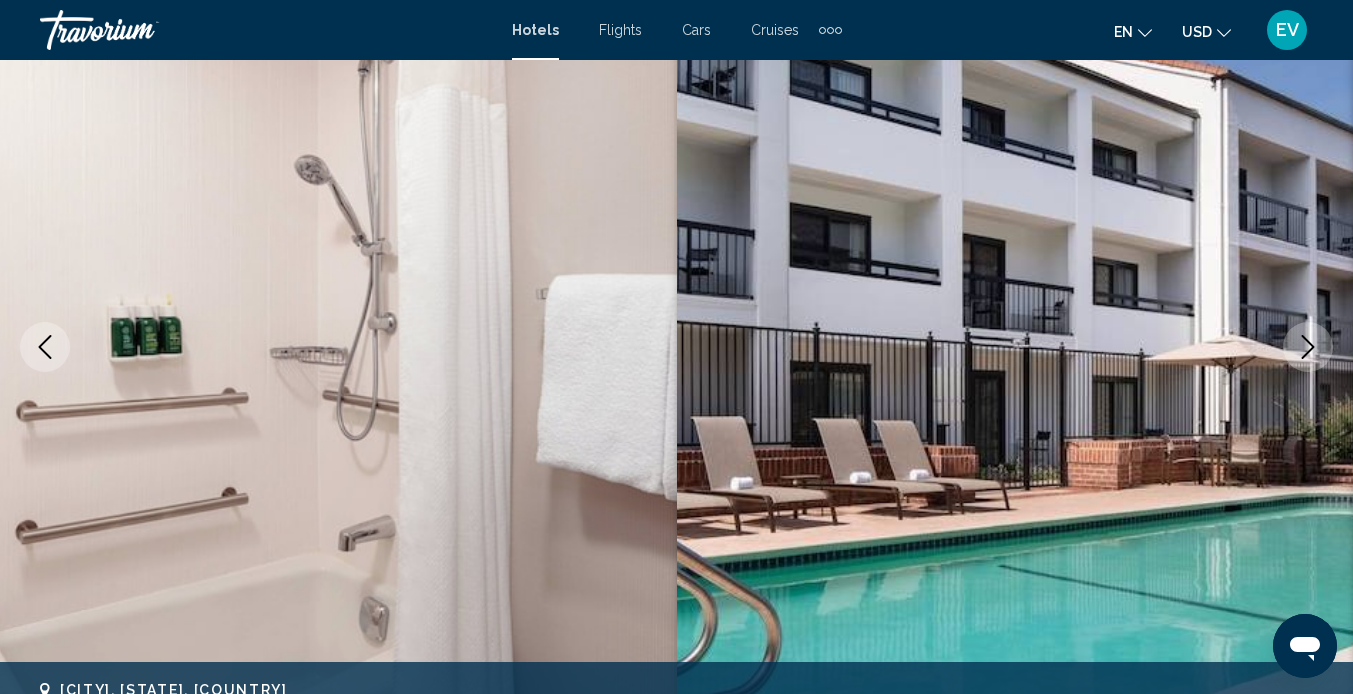 click 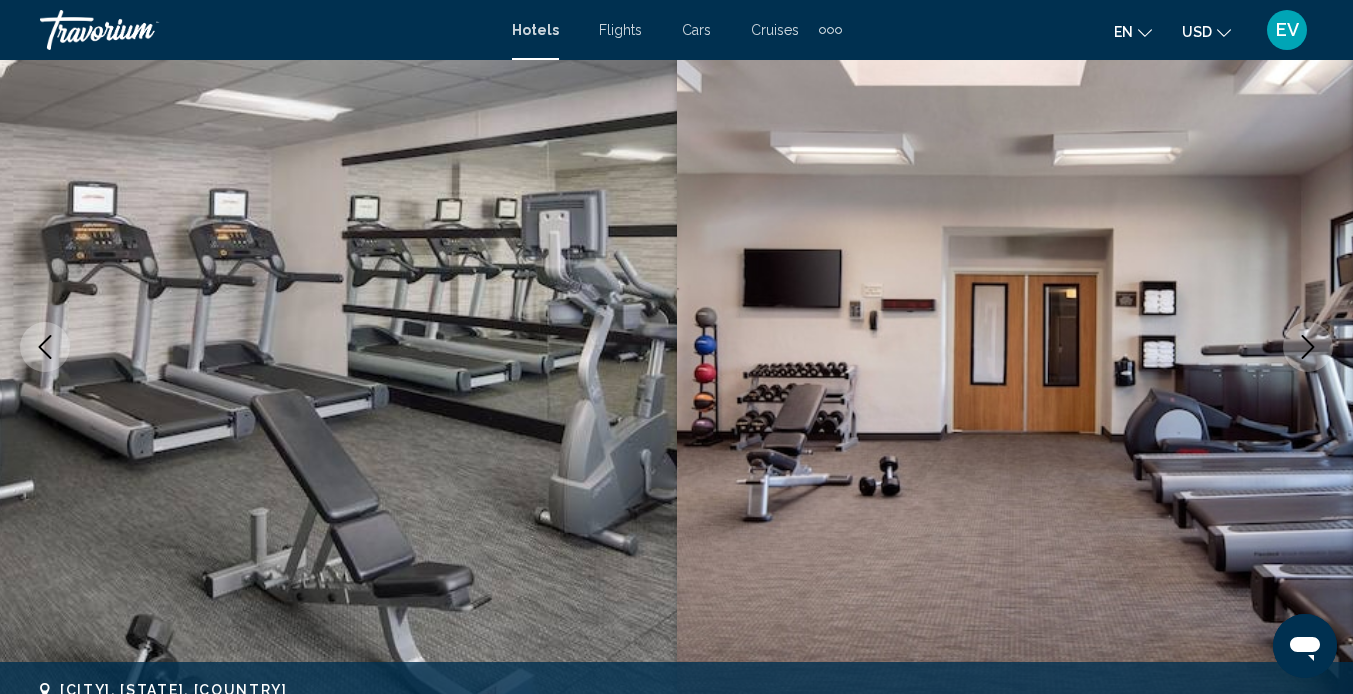 click 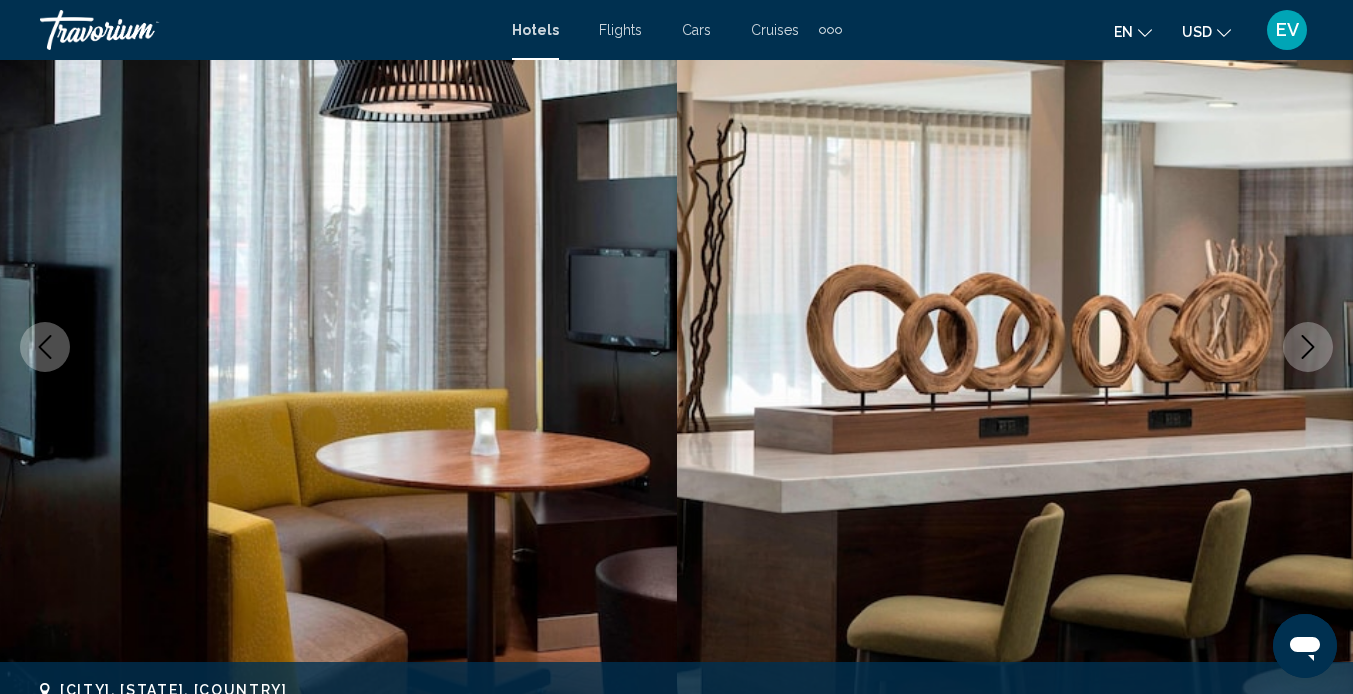 click 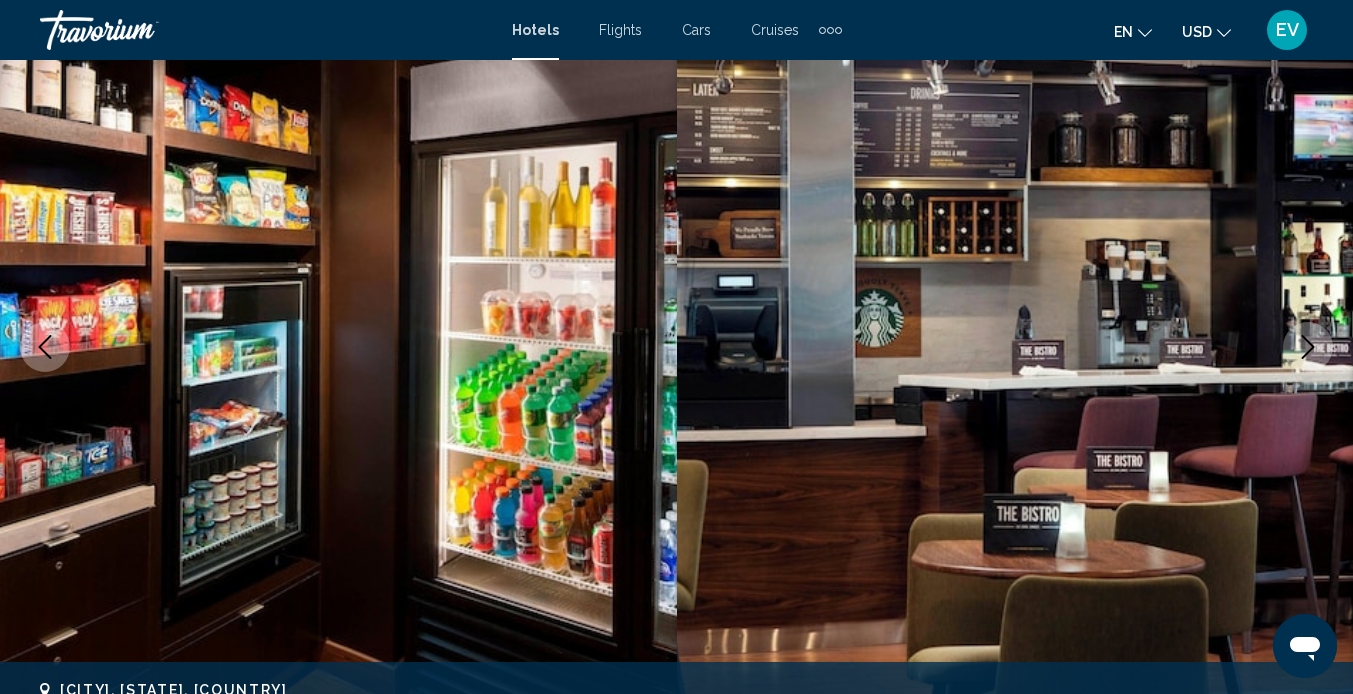 click 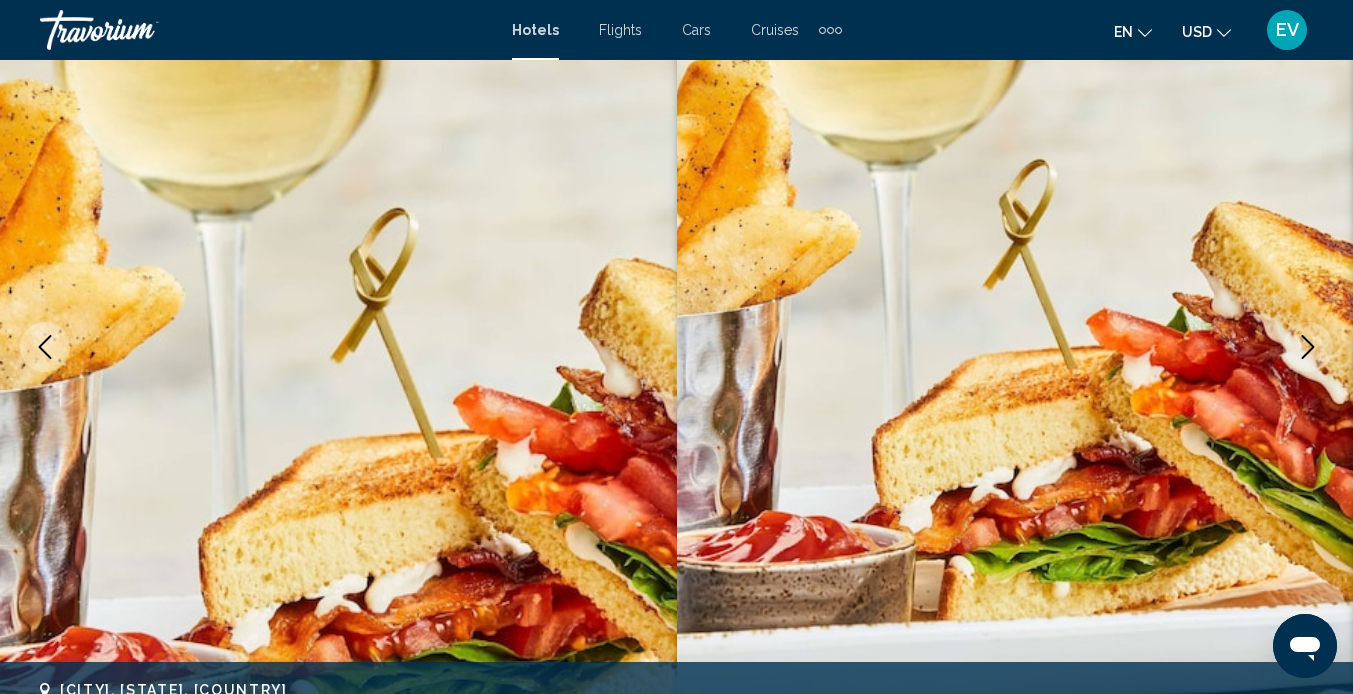 click 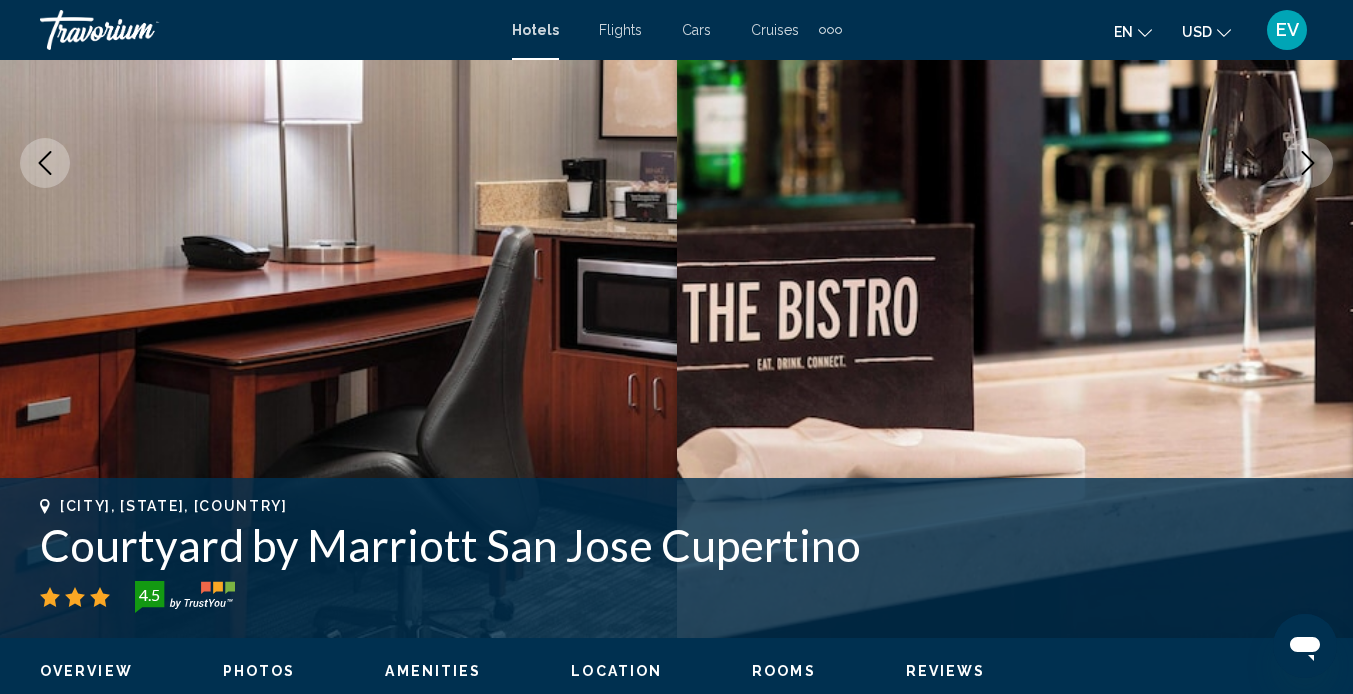 scroll, scrollTop: 611, scrollLeft: 0, axis: vertical 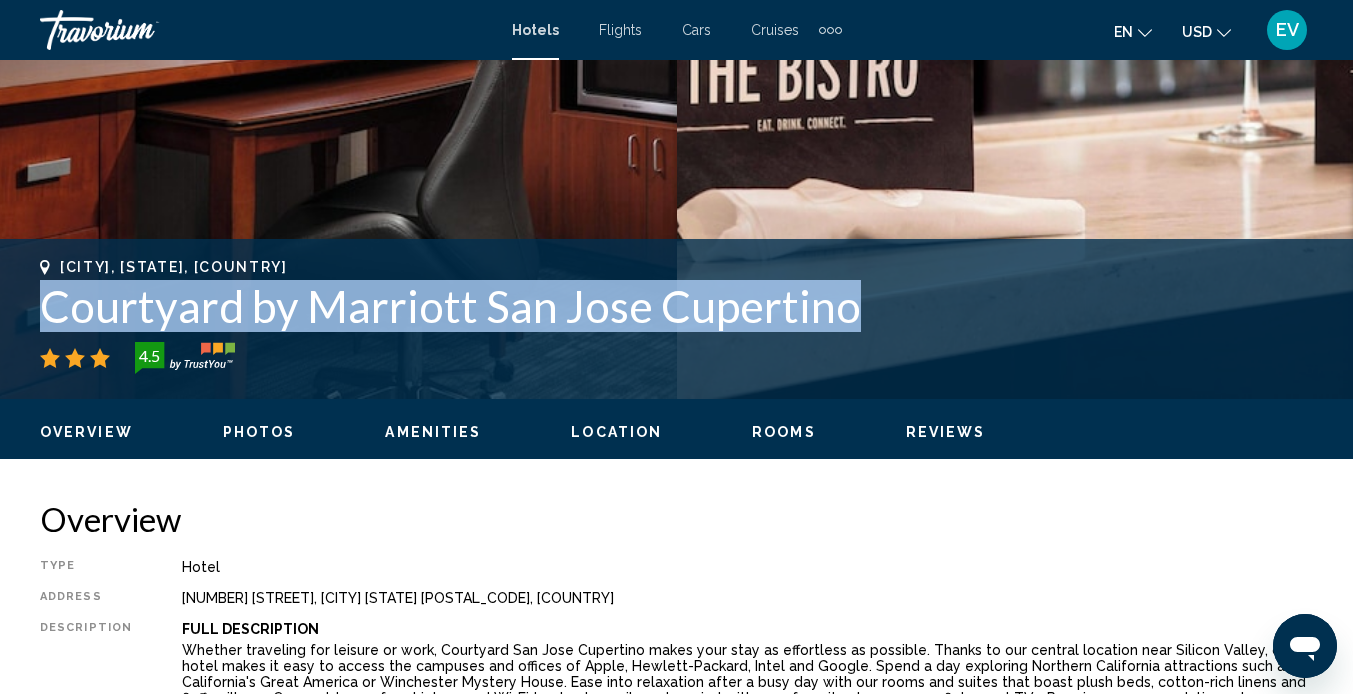 drag, startPoint x: 864, startPoint y: 309, endPoint x: 45, endPoint y: 311, distance: 819.00244 